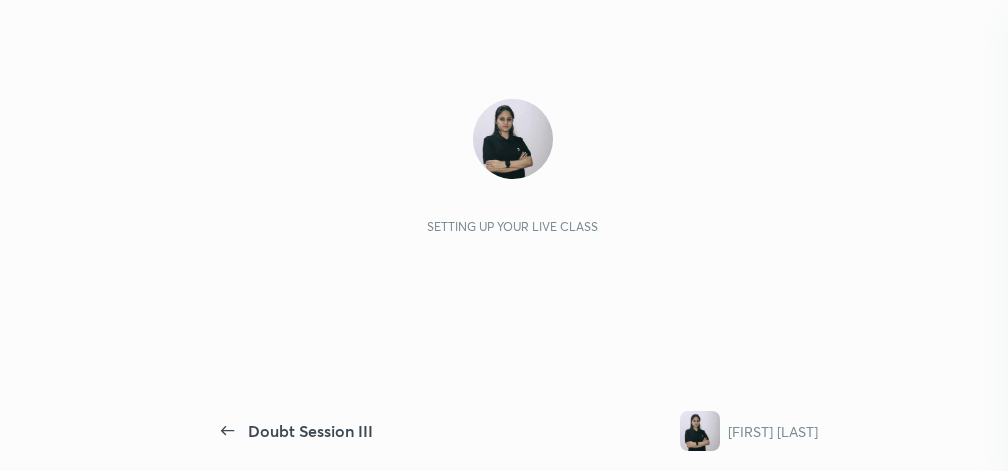 scroll, scrollTop: 0, scrollLeft: 0, axis: both 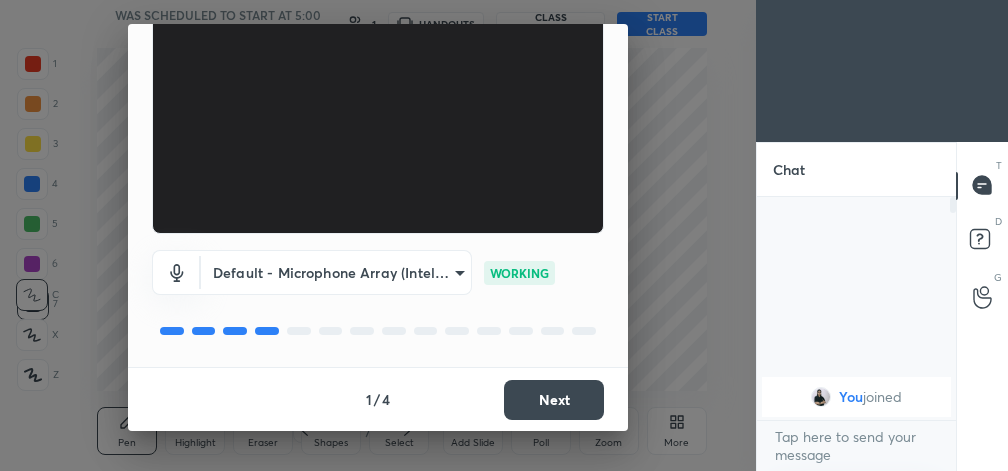 click on "Next" at bounding box center (554, 400) 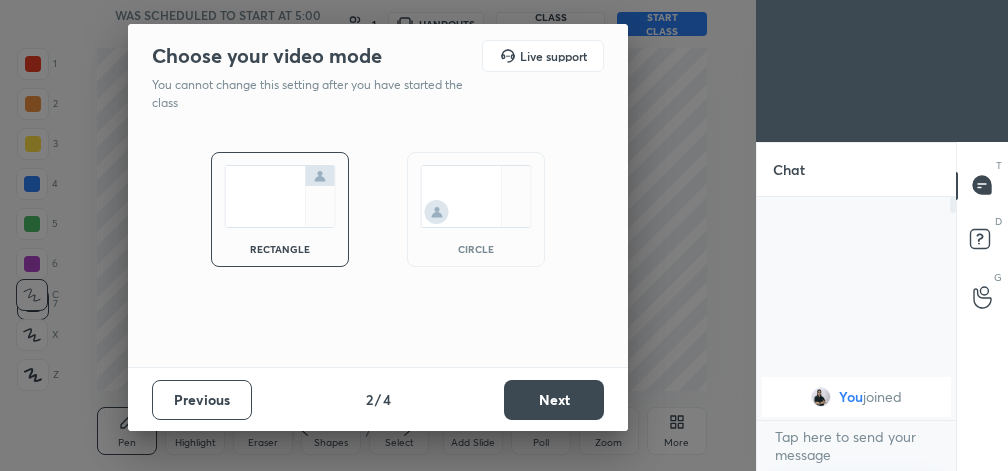 scroll, scrollTop: 0, scrollLeft: 0, axis: both 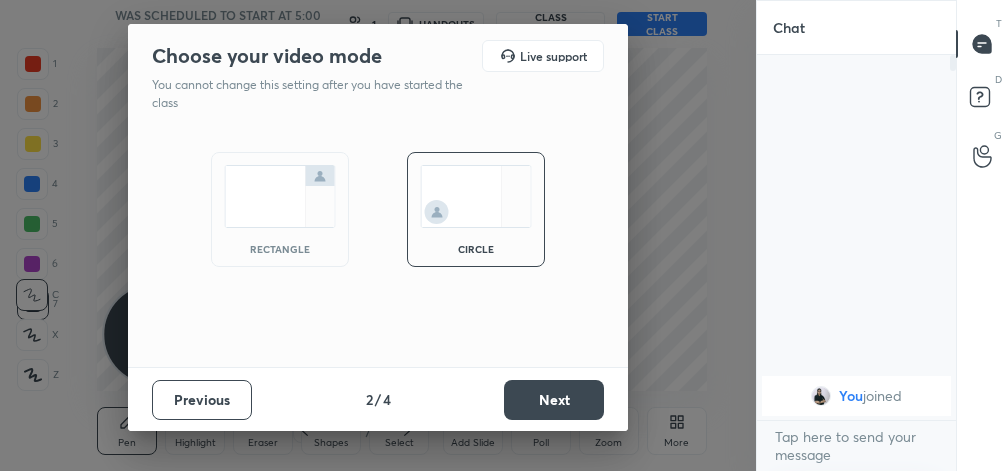click on "Next" at bounding box center [554, 400] 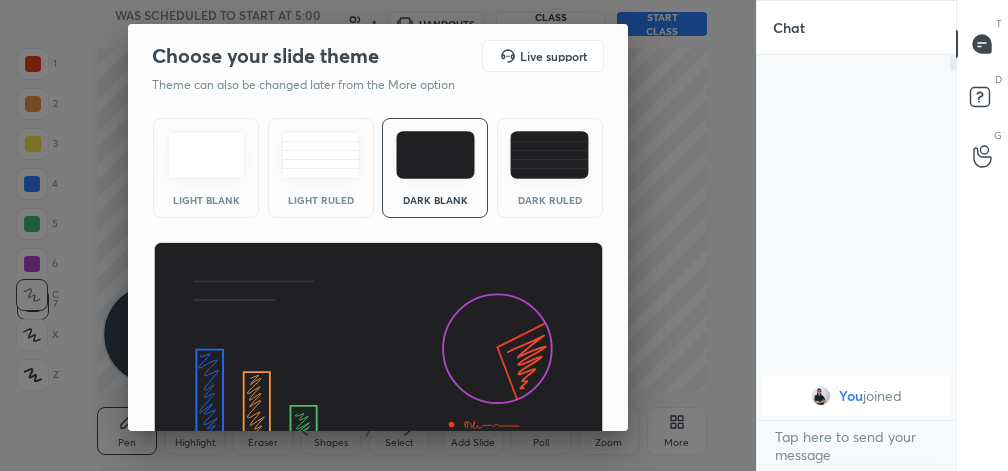 scroll, scrollTop: 128, scrollLeft: 0, axis: vertical 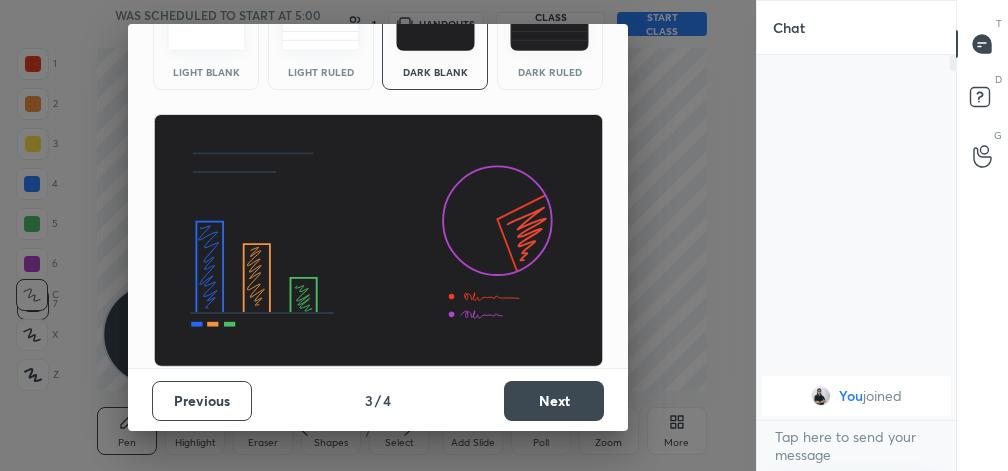 click on "Next" at bounding box center [554, 401] 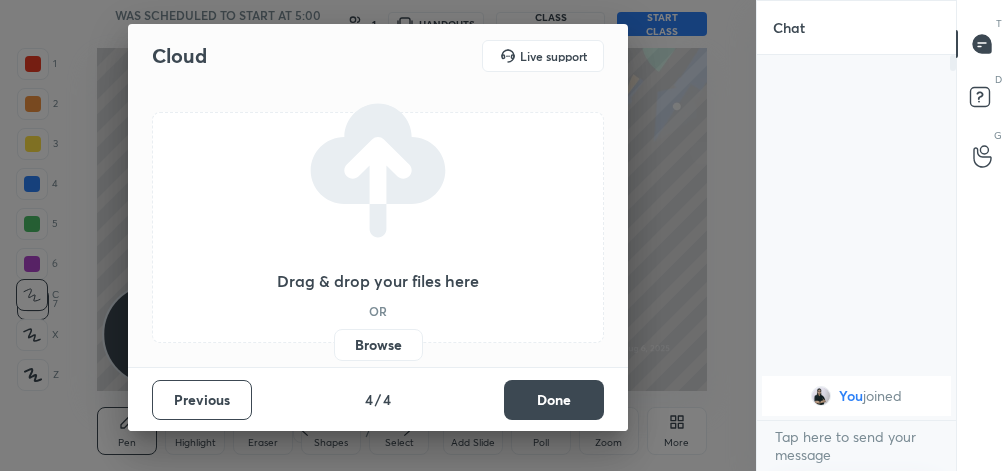 click on "Done" at bounding box center (554, 400) 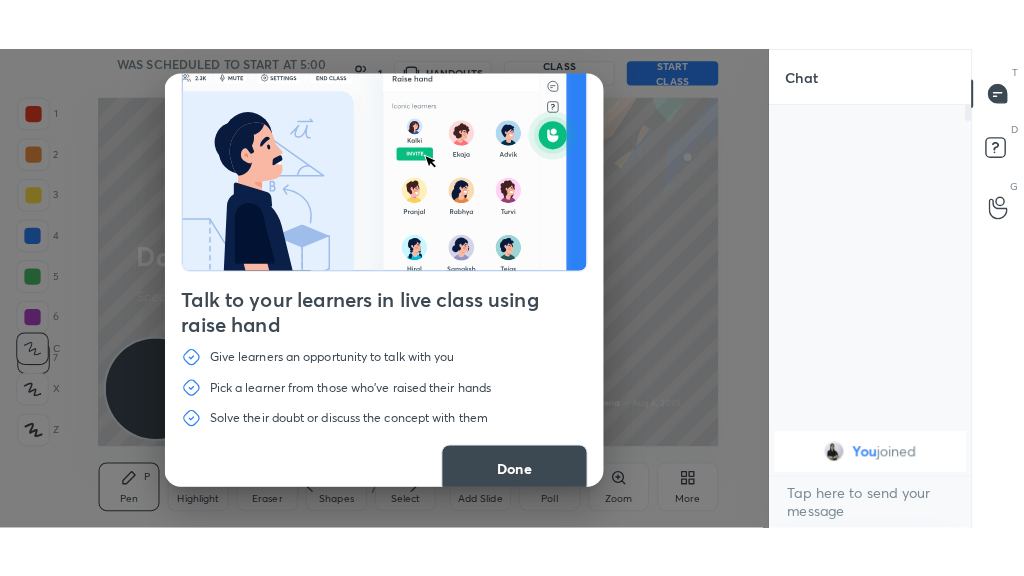scroll, scrollTop: 68, scrollLeft: 0, axis: vertical 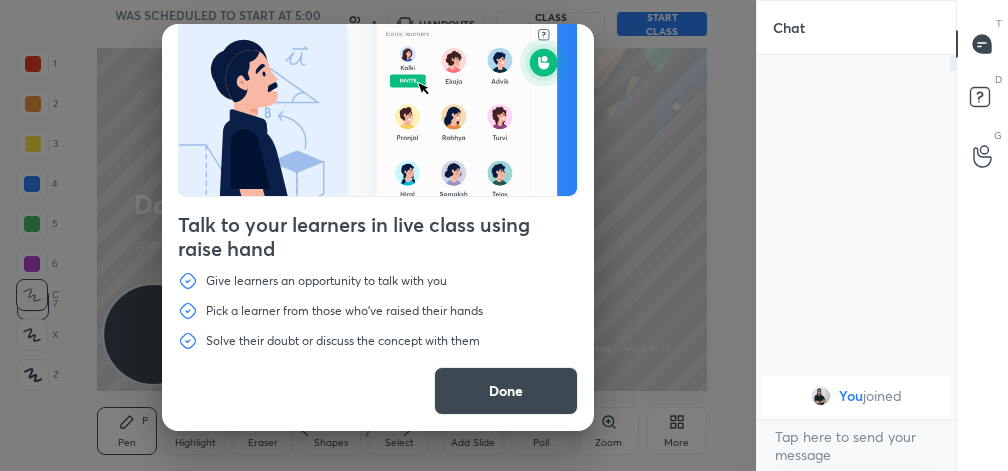 click on "Done" at bounding box center [506, 391] 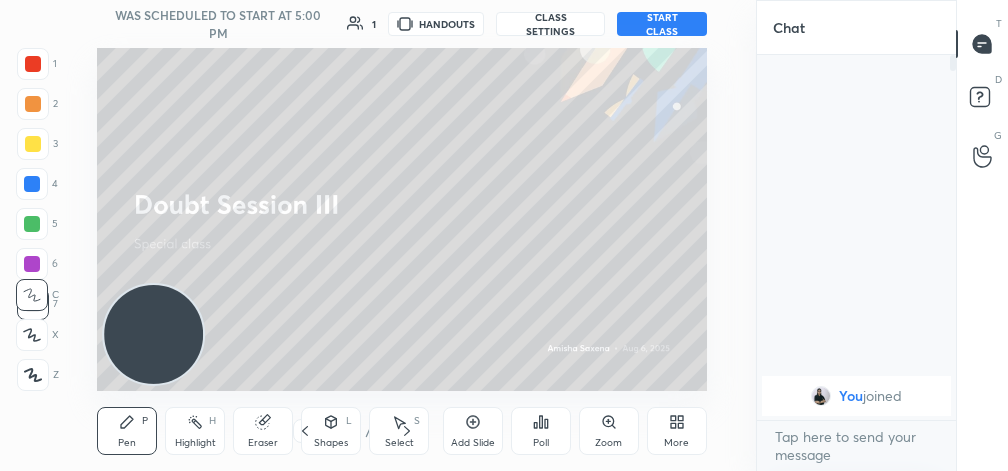 click on "START CLASS" at bounding box center (661, 24) 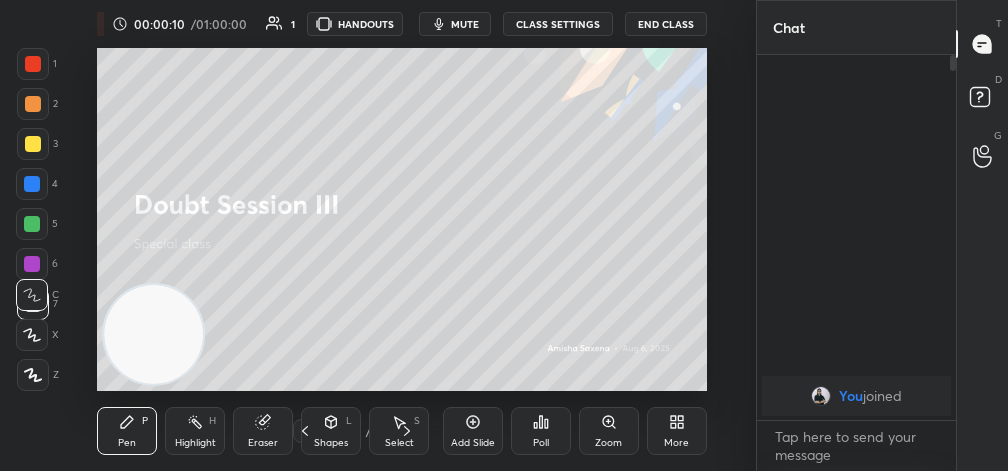 click on "More" at bounding box center [677, 431] 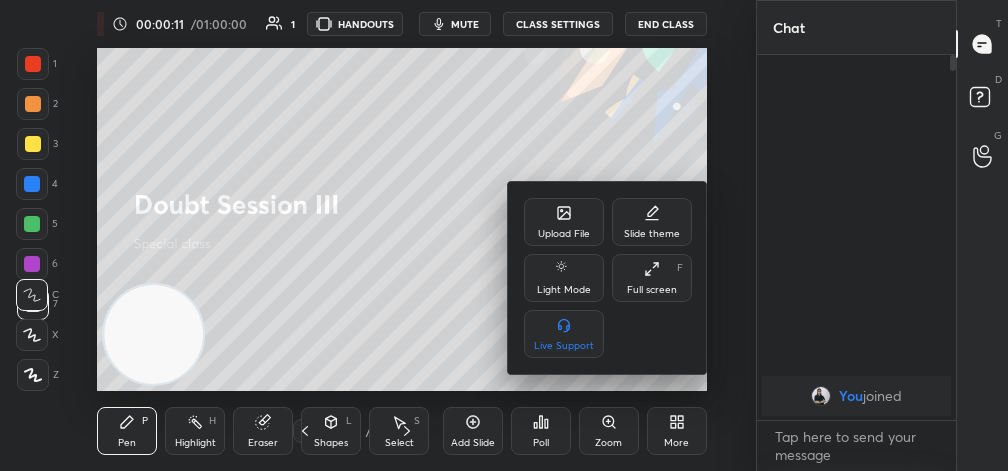 click on "Full screen F" at bounding box center (652, 278) 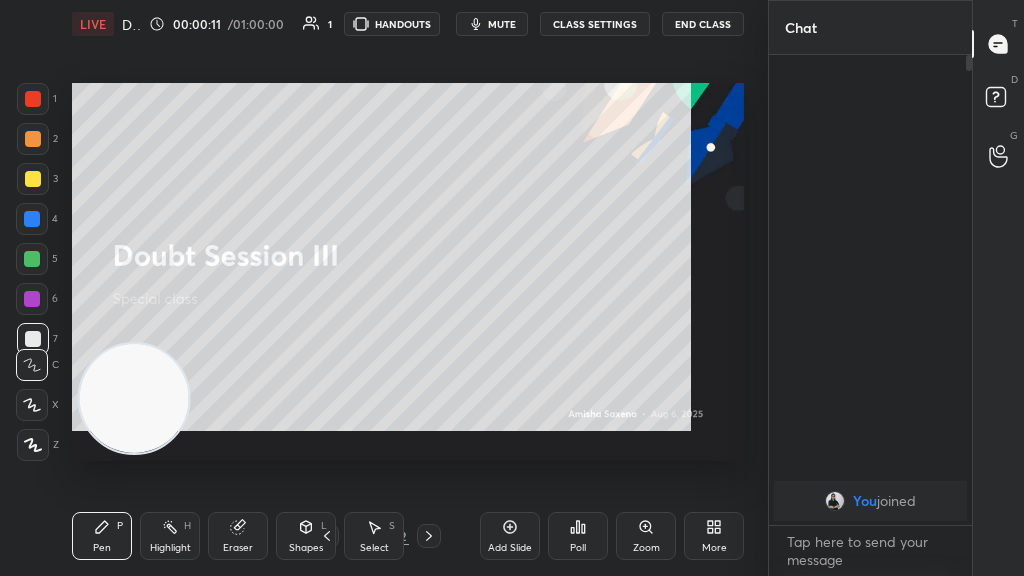 scroll, scrollTop: 99552, scrollLeft: 99312, axis: both 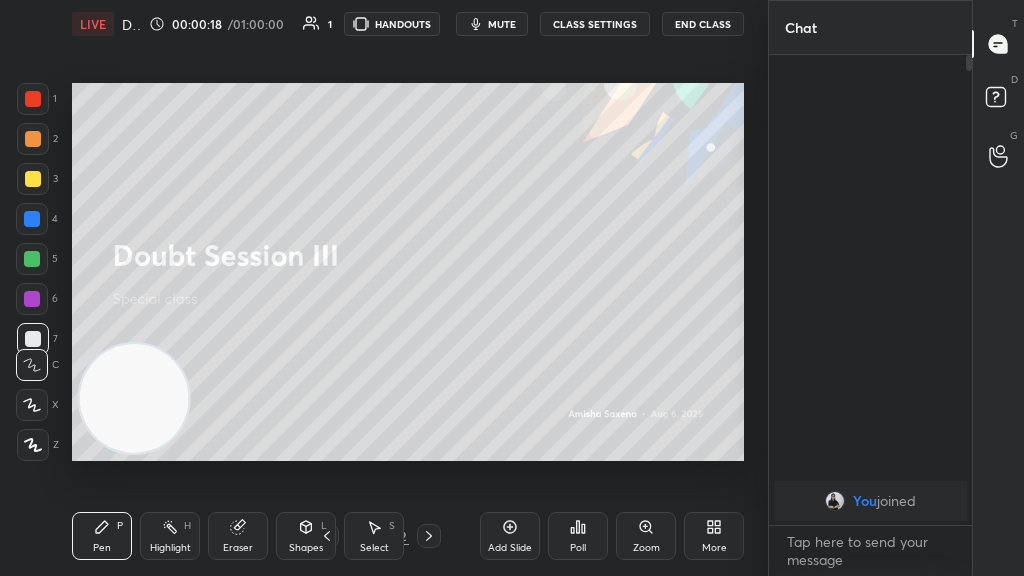 click on "CLASS SETTINGS" at bounding box center (595, 24) 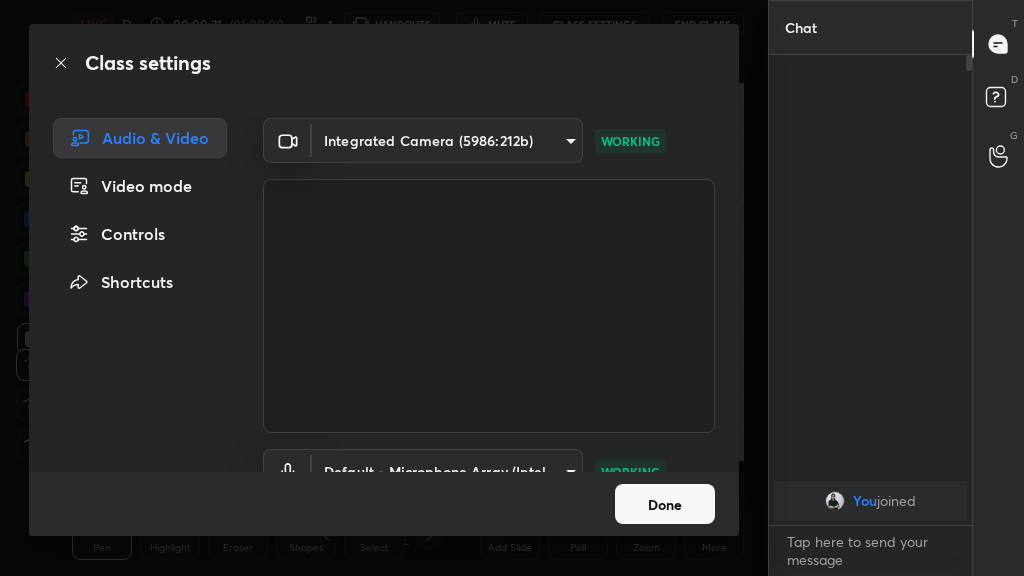 click on "Done" at bounding box center (665, 504) 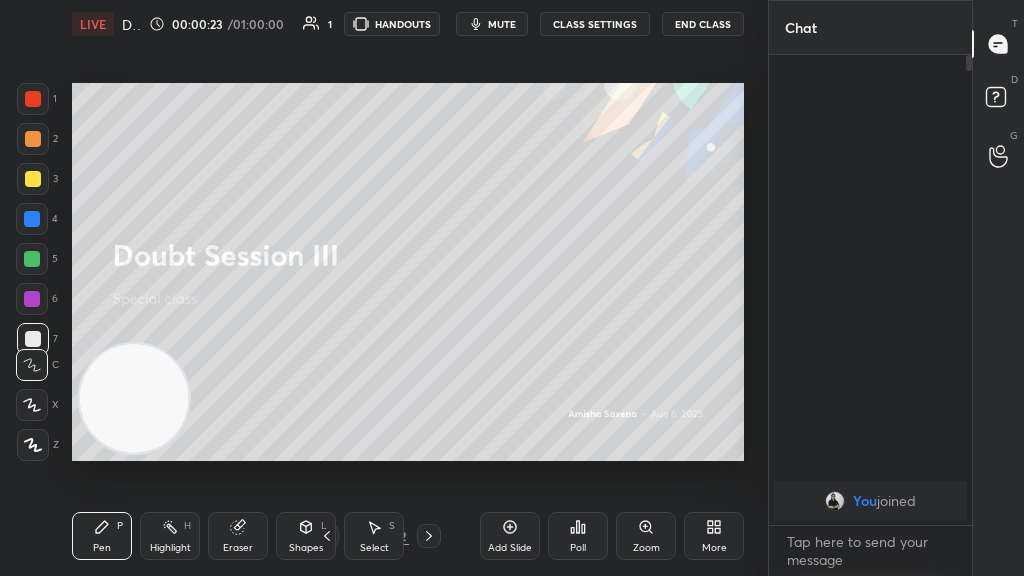 click 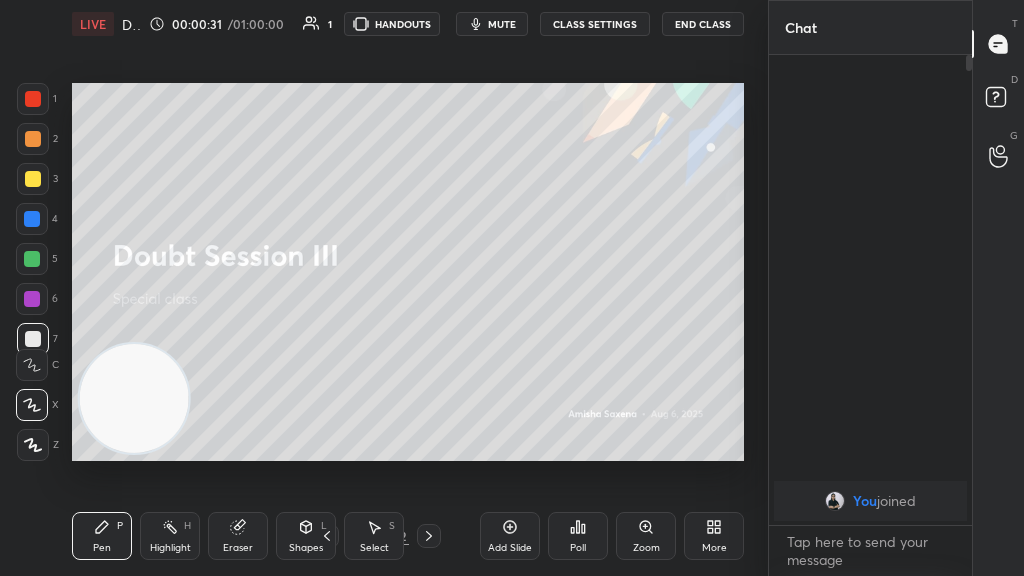 click on "mute" at bounding box center (502, 24) 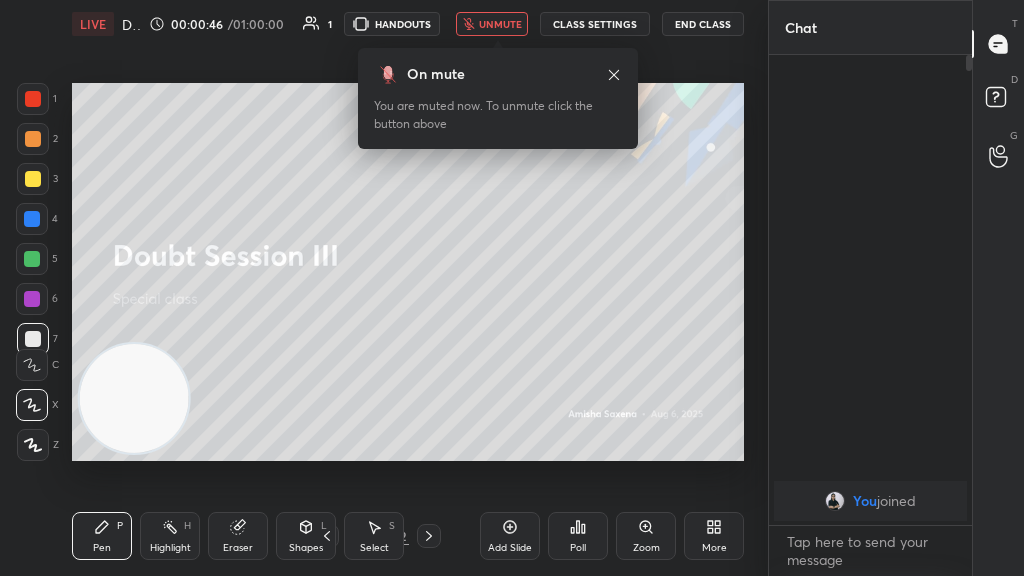 click on "unmute" at bounding box center (492, 24) 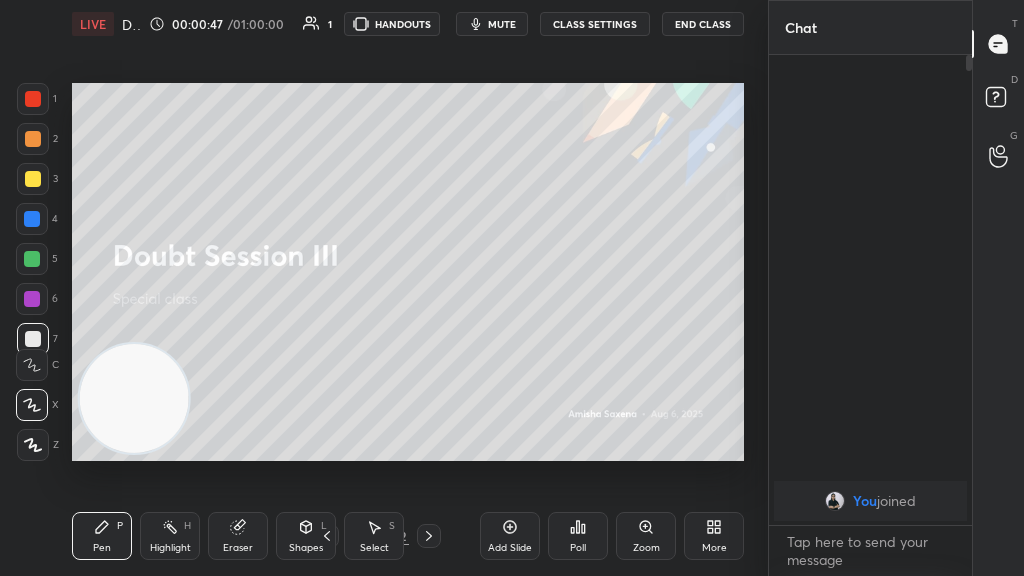 click on "End Class" at bounding box center (703, 24) 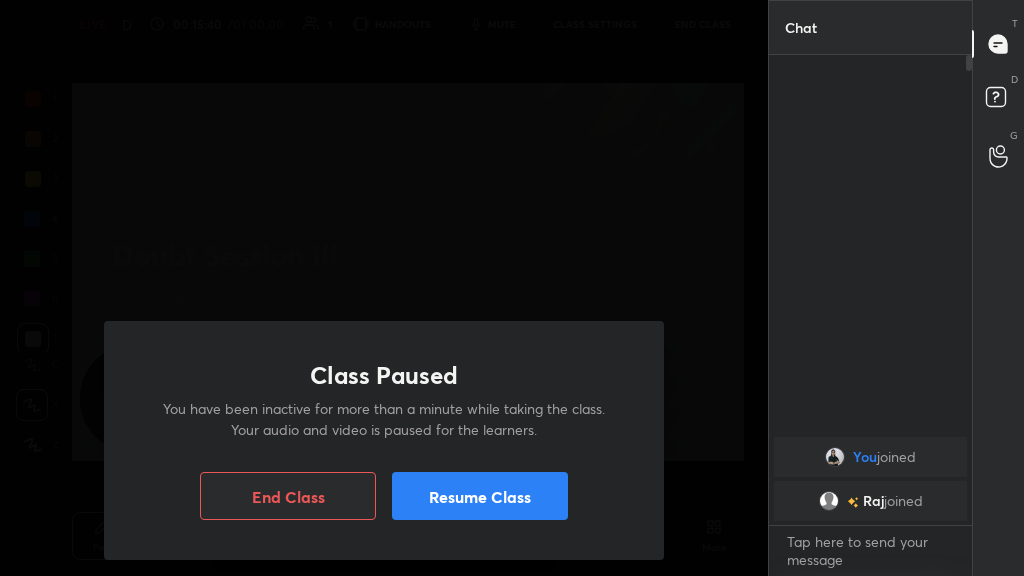 click on "Resume Class" at bounding box center (480, 496) 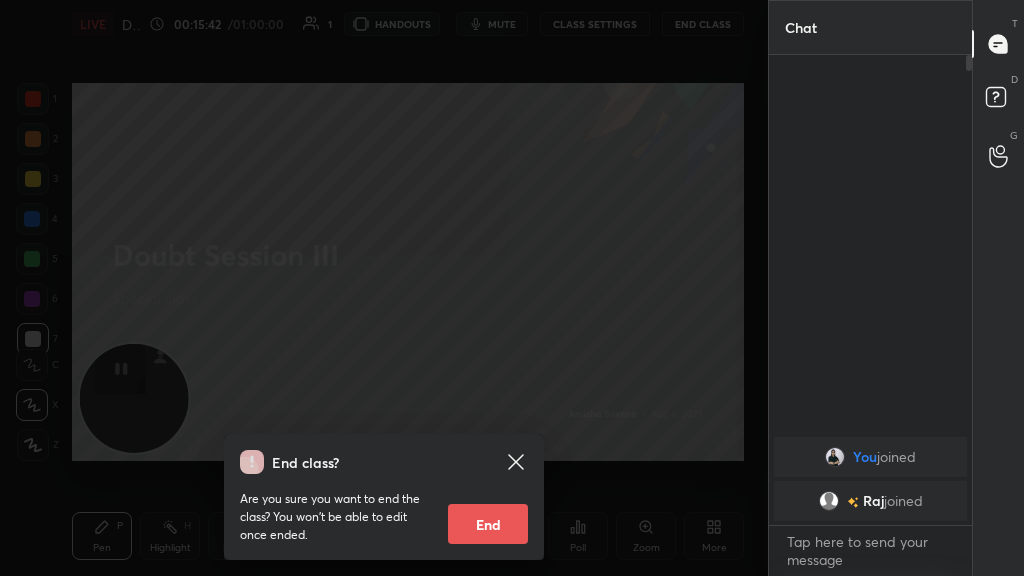 click 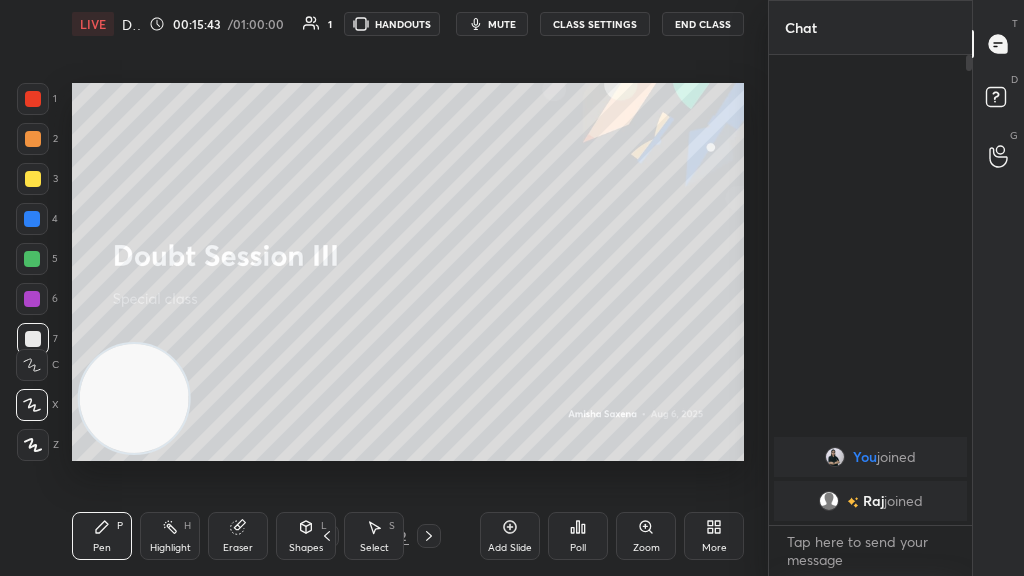 click on "Add Slide" at bounding box center [510, 548] 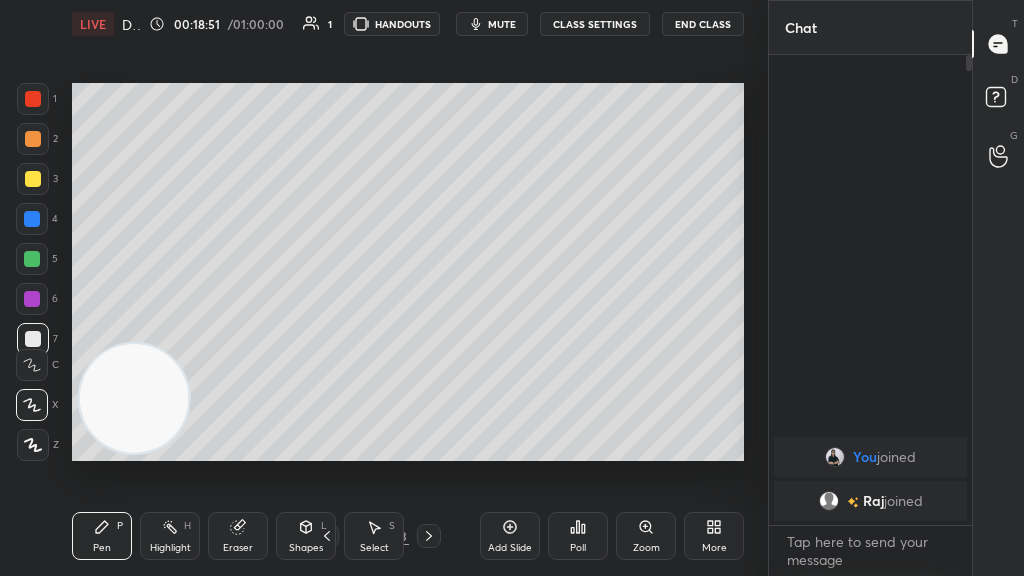 click 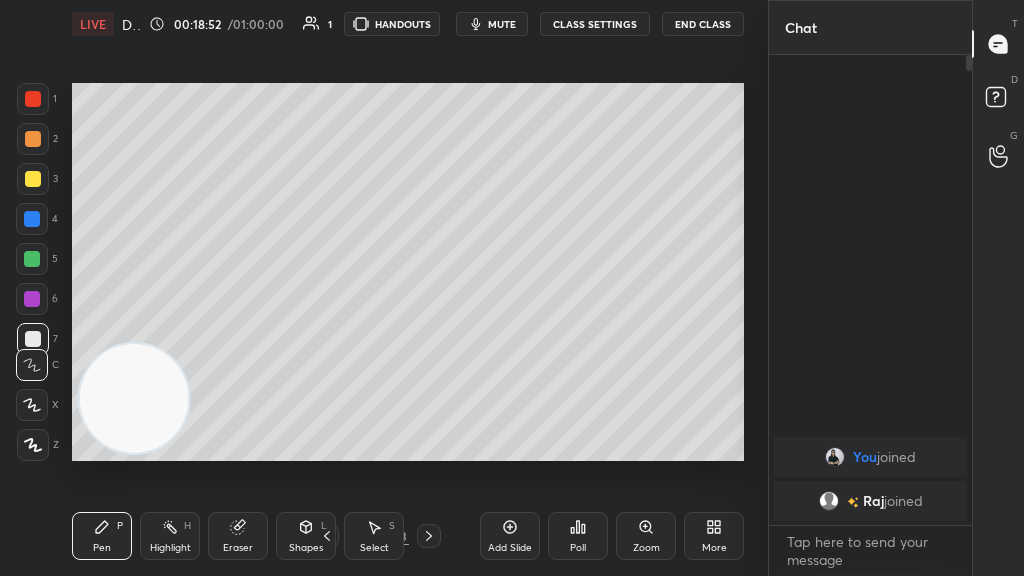 click at bounding box center [33, 179] 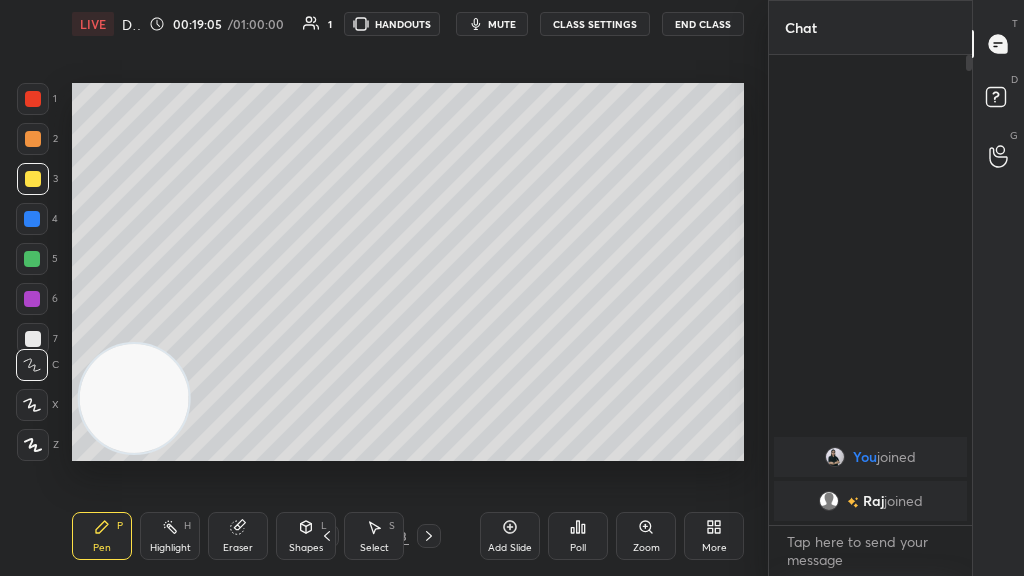 click on "Eraser" at bounding box center [238, 548] 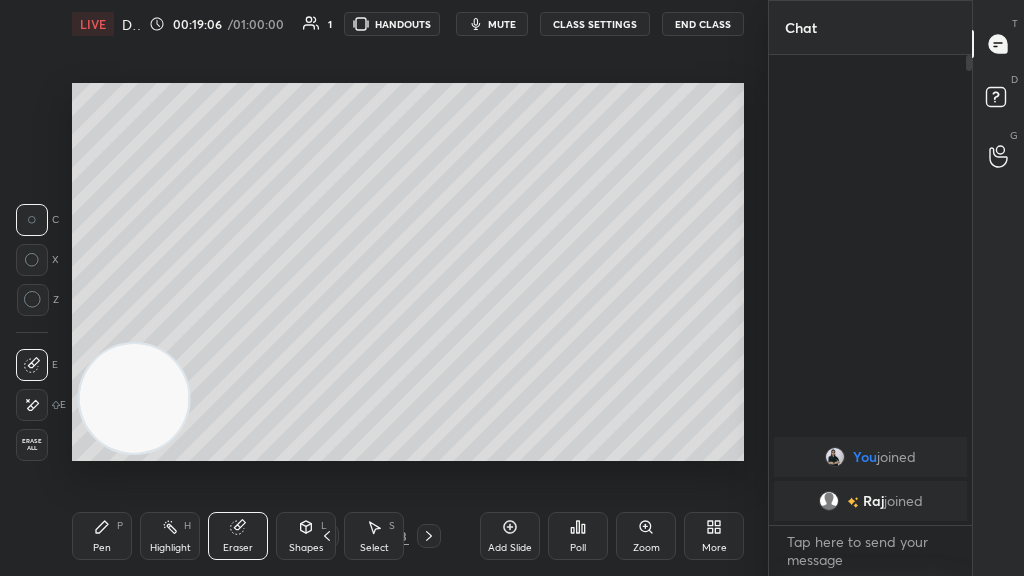 click 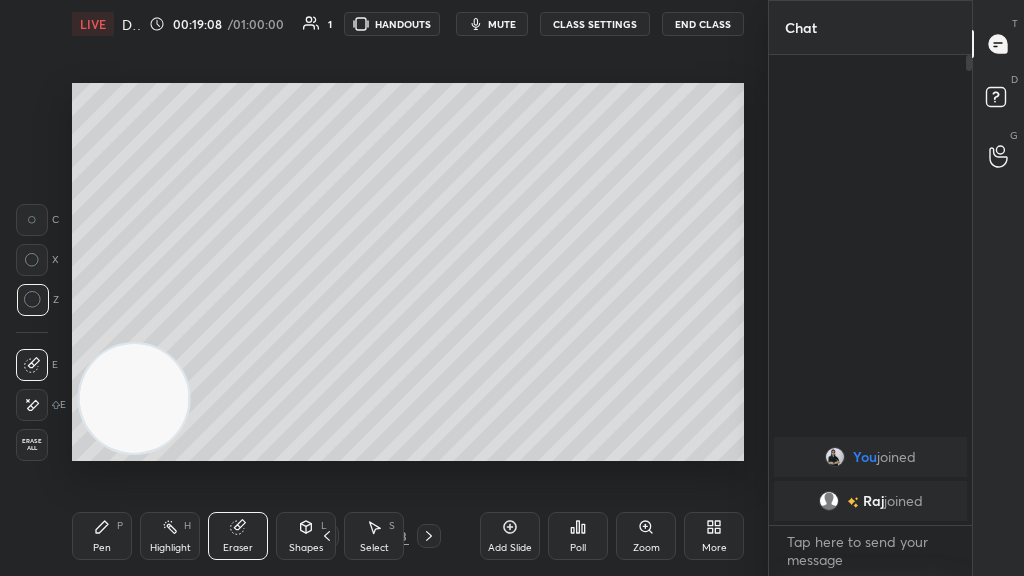 click on "Pen P" at bounding box center (102, 536) 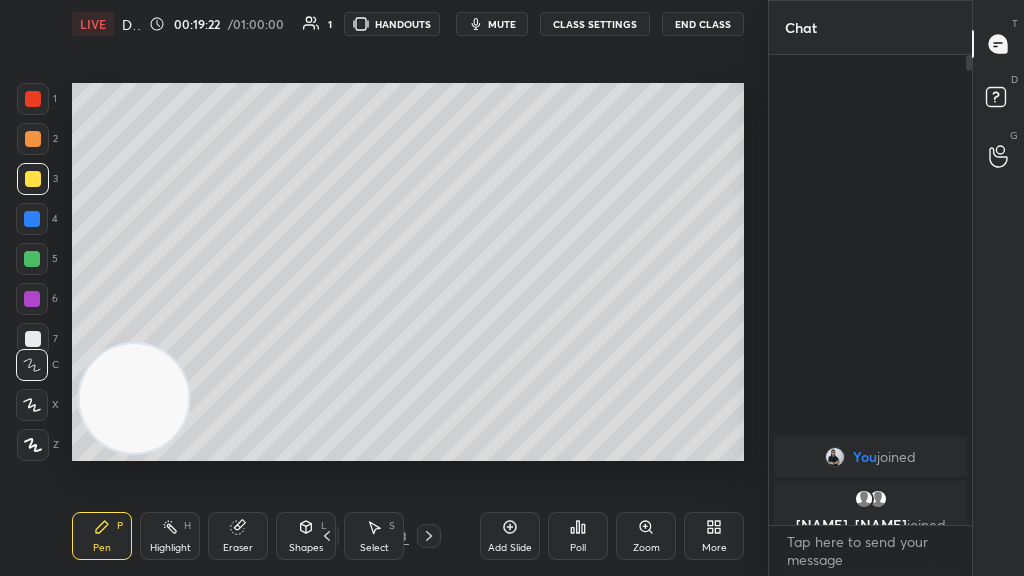 click at bounding box center (32, 405) 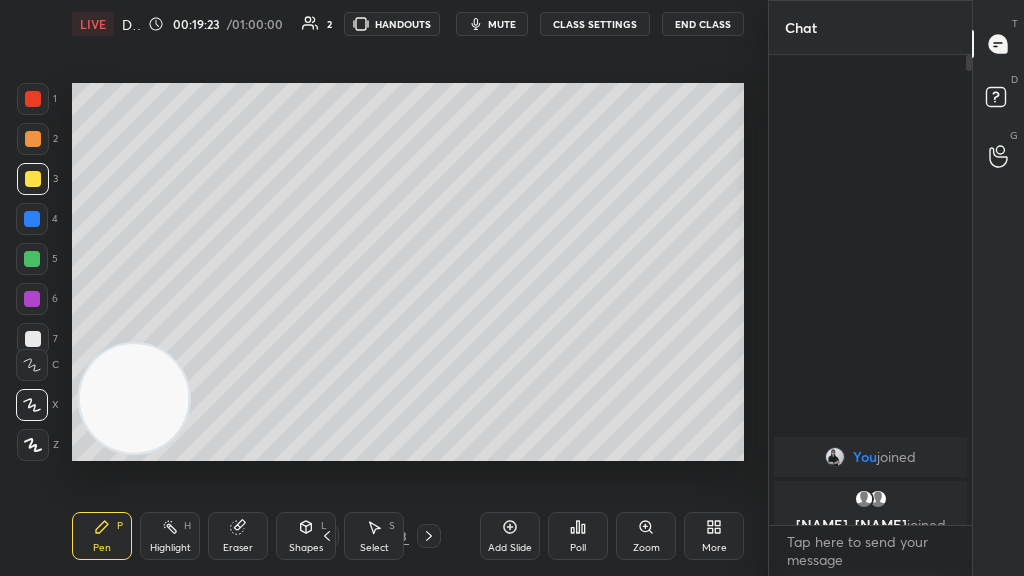 click at bounding box center [32, 259] 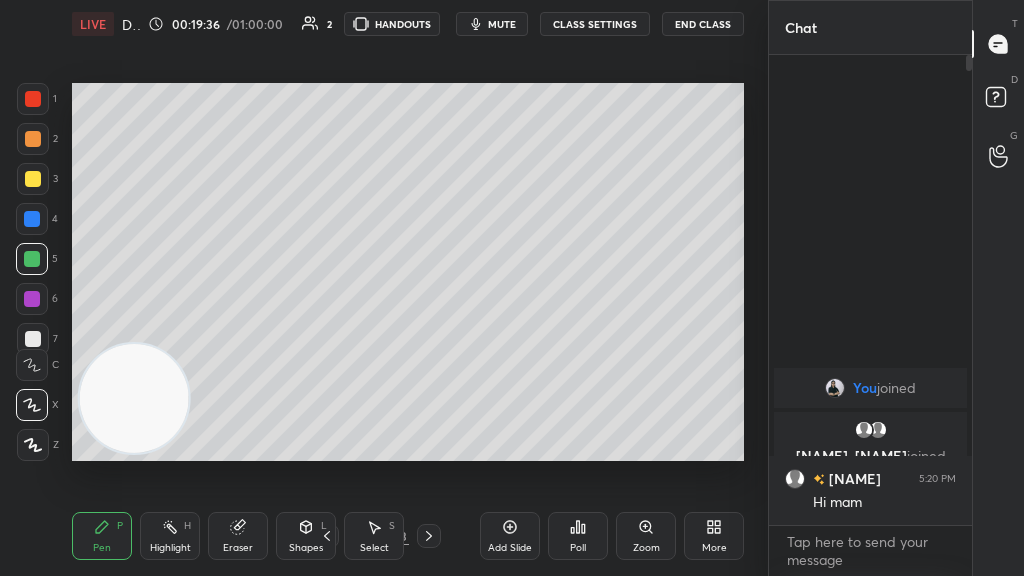 click at bounding box center [33, 179] 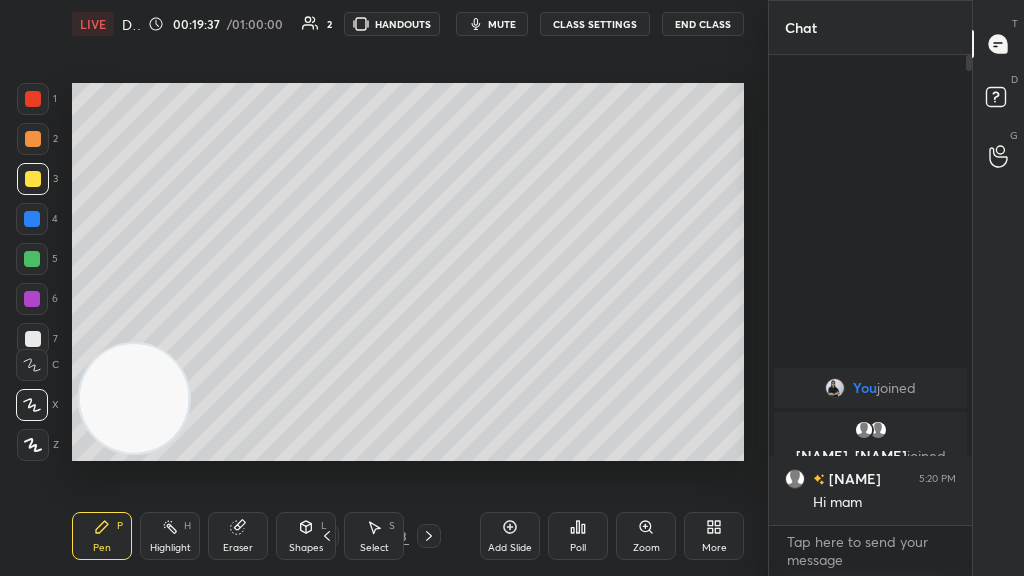 click 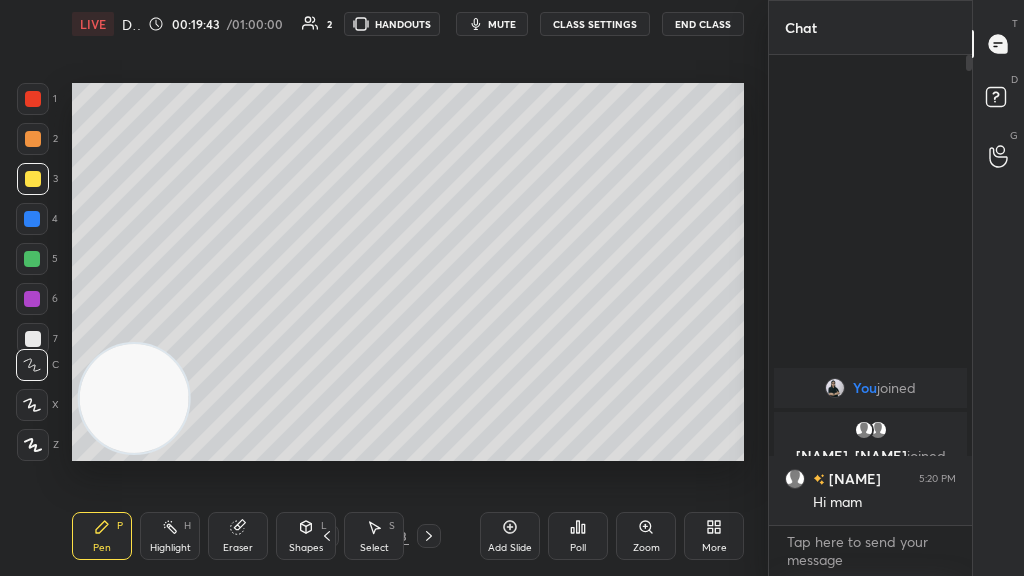 click on "C" at bounding box center [37, 361] 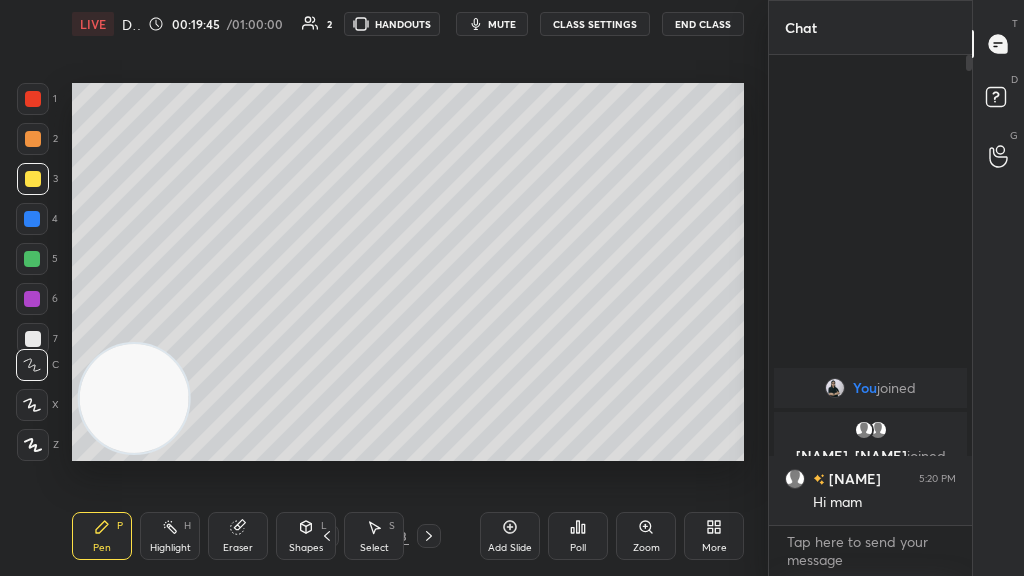 click at bounding box center (32, 259) 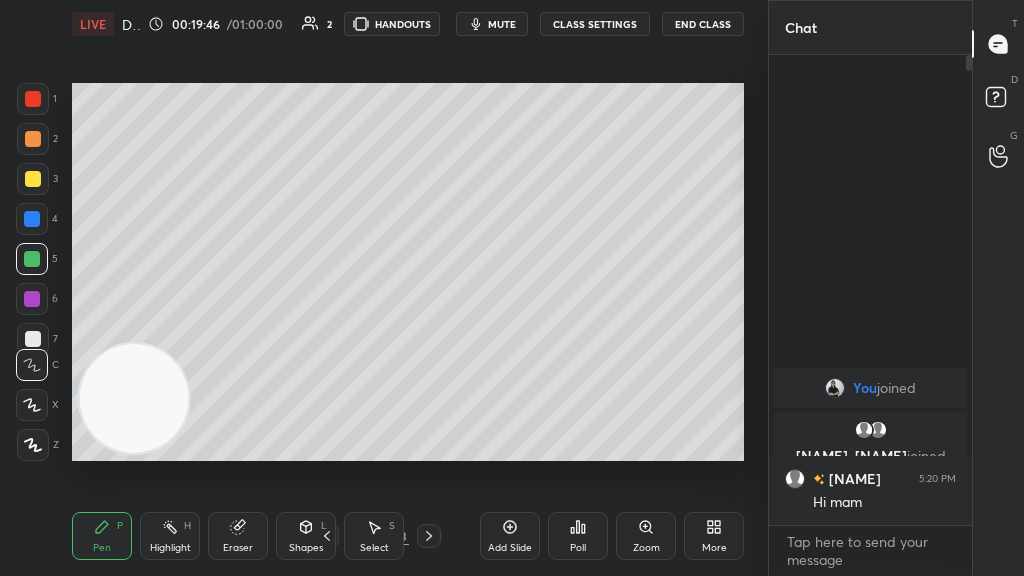 click at bounding box center [33, 139] 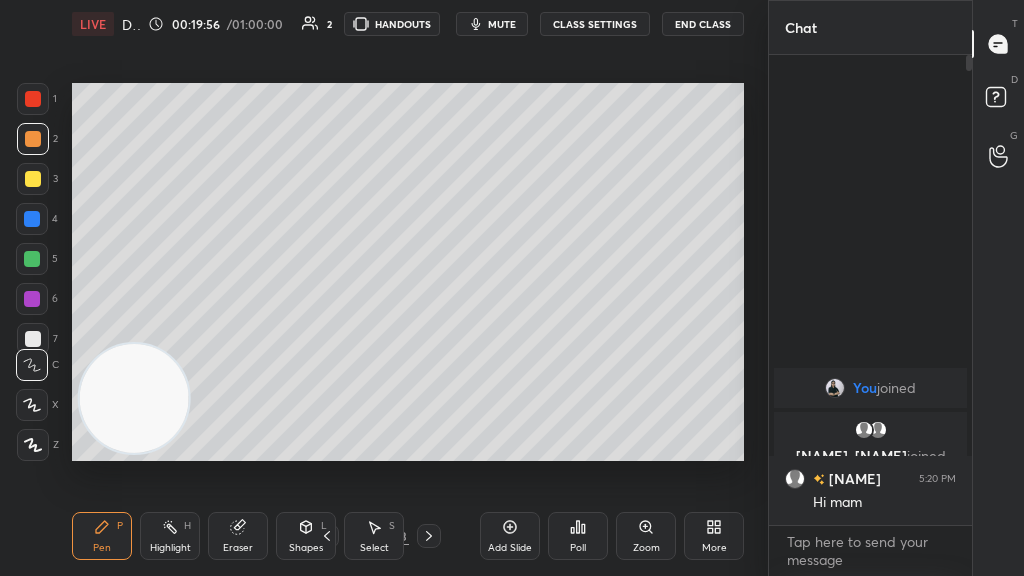 click 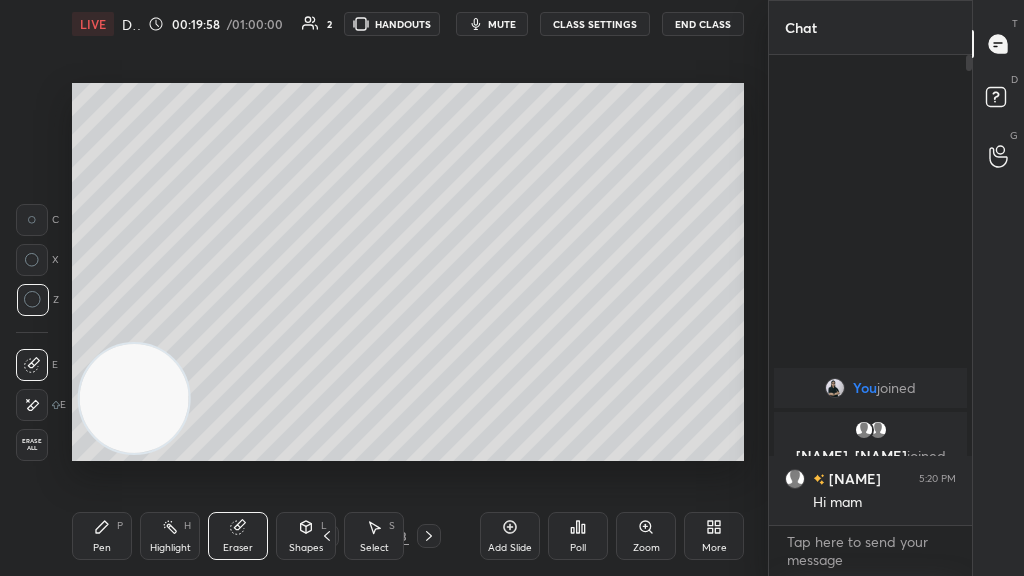 click on "Pen P" at bounding box center [102, 536] 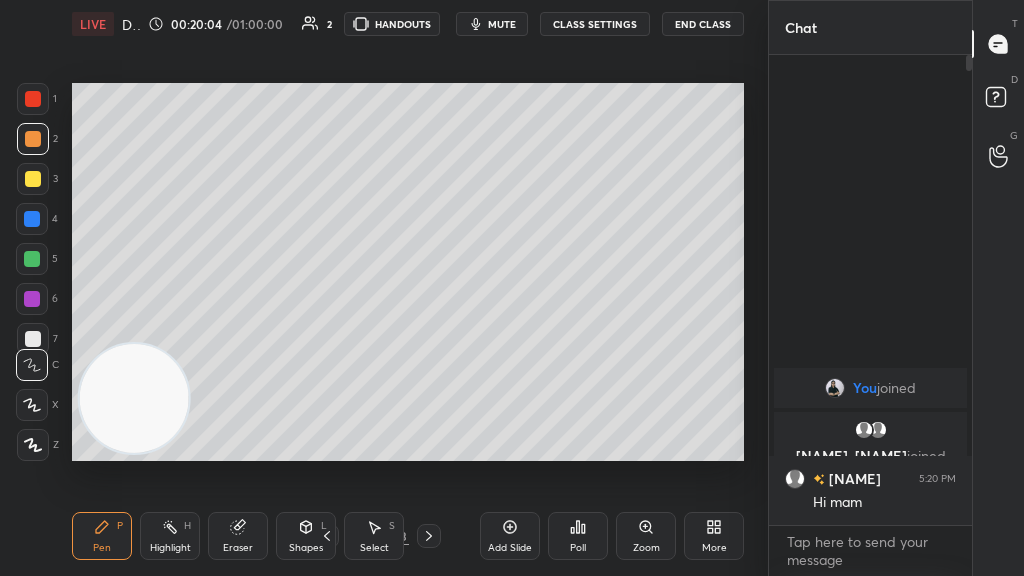 click at bounding box center (33, 179) 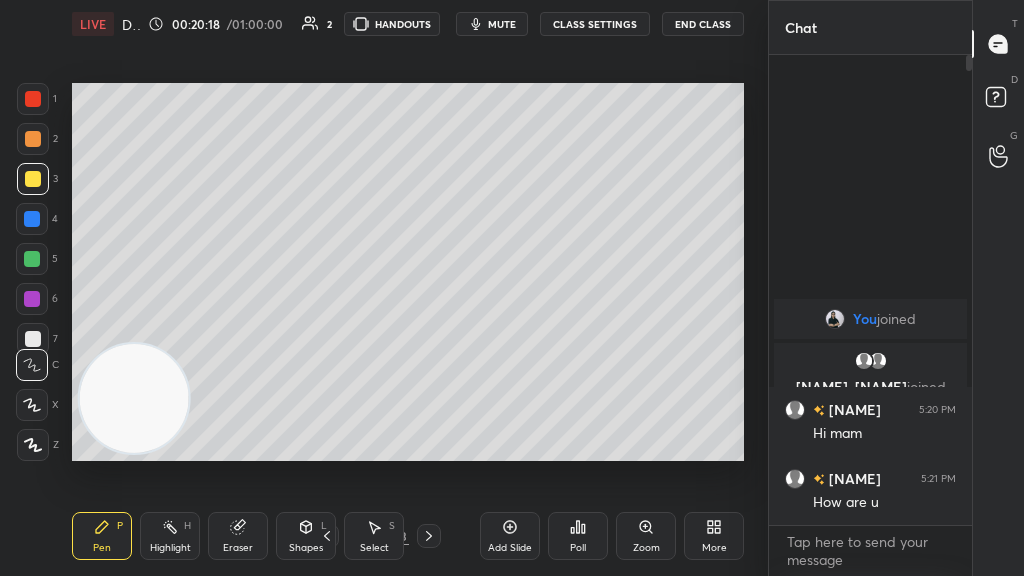 click at bounding box center [32, 259] 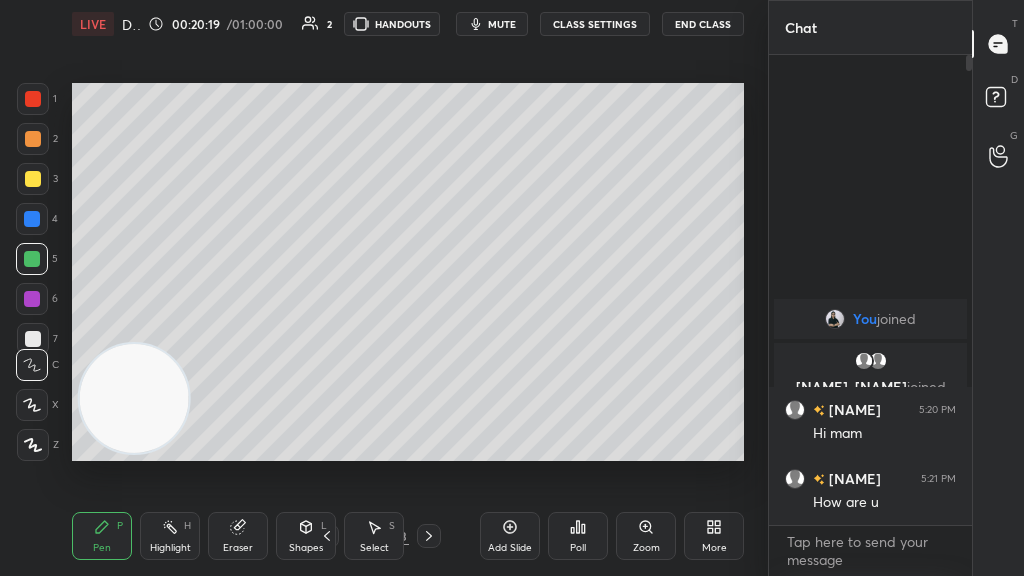 click 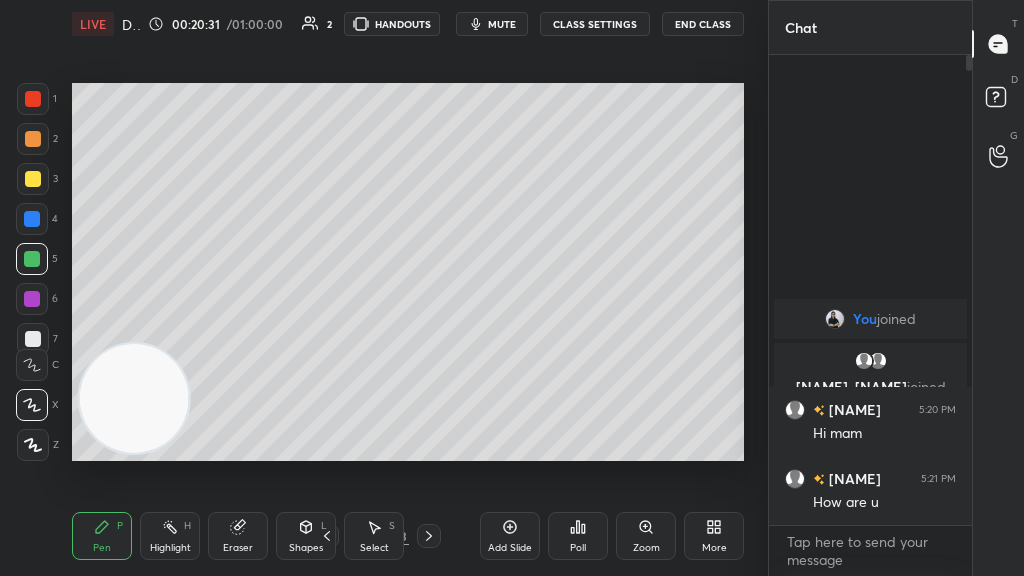 click on "C" at bounding box center [37, 361] 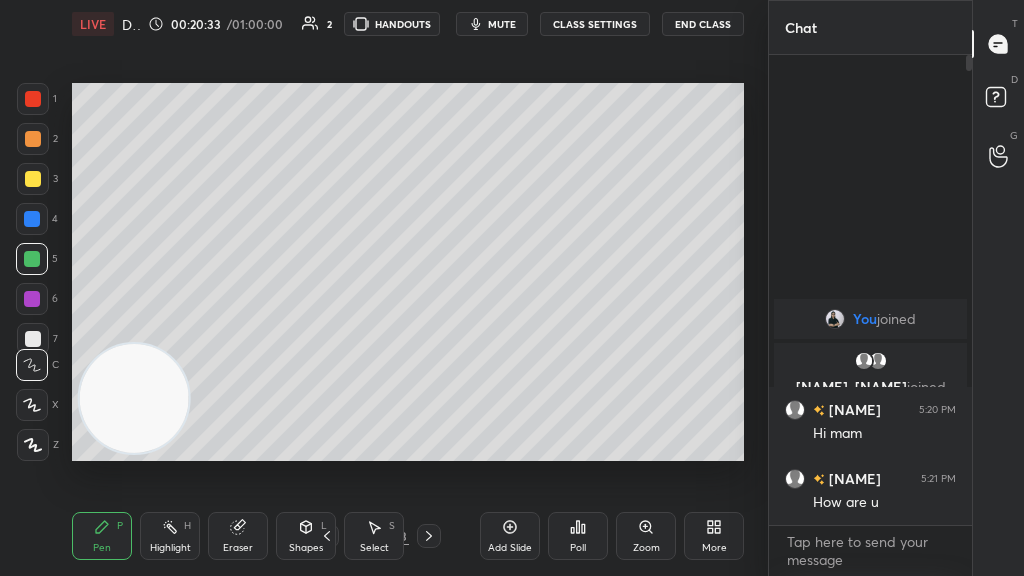 click 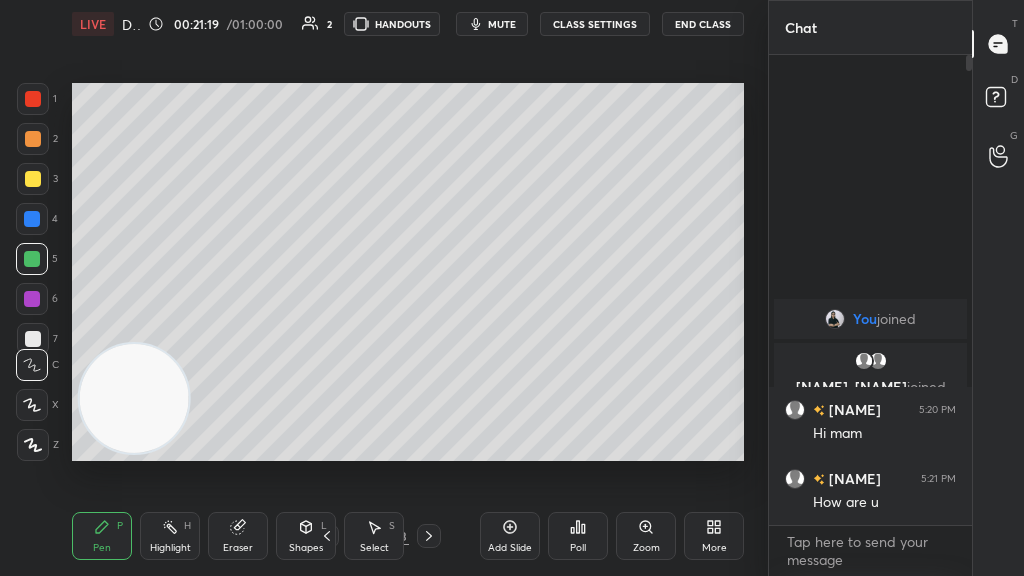 click 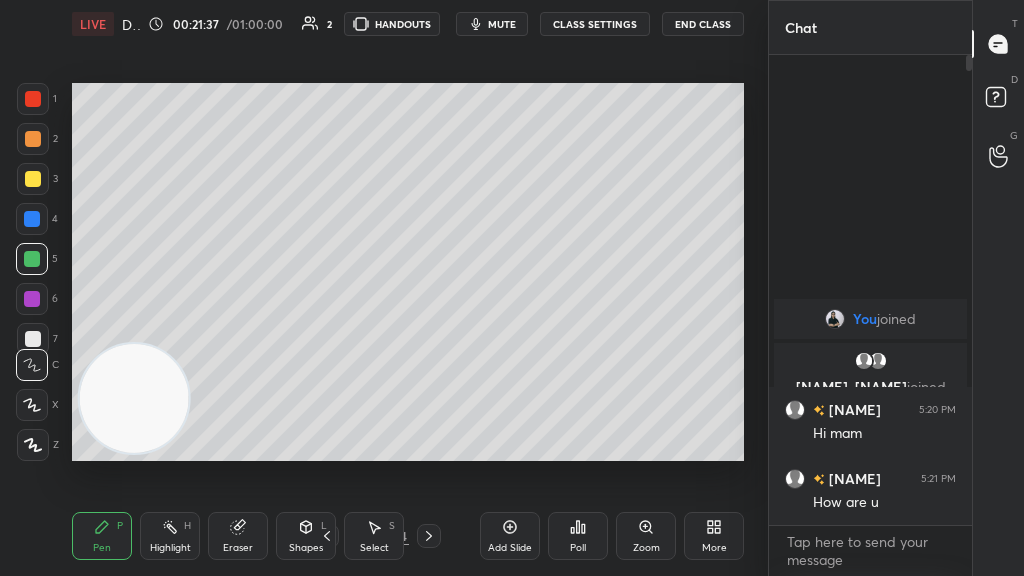 click at bounding box center (33, 179) 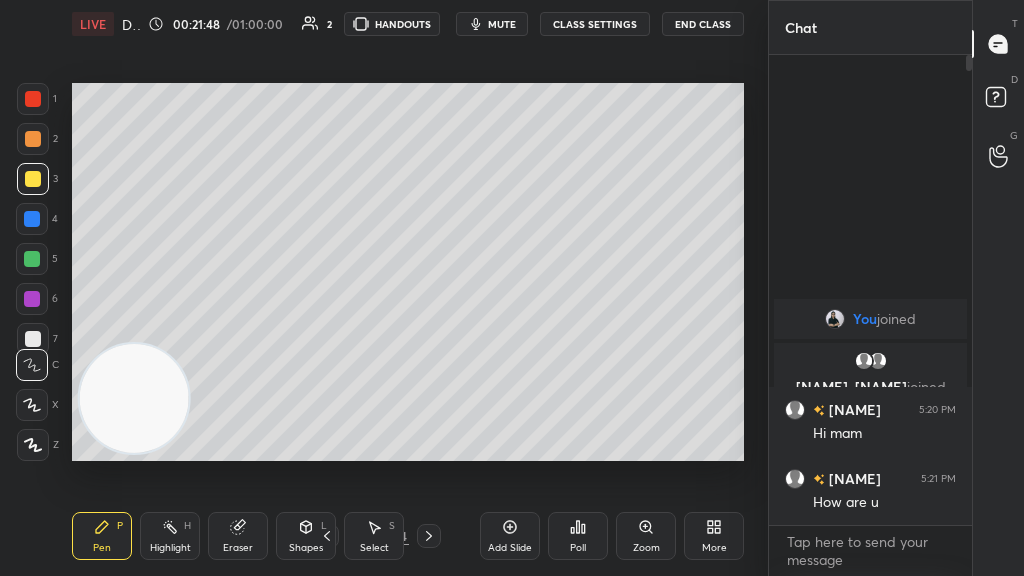 click 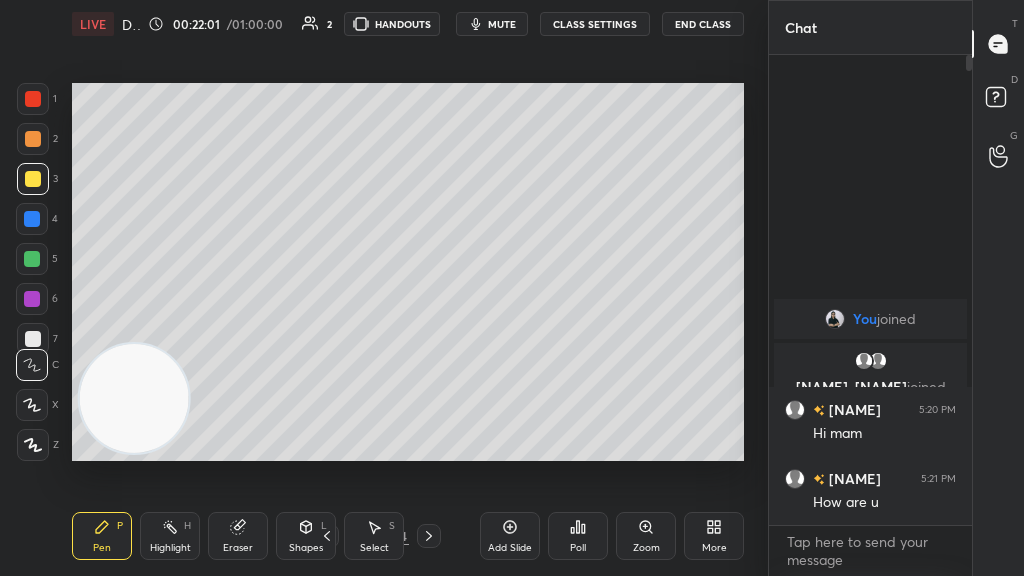 click 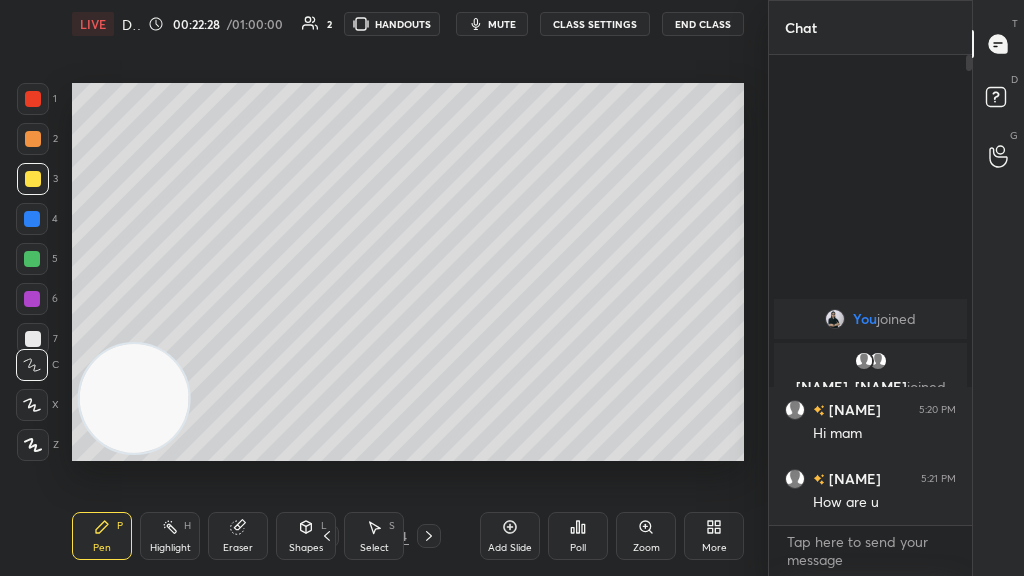click on "Add Slide" at bounding box center (510, 548) 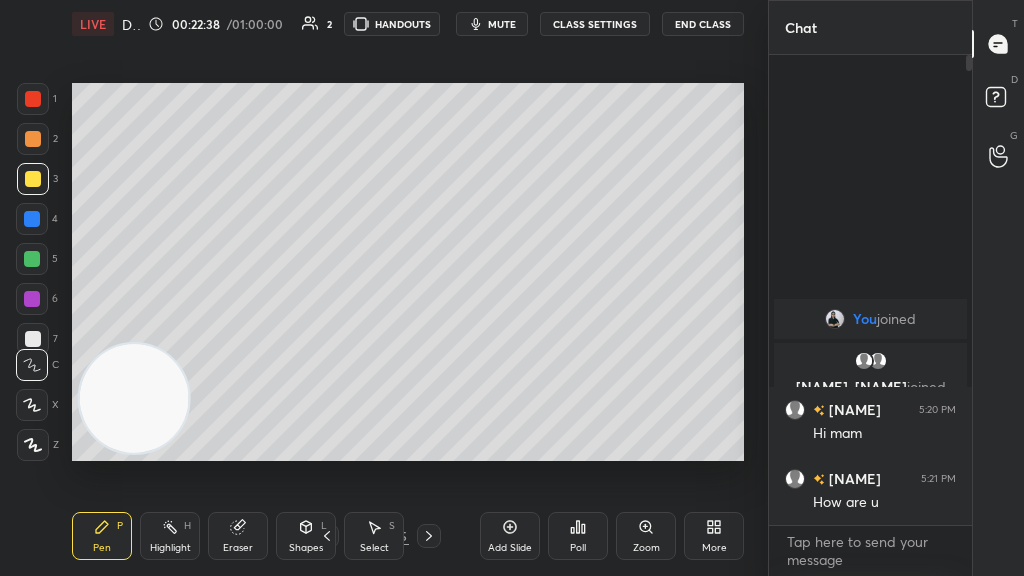 click at bounding box center [33, 139] 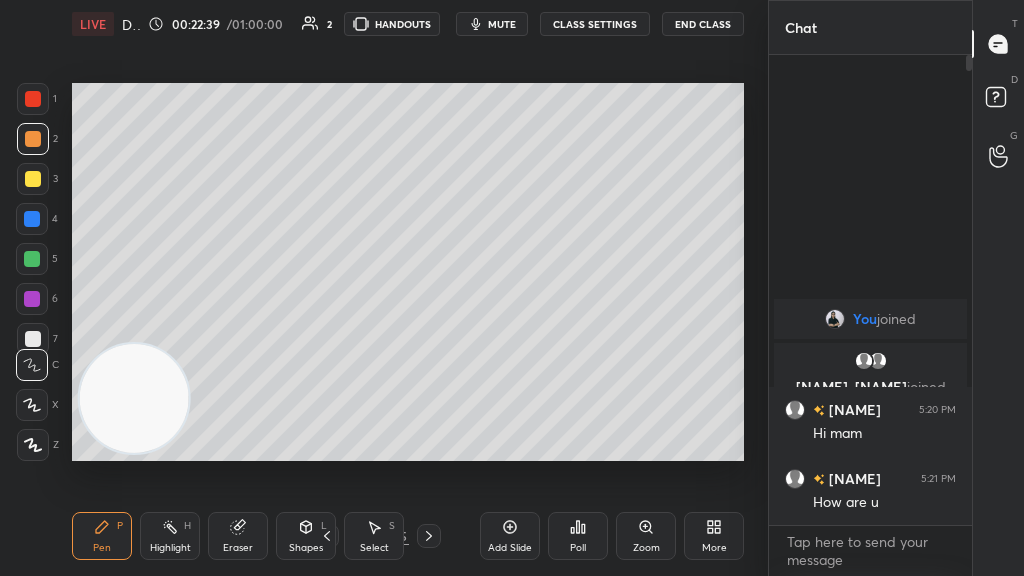 click 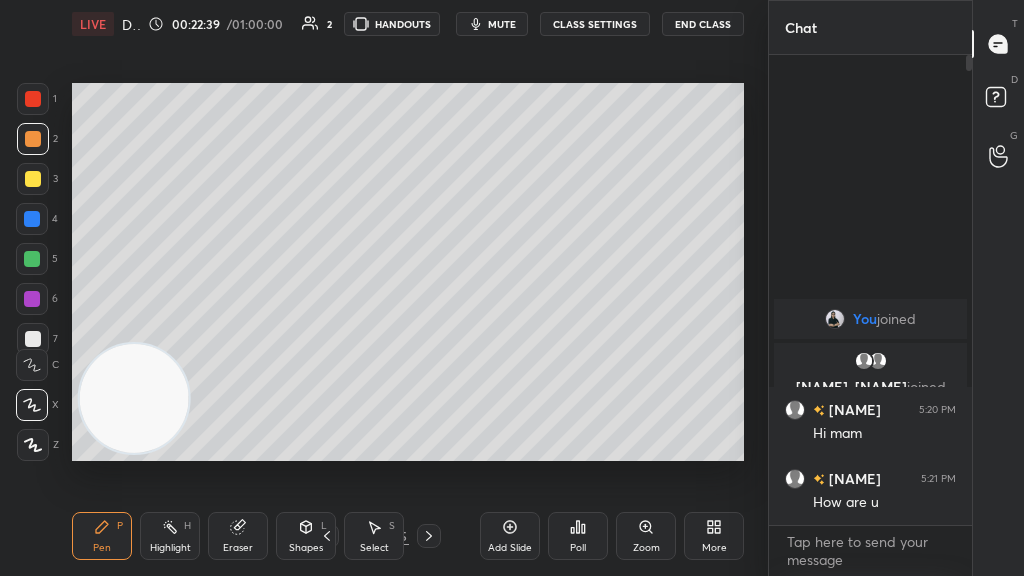 click at bounding box center [33, 339] 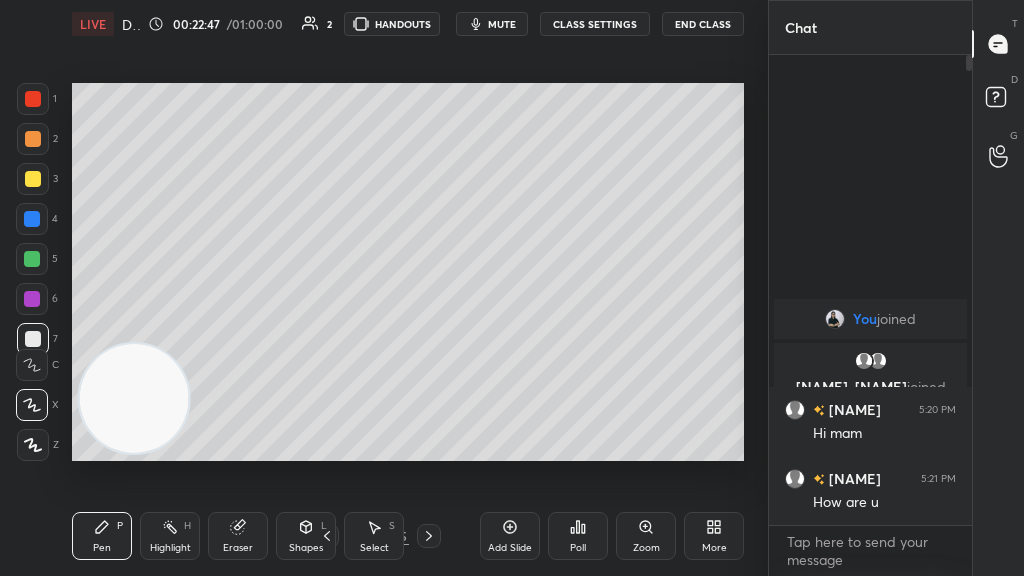click 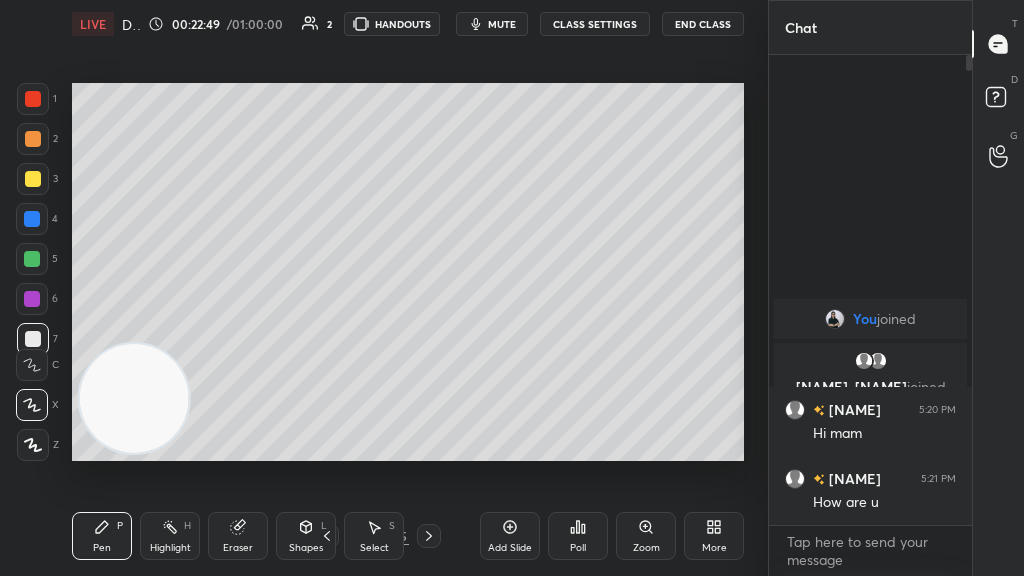 click on "Eraser" at bounding box center (238, 536) 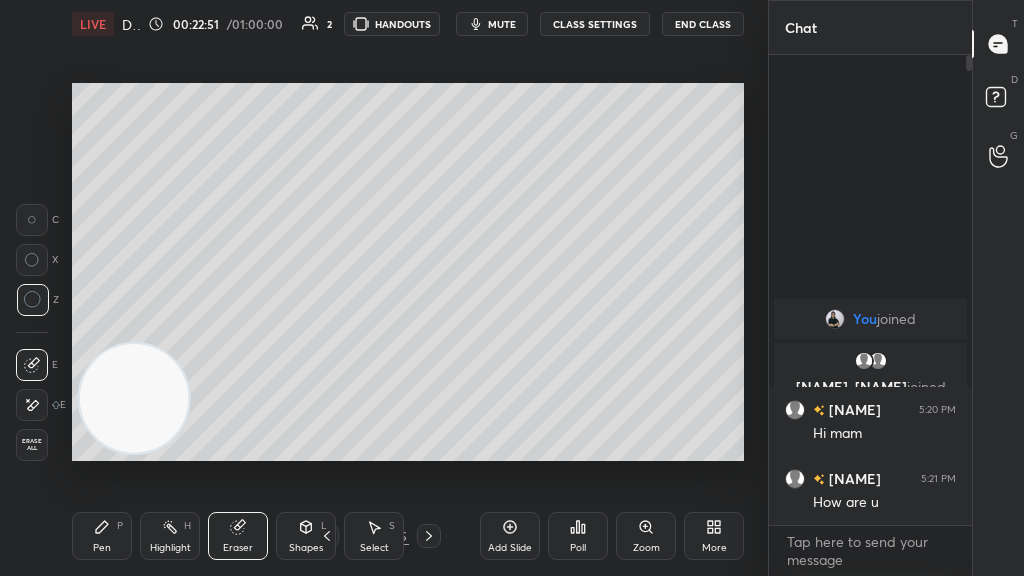 click on "Pen P" at bounding box center (102, 536) 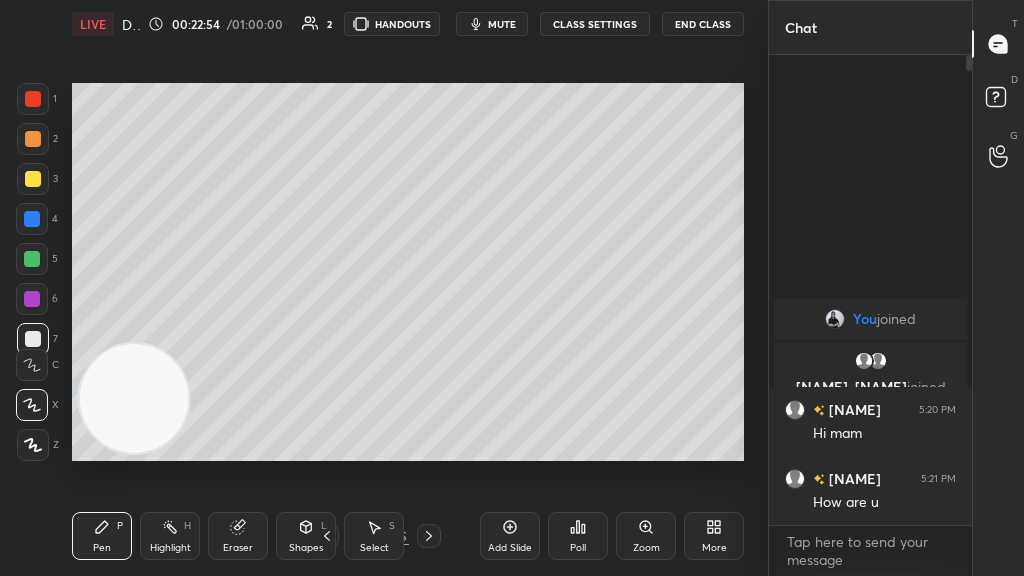 click on "Eraser" at bounding box center (238, 536) 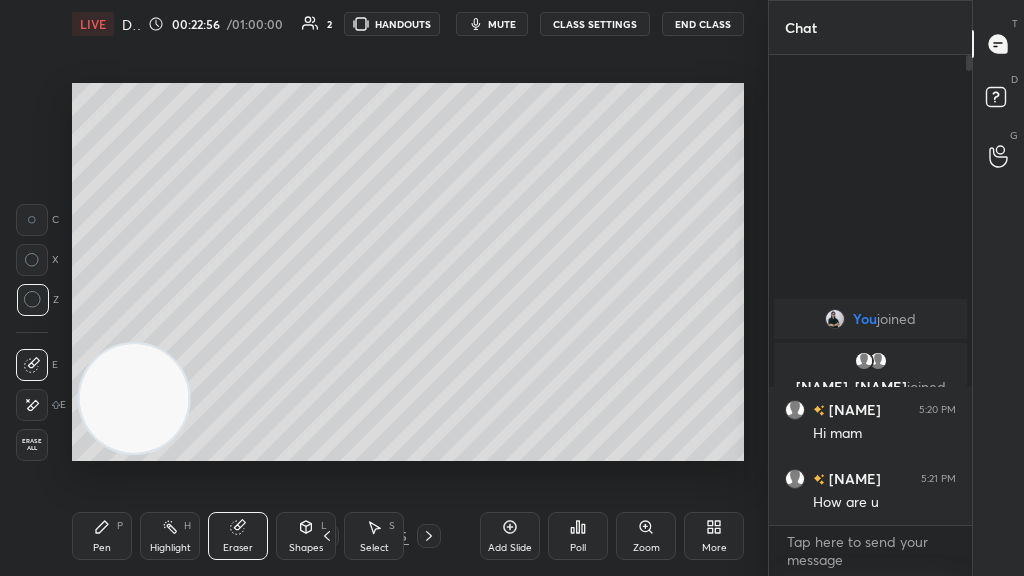 click 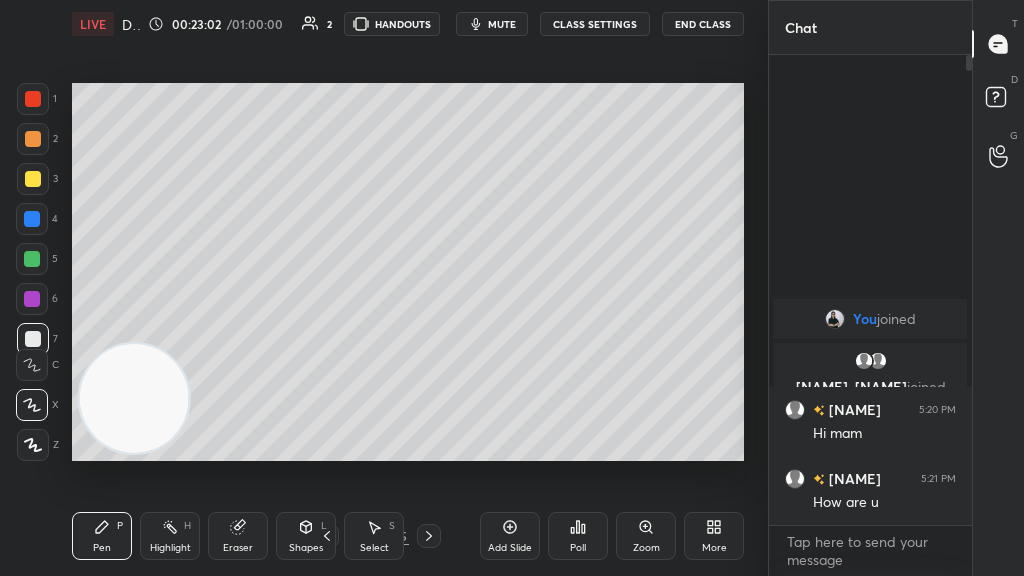 click 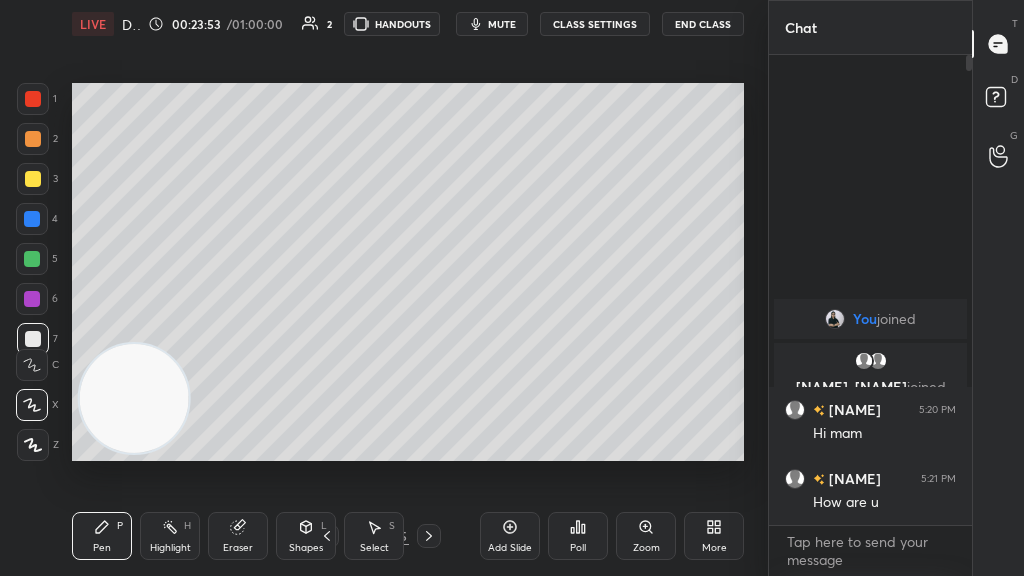 click on "Add Slide" at bounding box center [510, 548] 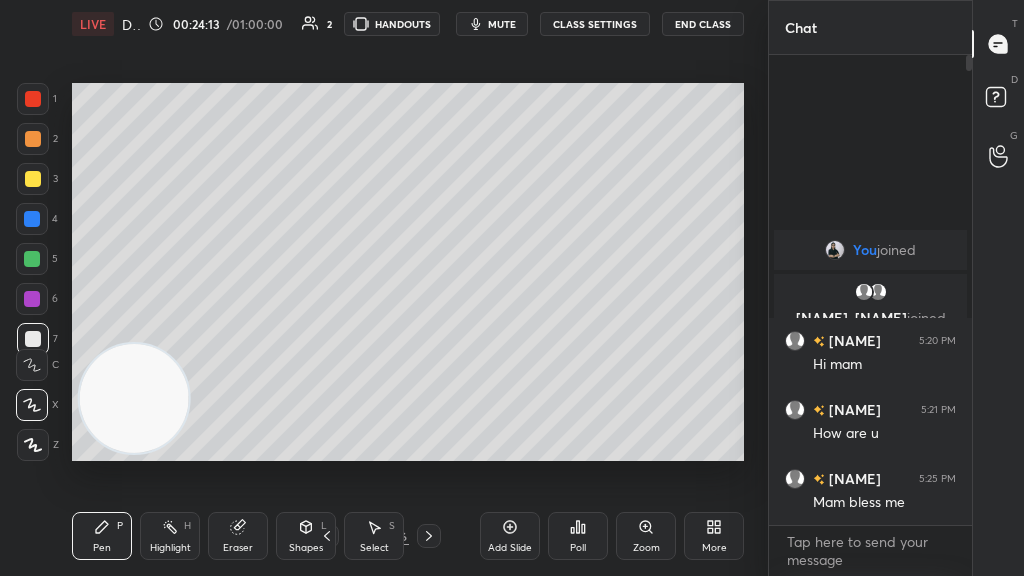 click at bounding box center (33, 179) 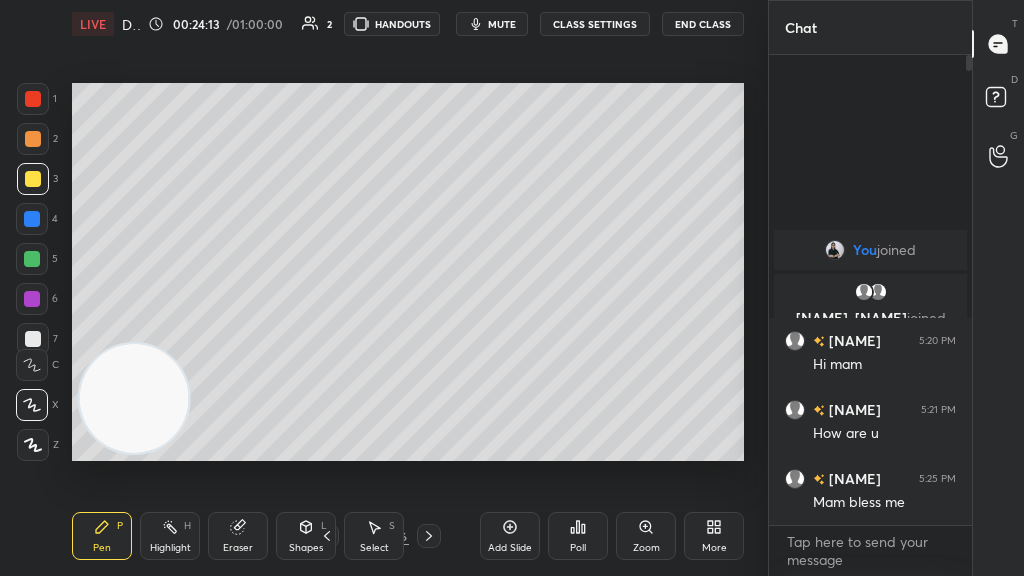 click 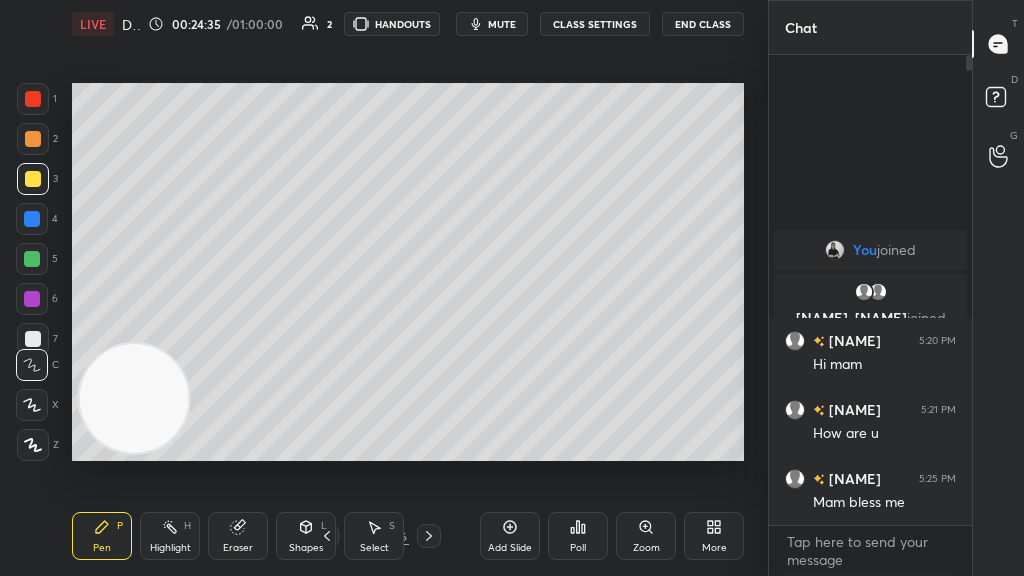 click on "Eraser" at bounding box center [238, 536] 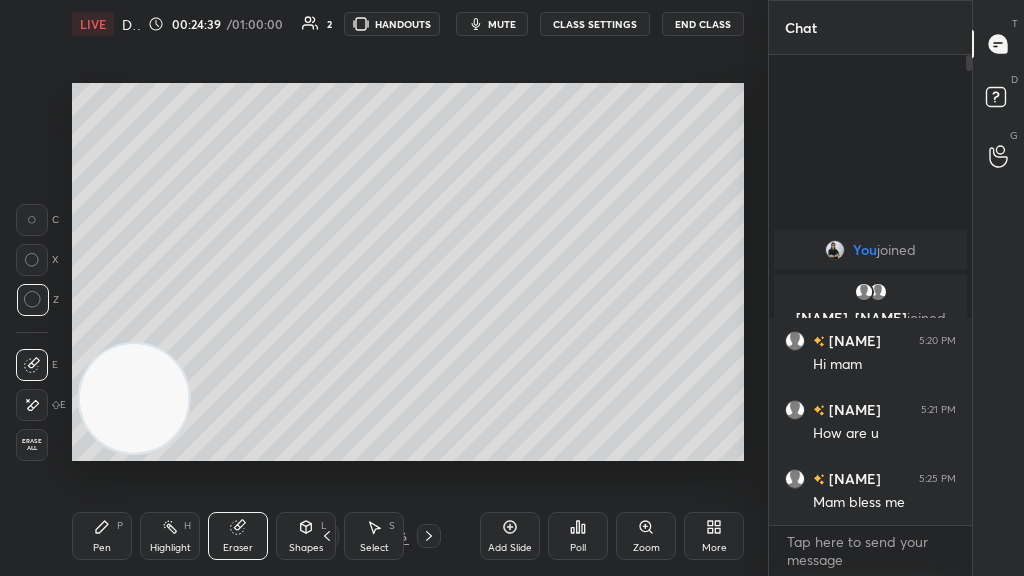 click 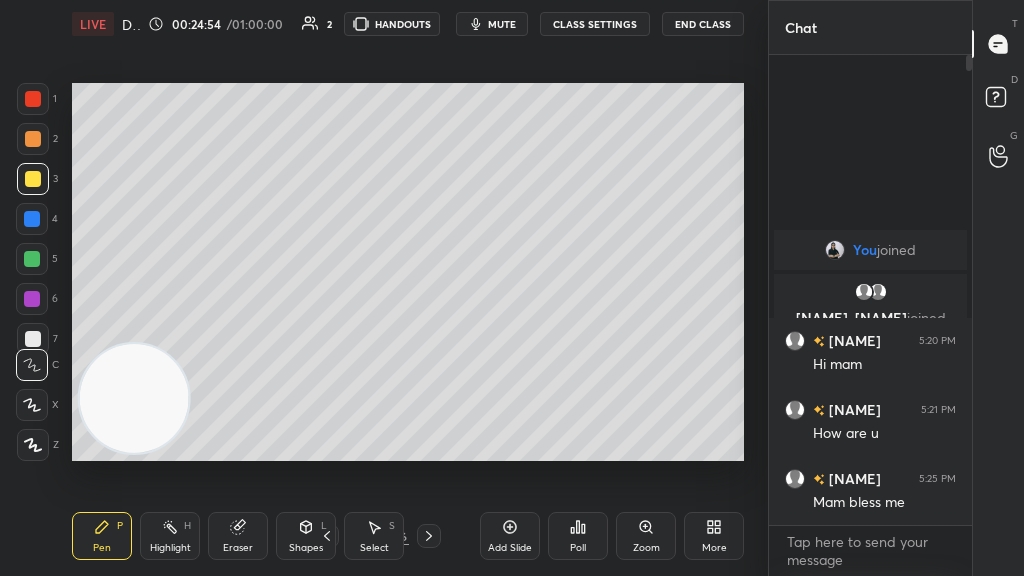 click 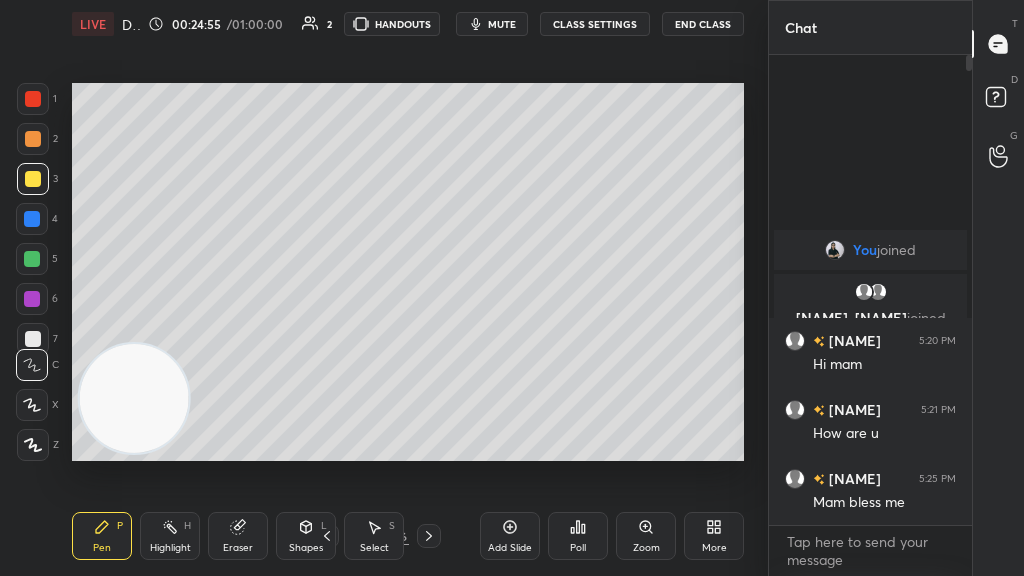 click on "Pen P Highlight H Eraser Shapes L Select S 4 / 6 Add Slide Poll Zoom More" at bounding box center [408, 536] 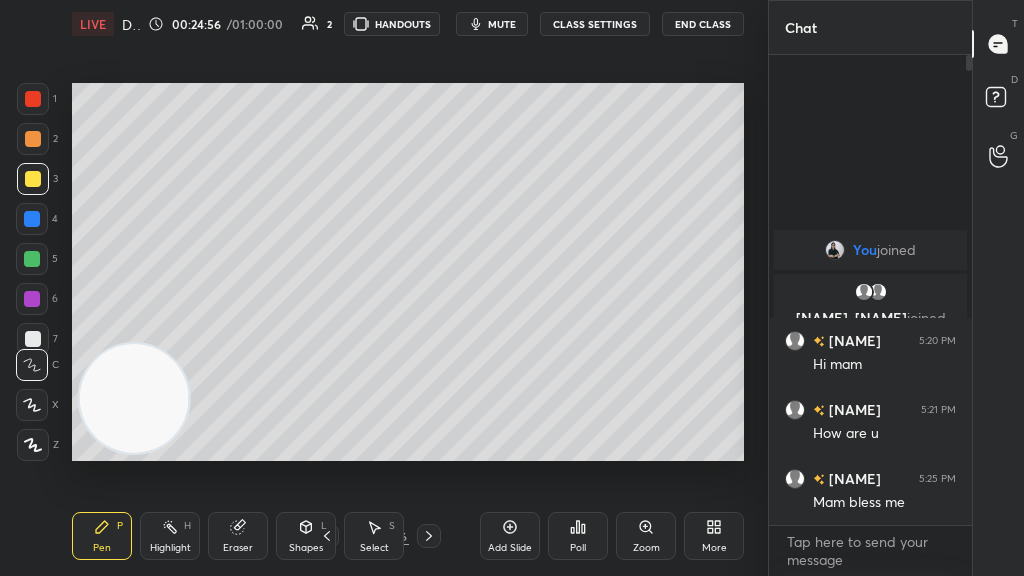 click 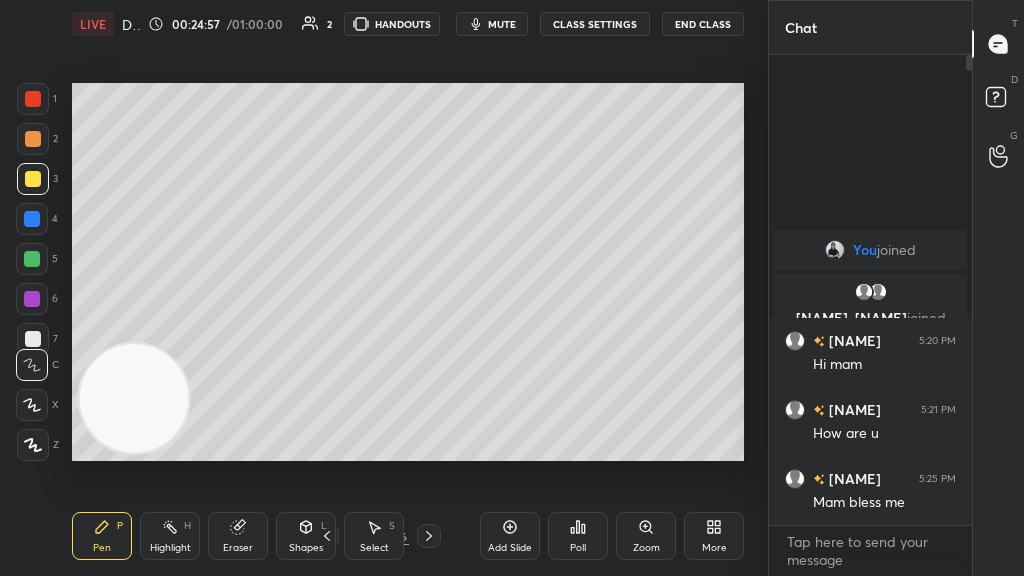 click 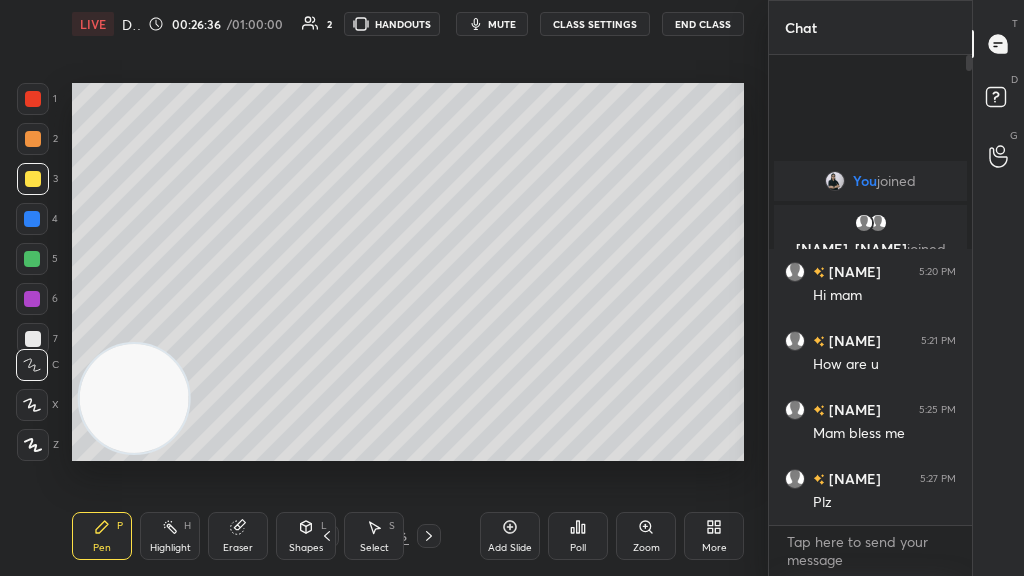 click on "Add Slide" at bounding box center [510, 536] 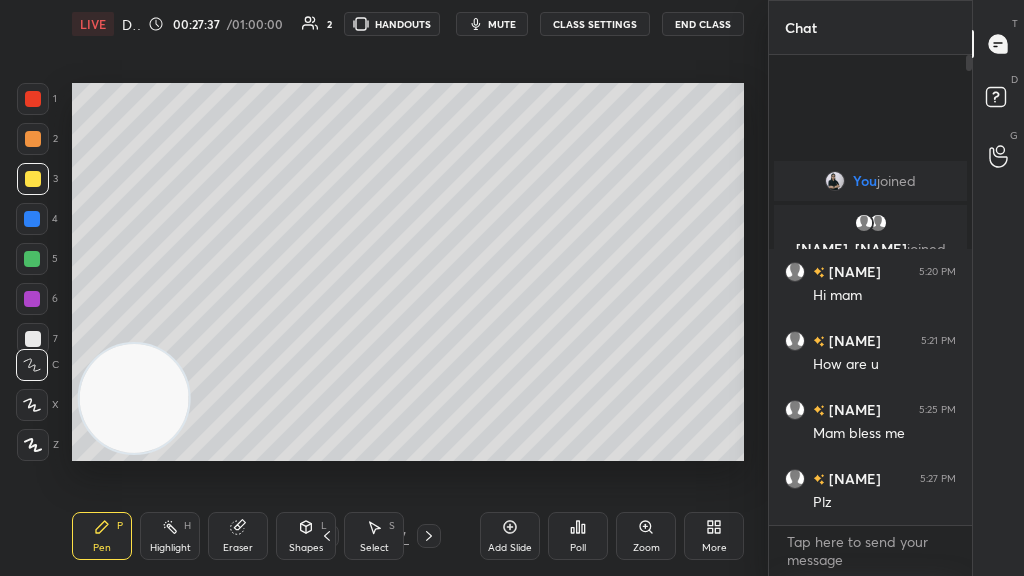 click at bounding box center (32, 219) 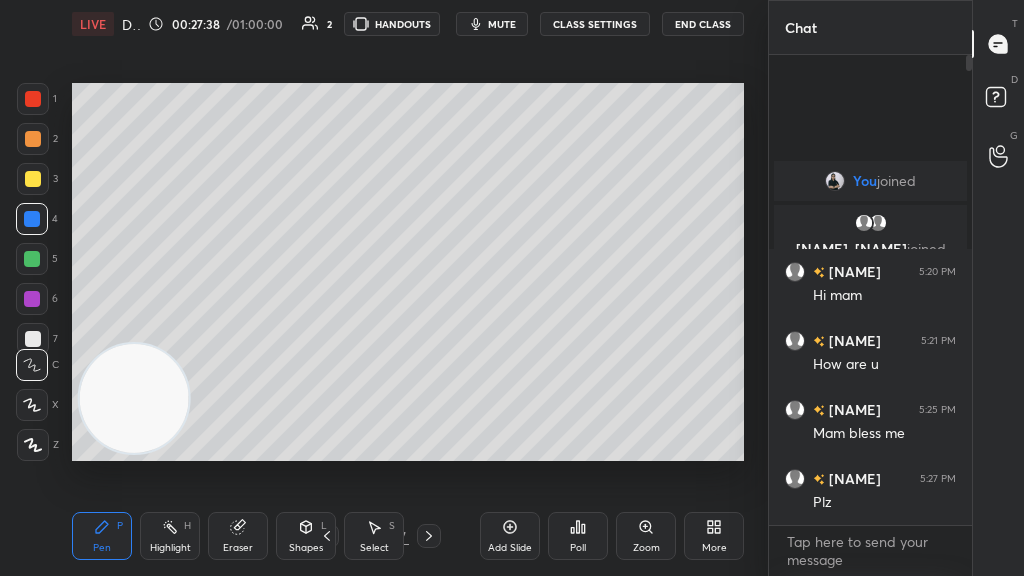 click at bounding box center (32, 405) 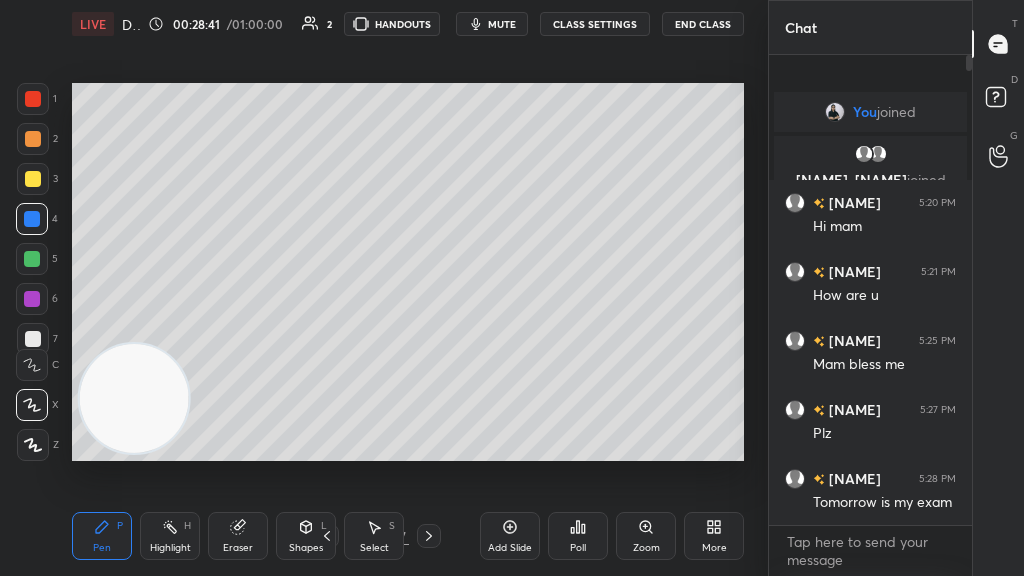 click on "Add Slide" at bounding box center [510, 536] 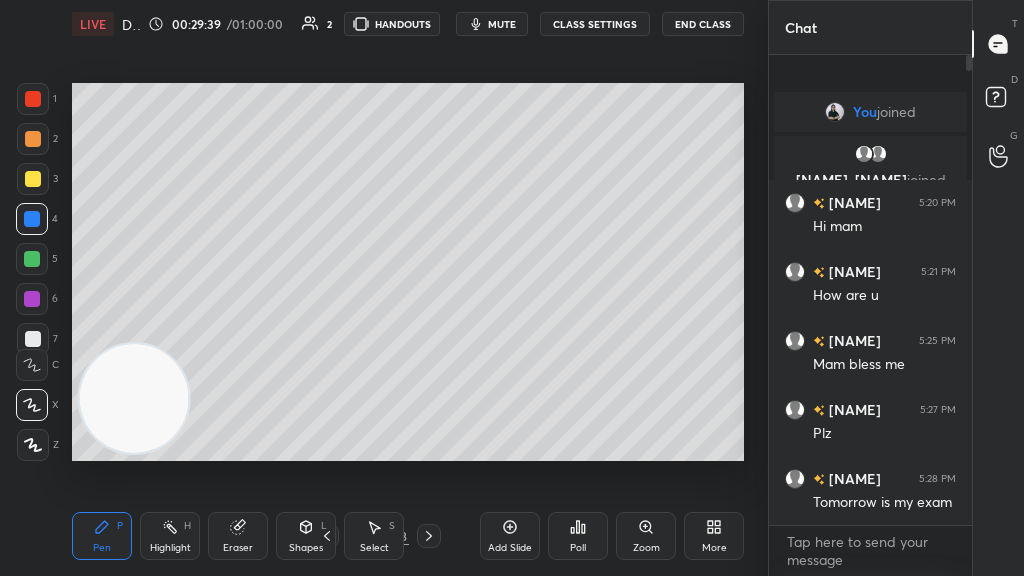 click 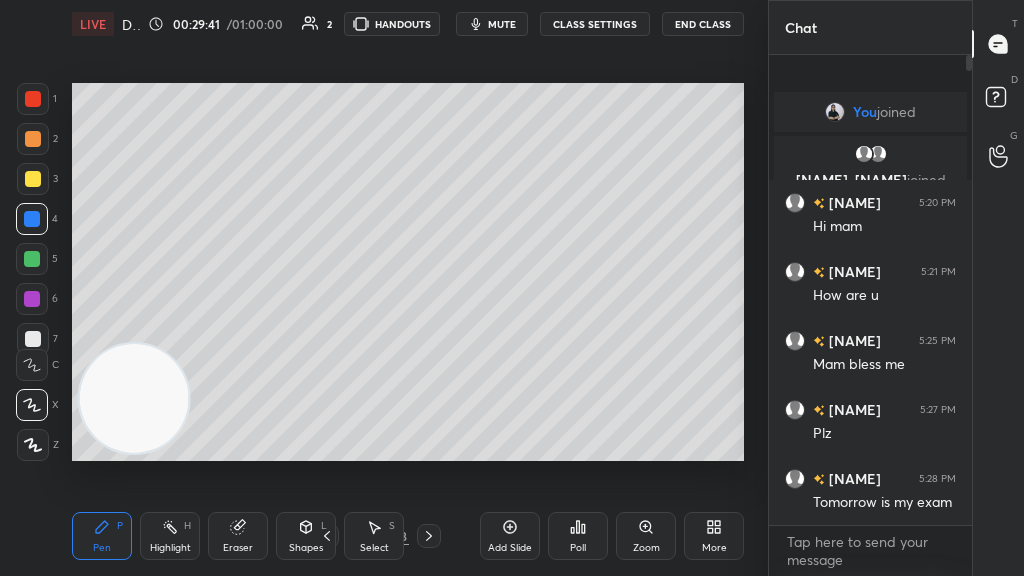 click at bounding box center (429, 536) 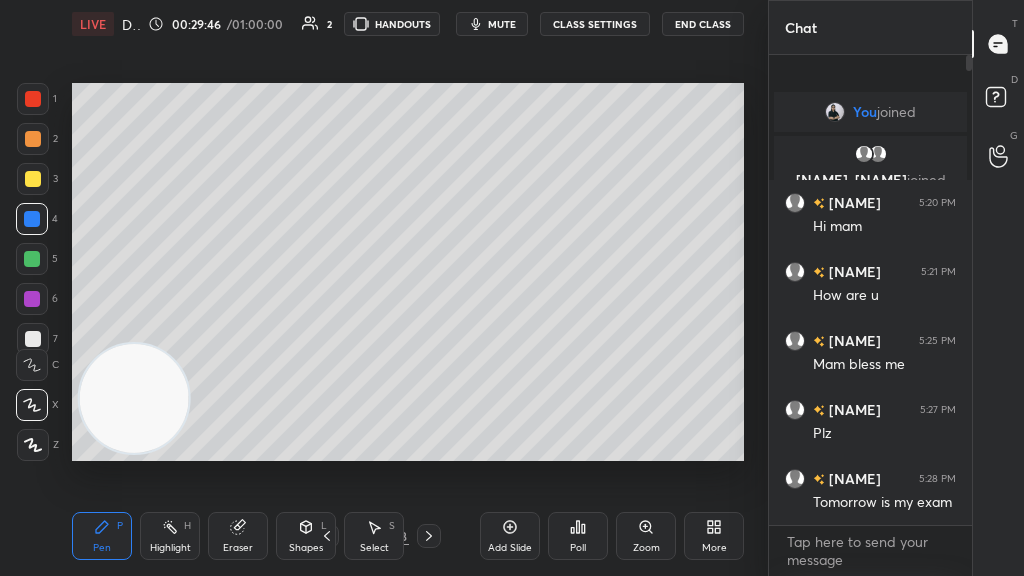 click at bounding box center [32, 365] 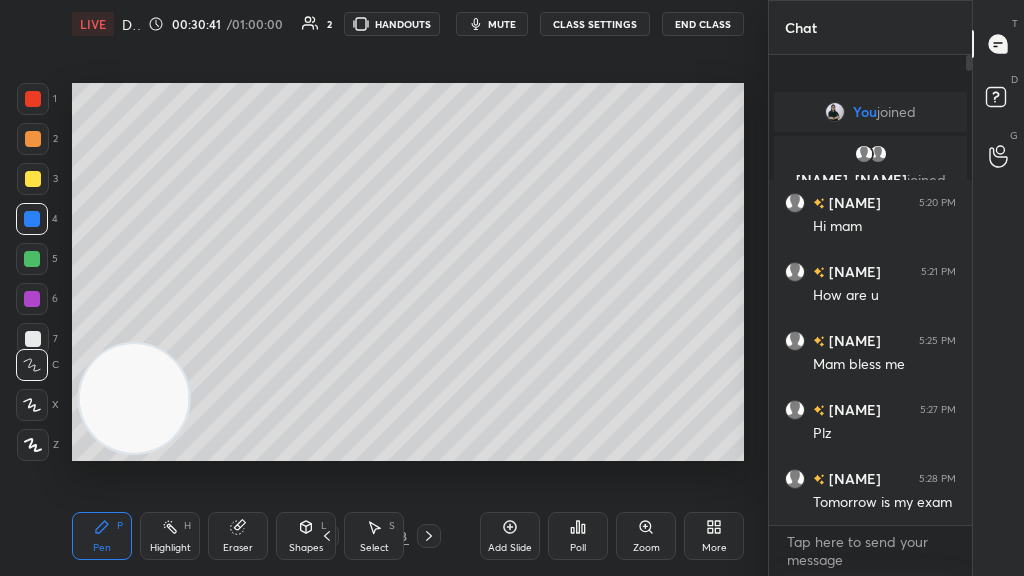 click on "Add Slide" at bounding box center [510, 536] 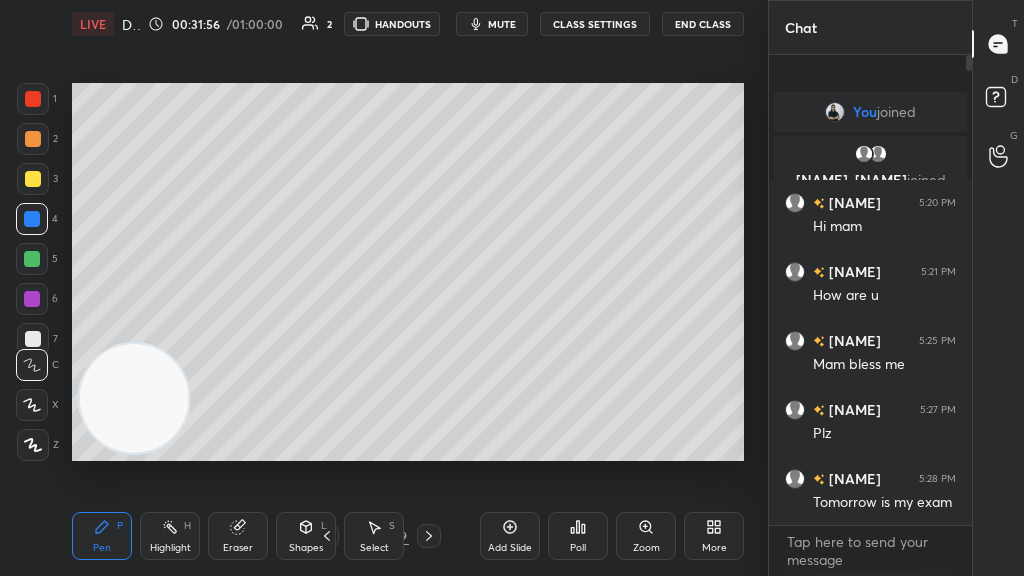 click 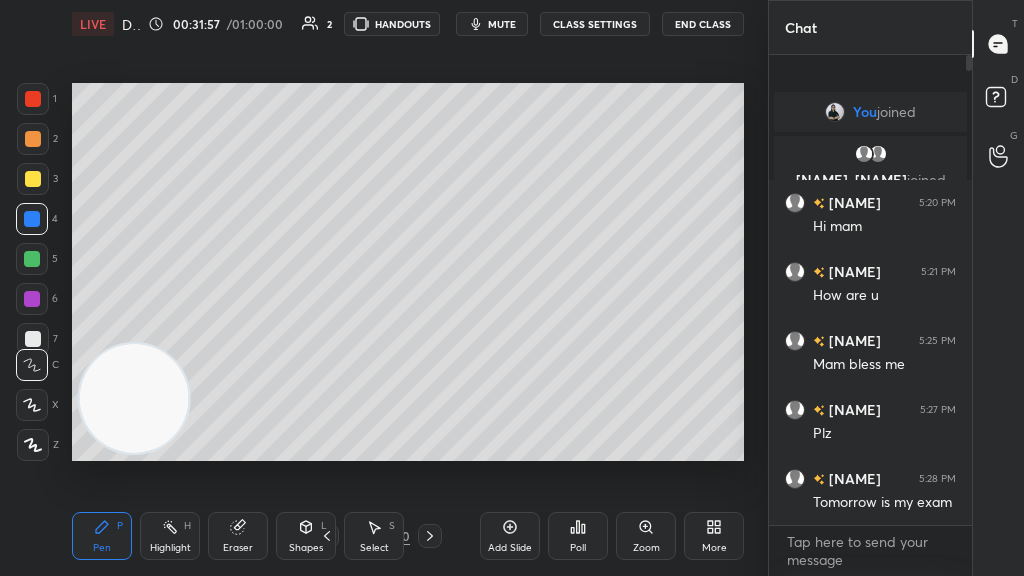 click at bounding box center [32, 405] 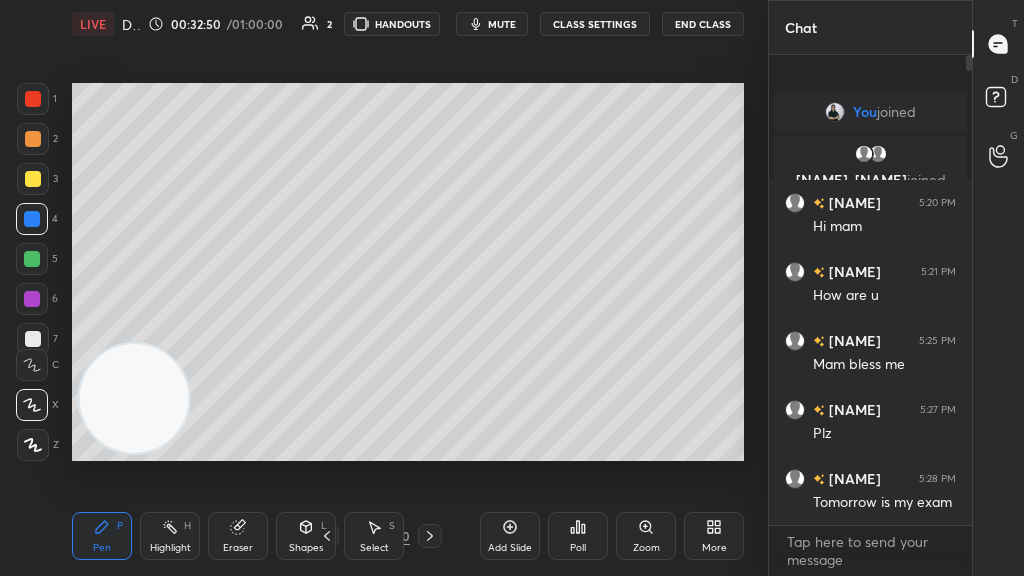 click 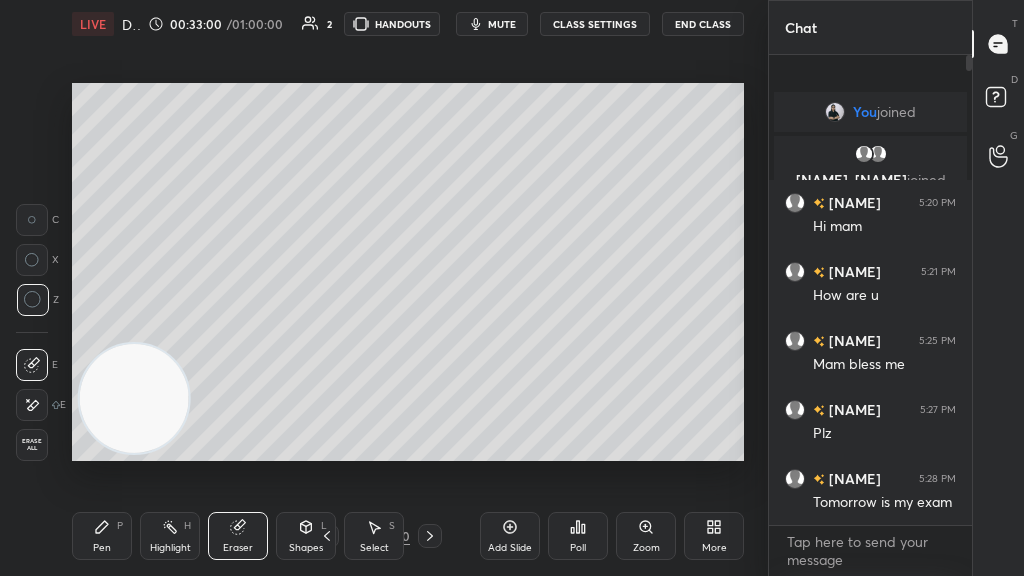 click on "Pen P" at bounding box center [102, 536] 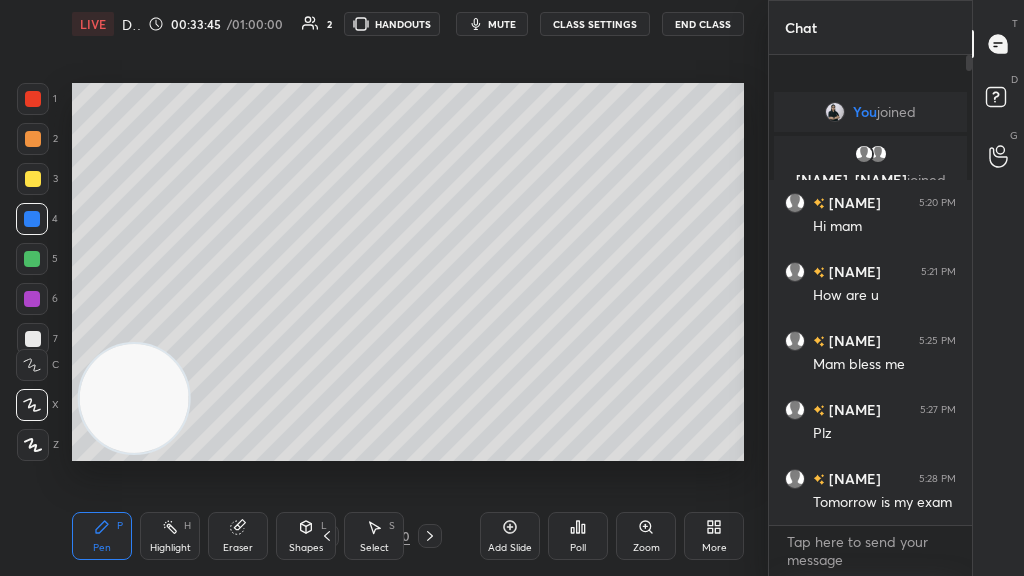 click on "Eraser" at bounding box center (238, 536) 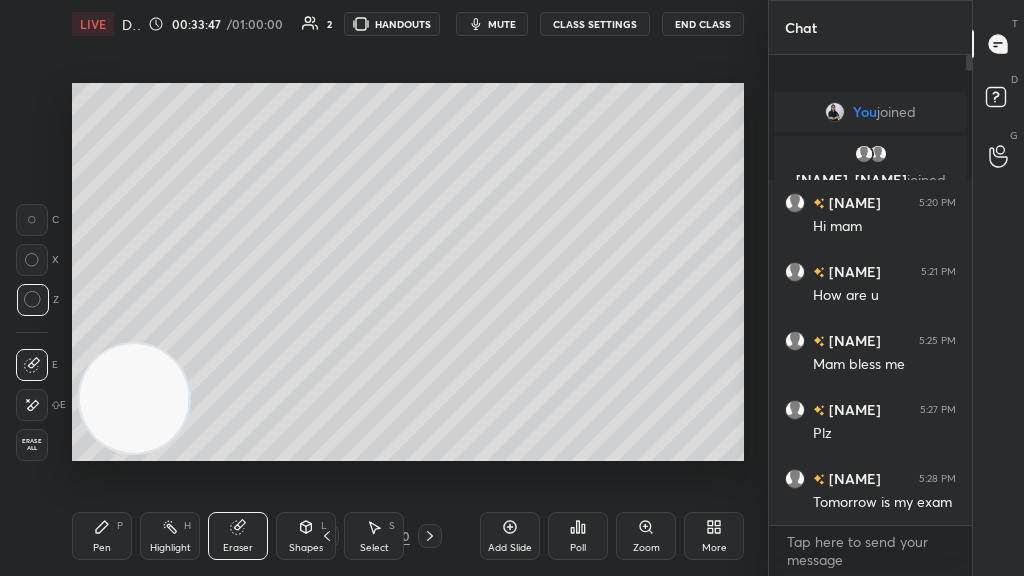 click 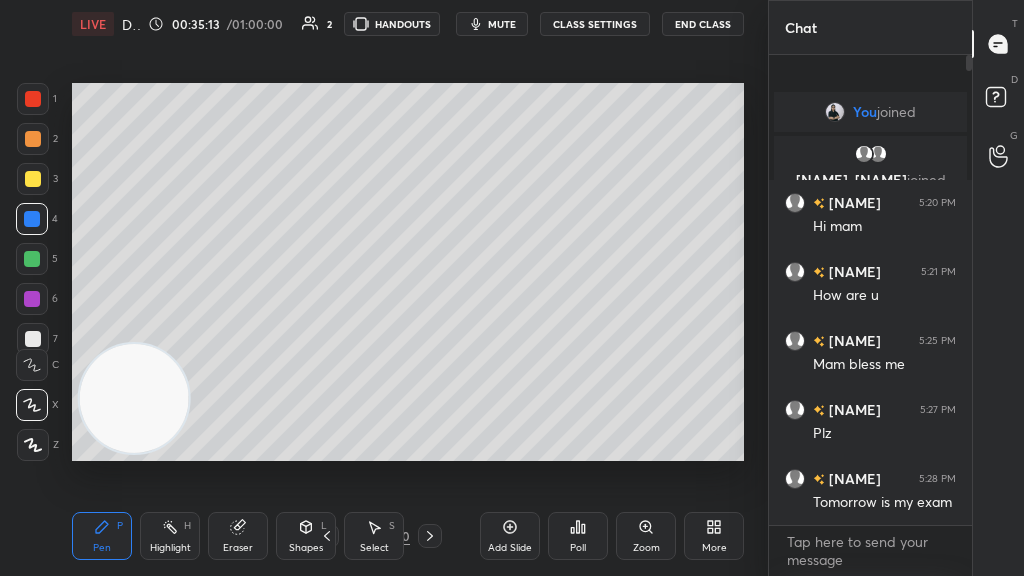 click 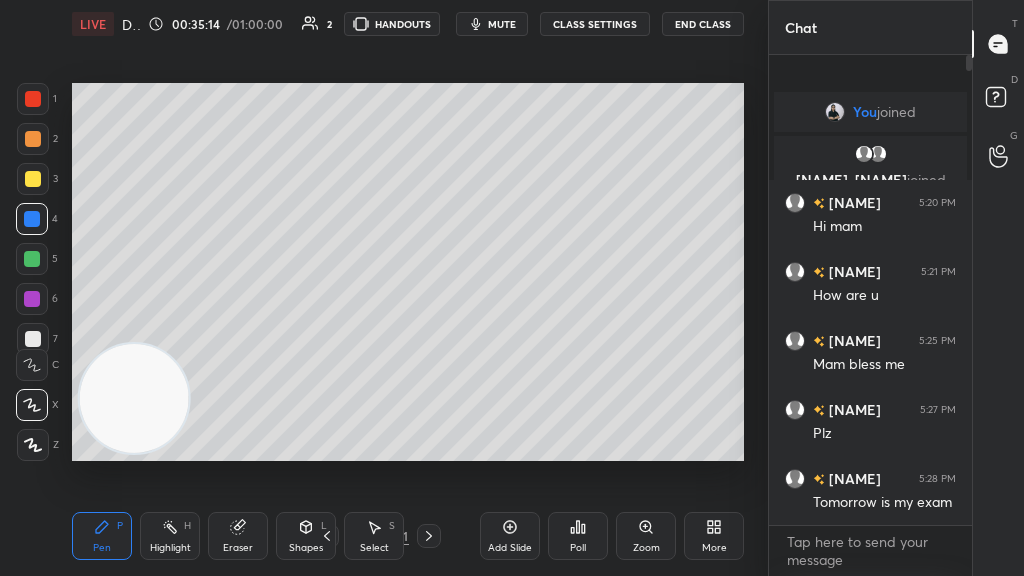 click at bounding box center (33, 179) 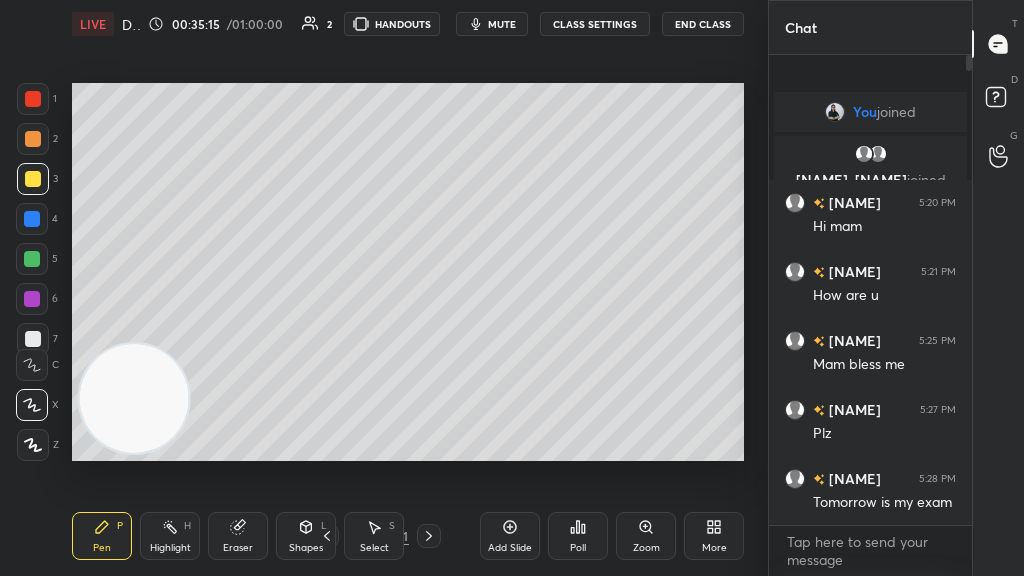 click at bounding box center [32, 365] 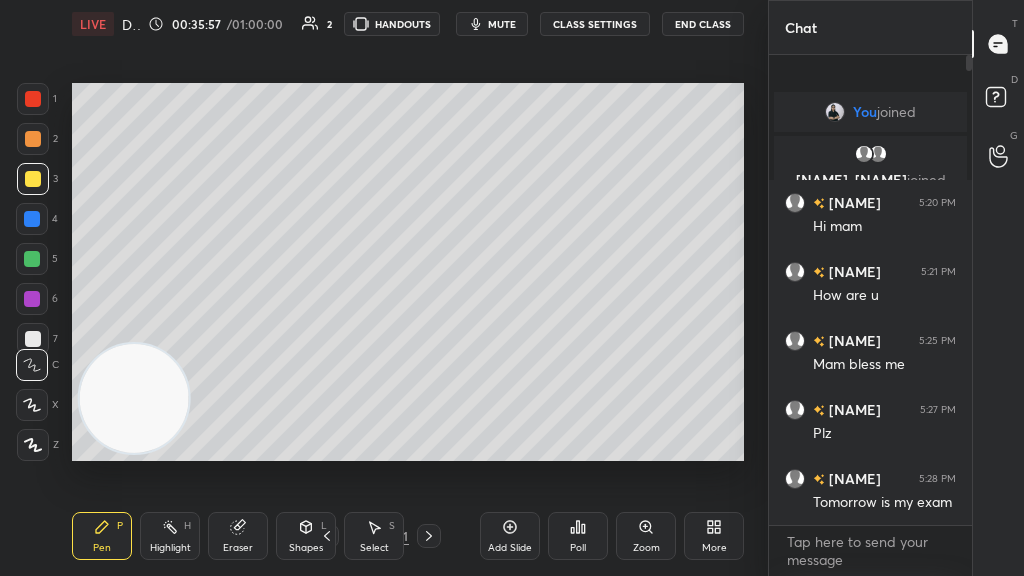 click on "3" at bounding box center (37, 183) 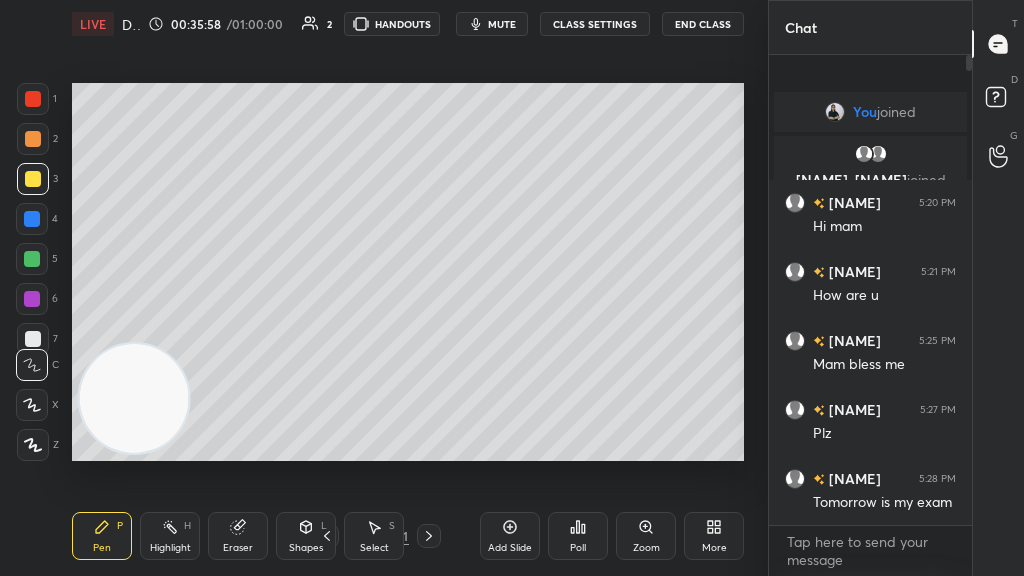click on "5" at bounding box center [37, 263] 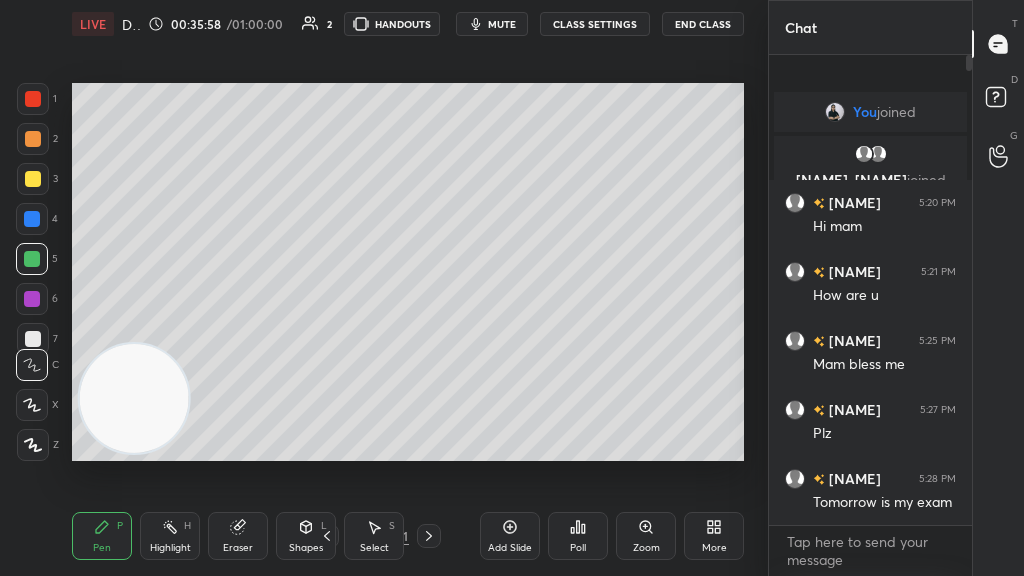 click at bounding box center (33, 339) 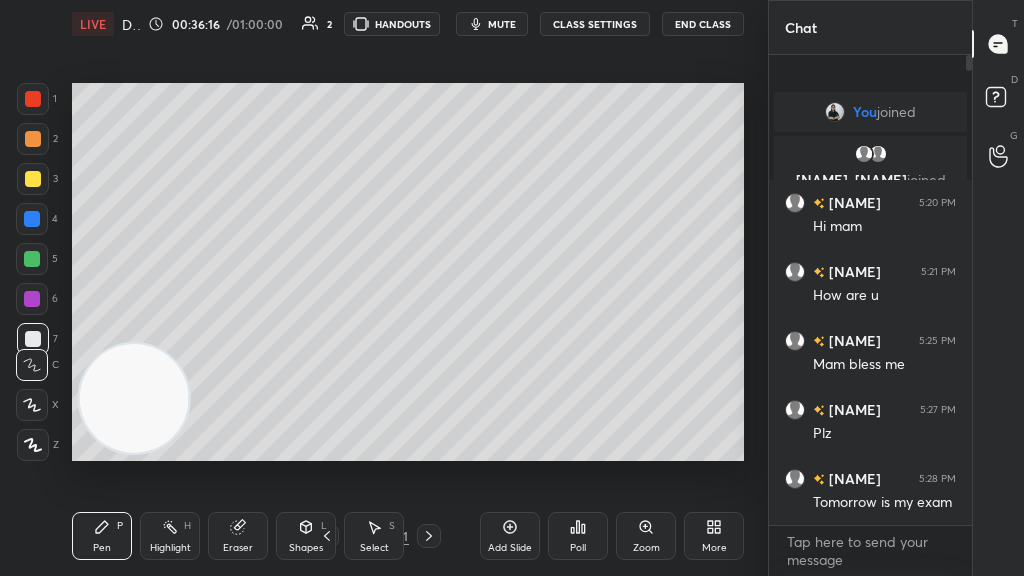 click at bounding box center (33, 99) 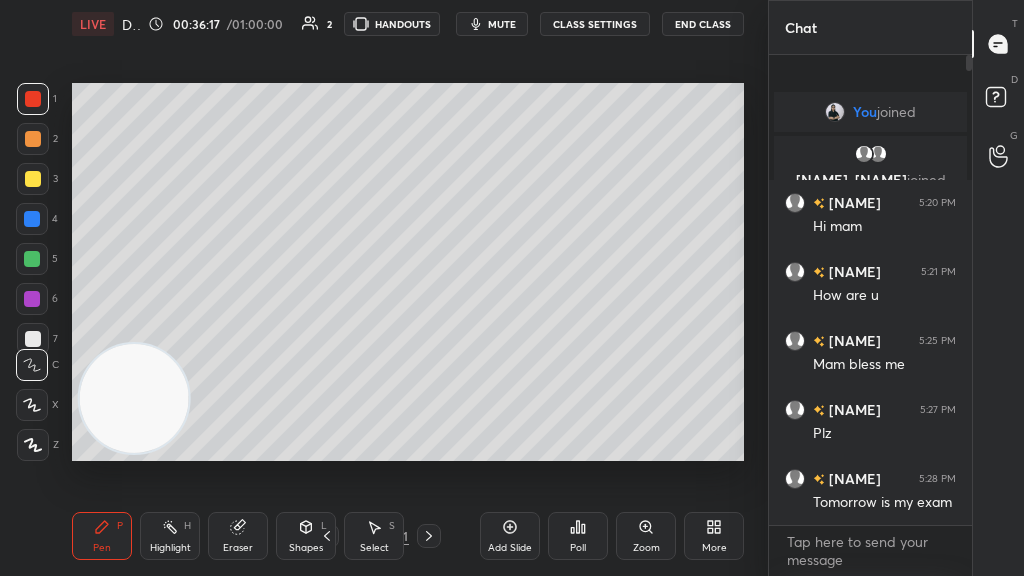 click 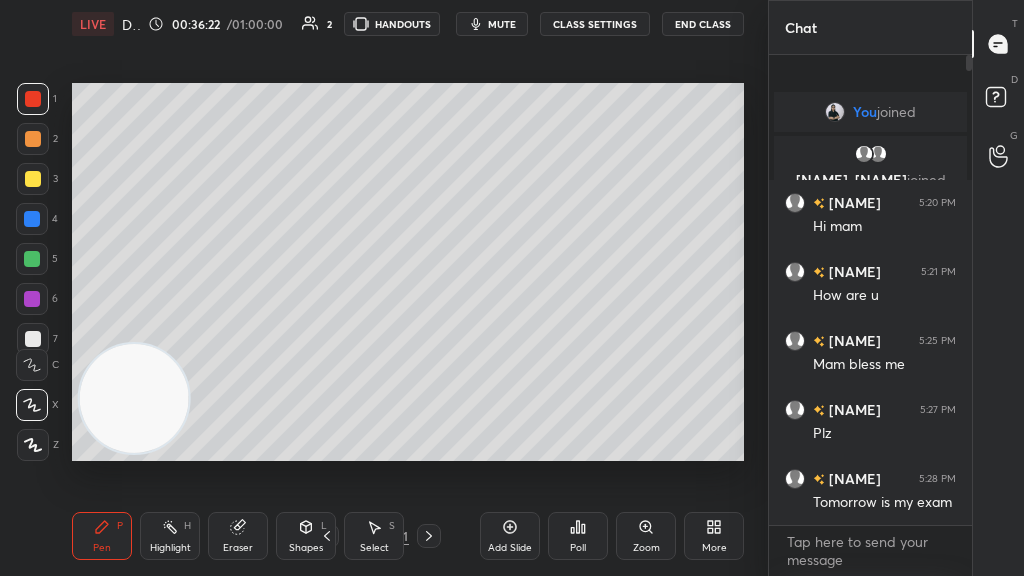 click 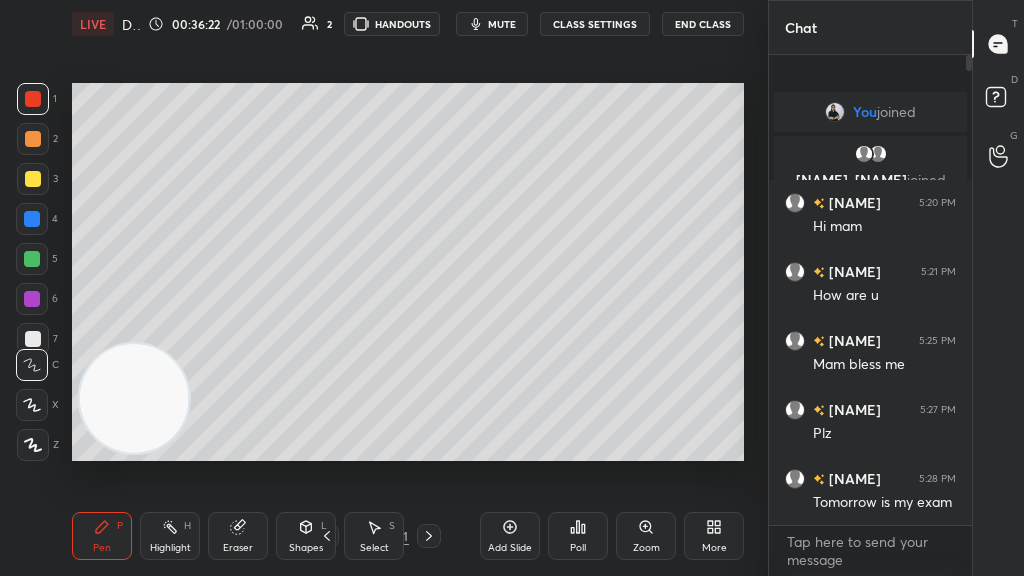 click at bounding box center (33, 339) 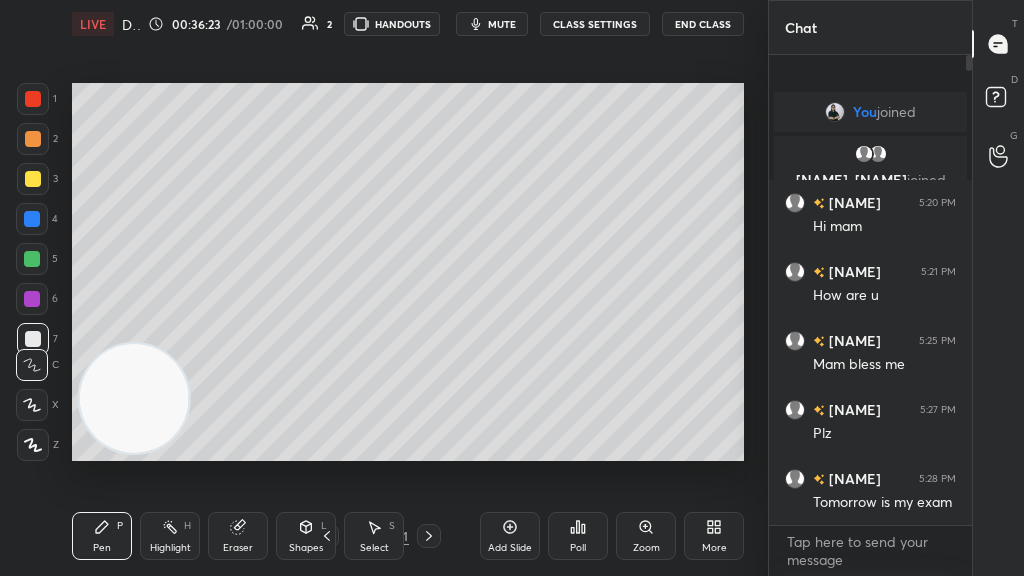 click at bounding box center [32, 259] 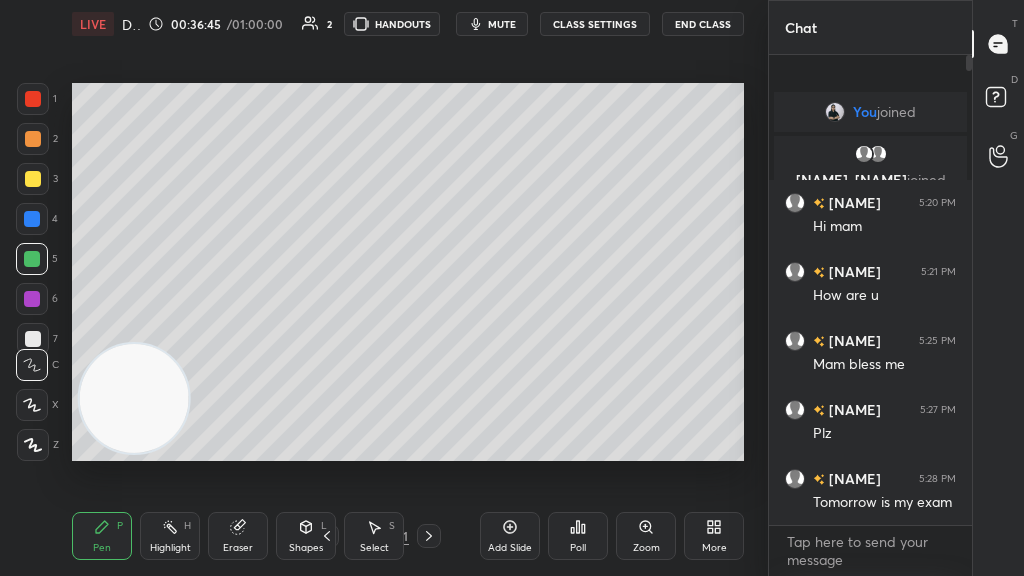 click at bounding box center [33, 339] 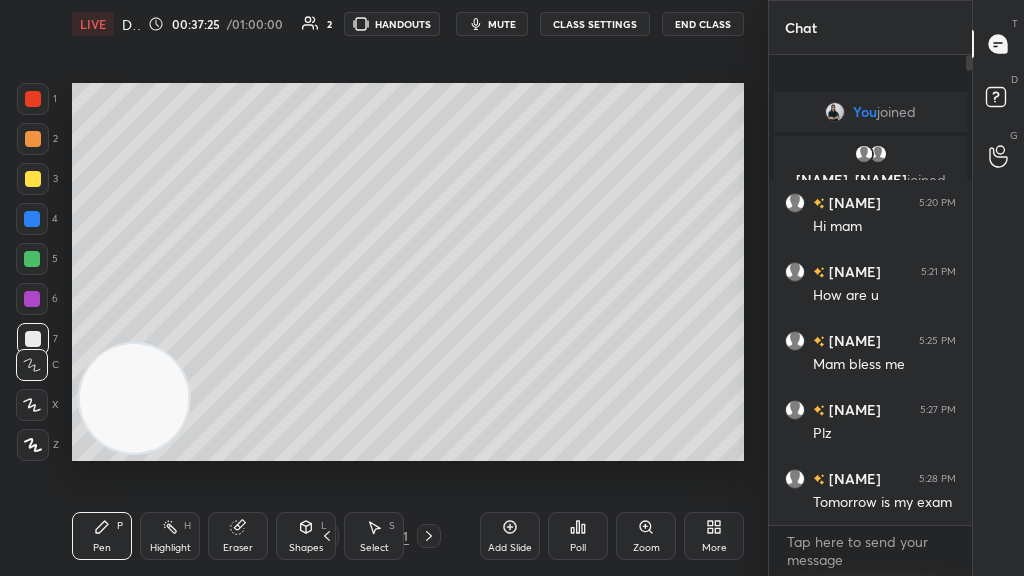 click 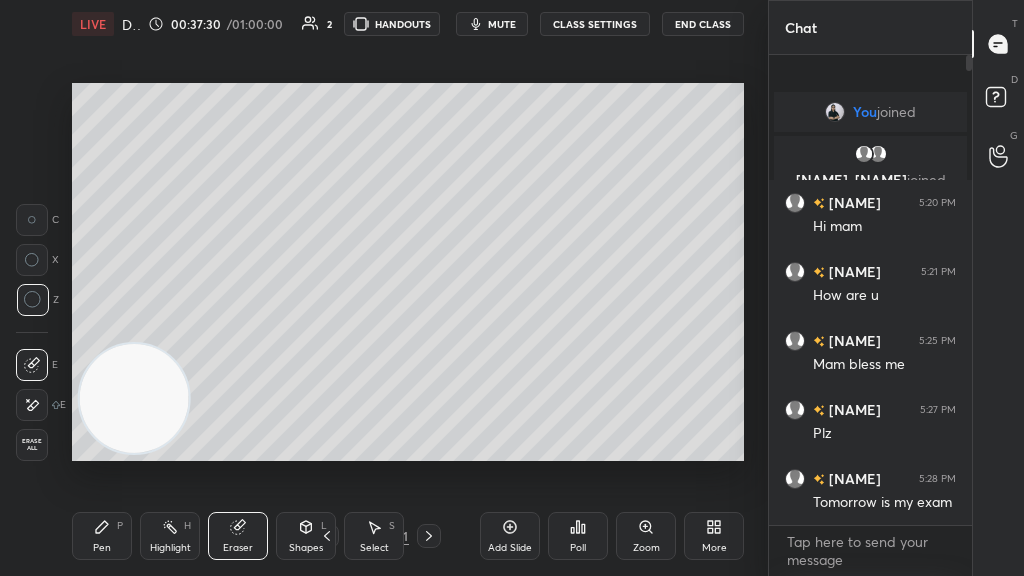 click 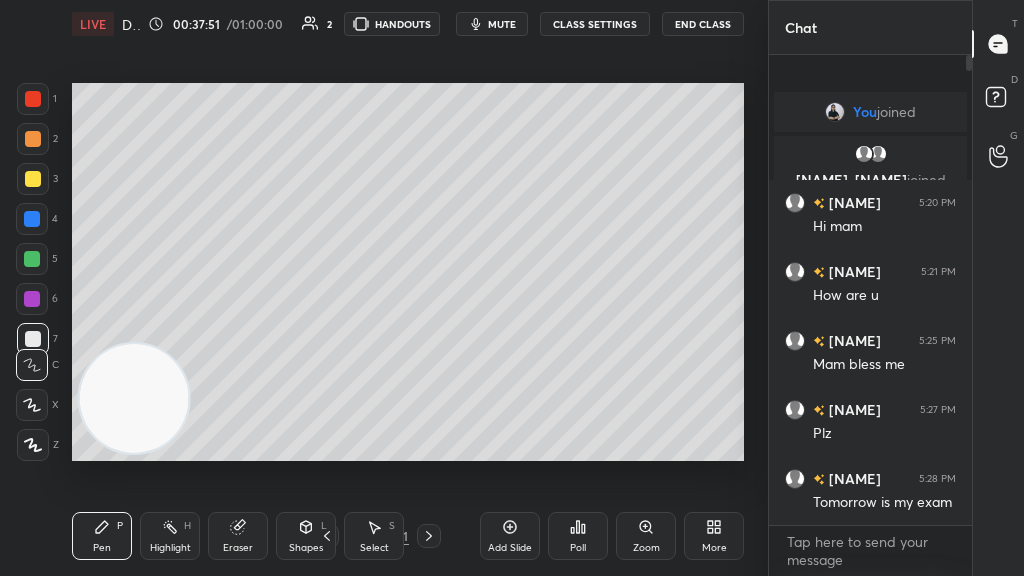 click on "Add Slide" at bounding box center [510, 536] 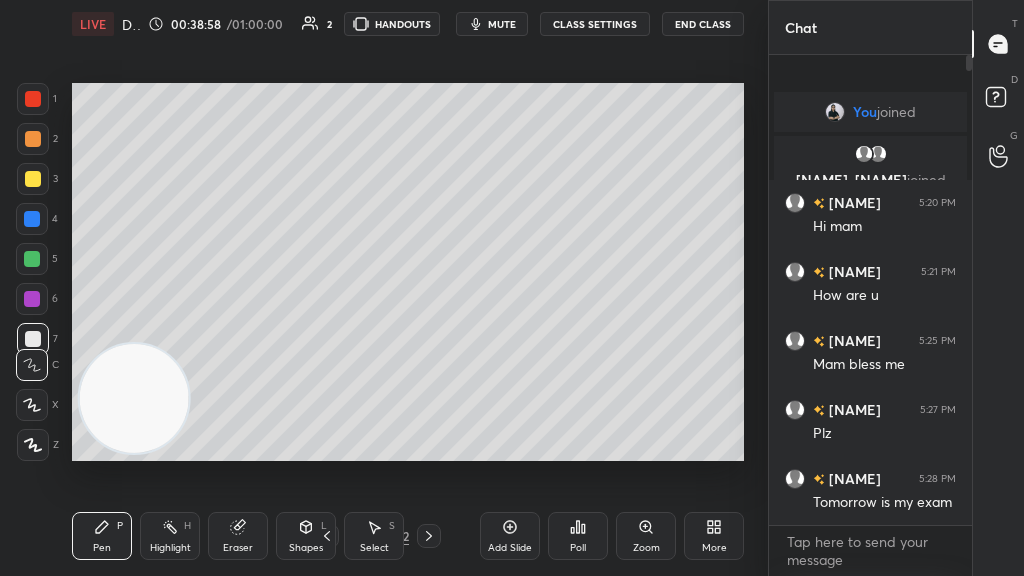 click at bounding box center (32, 405) 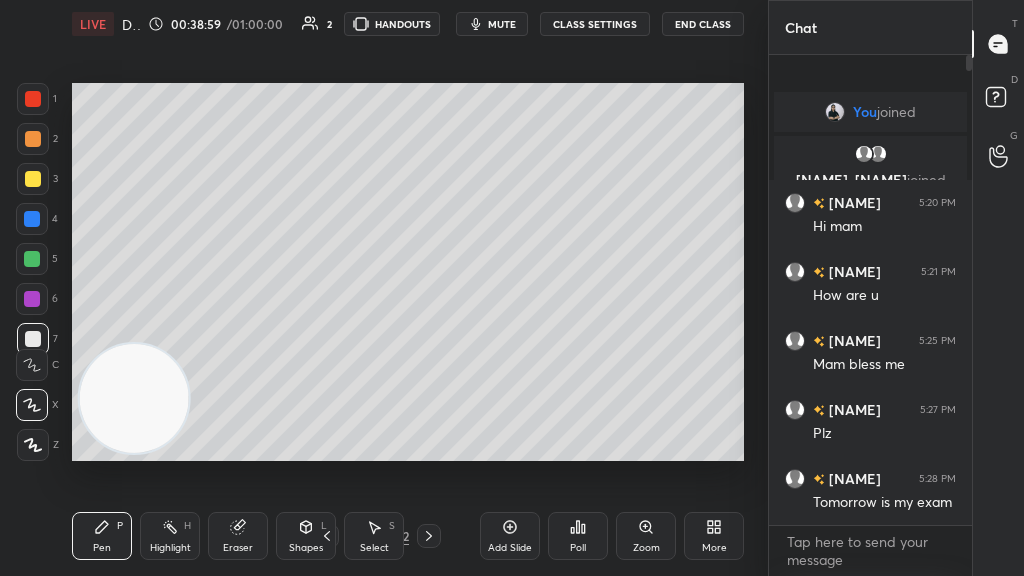 click at bounding box center [33, 179] 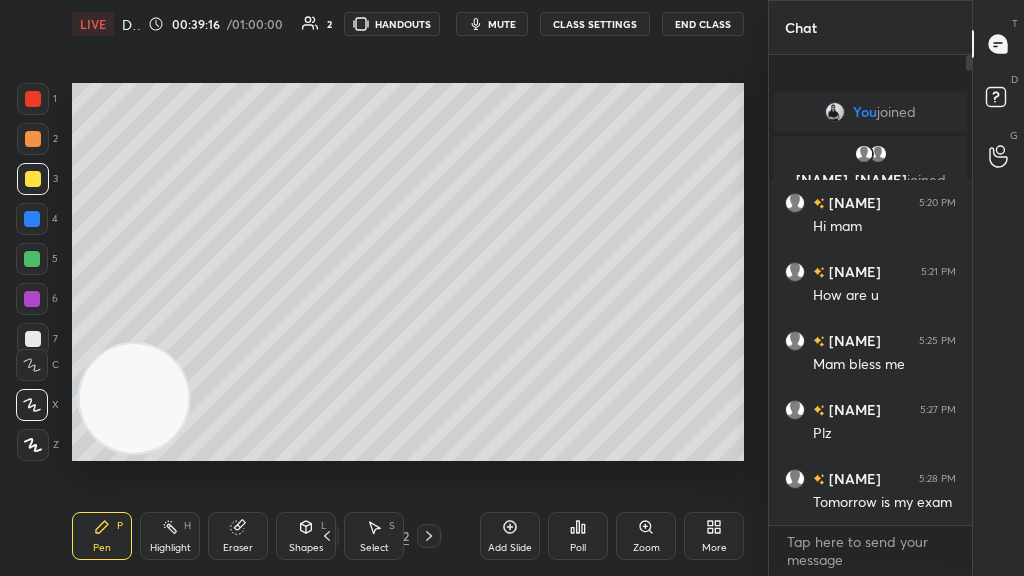 click at bounding box center [32, 365] 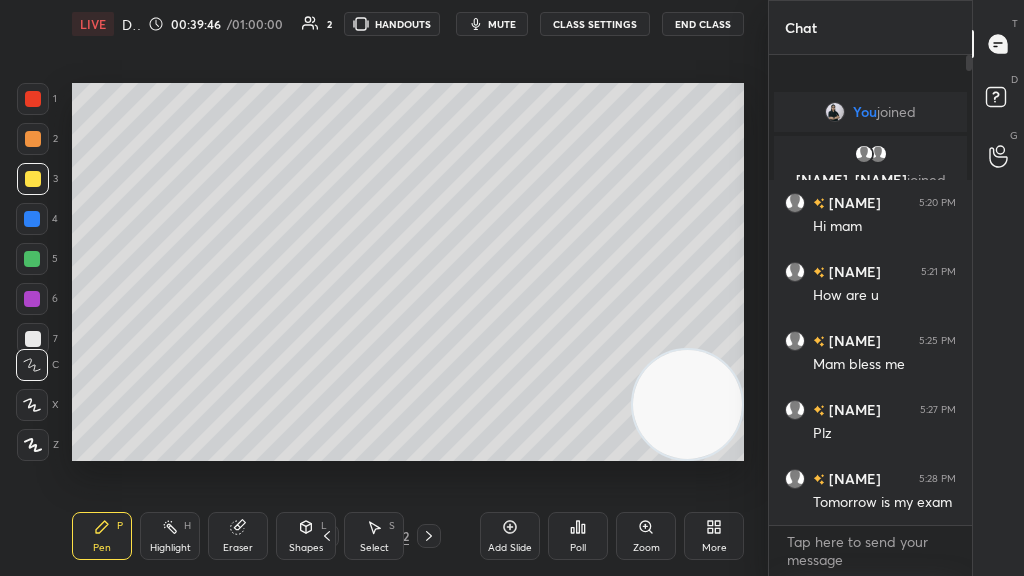 click 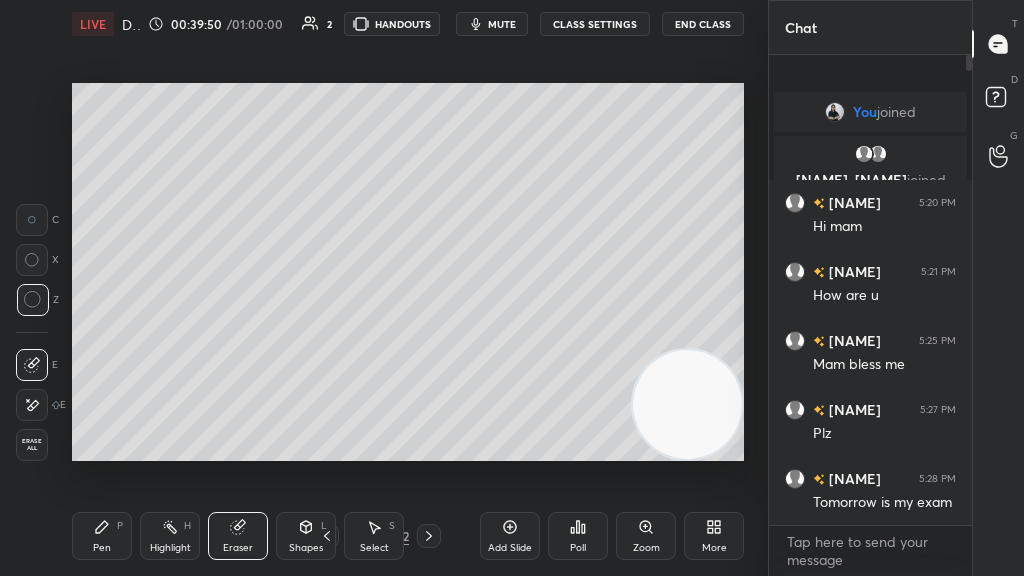 click on "Pen P" at bounding box center [102, 536] 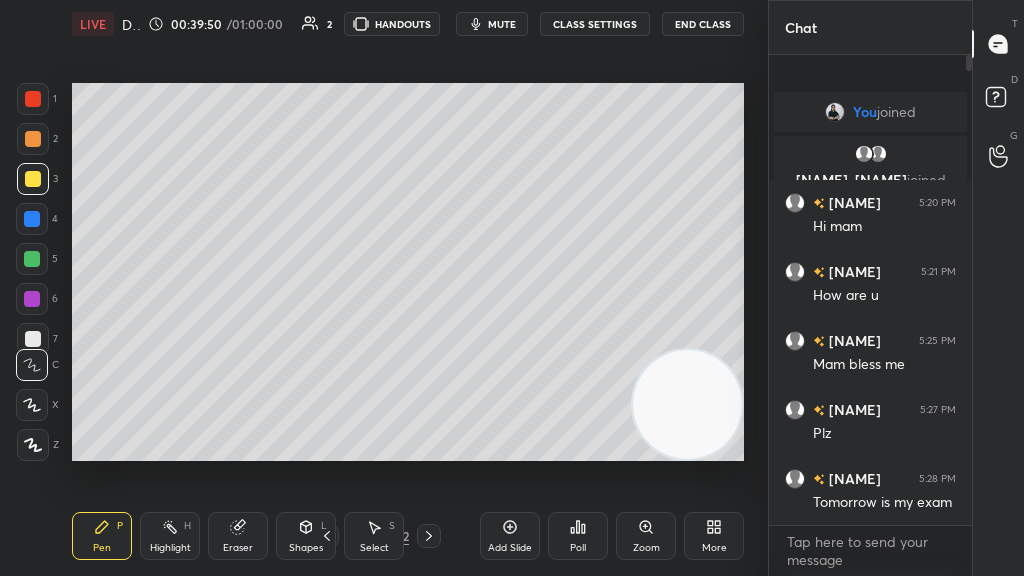 click 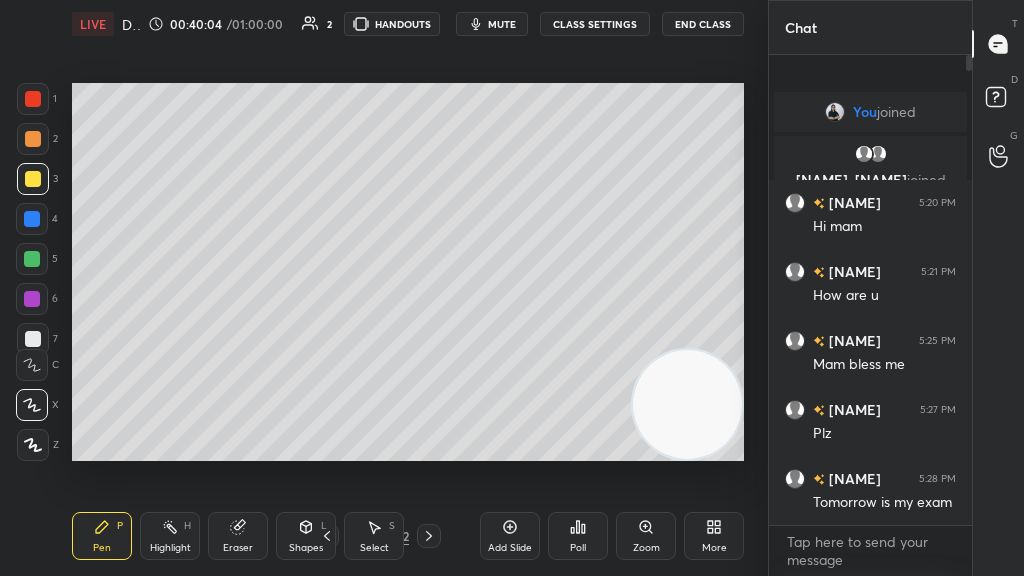 click on "Eraser" at bounding box center (238, 536) 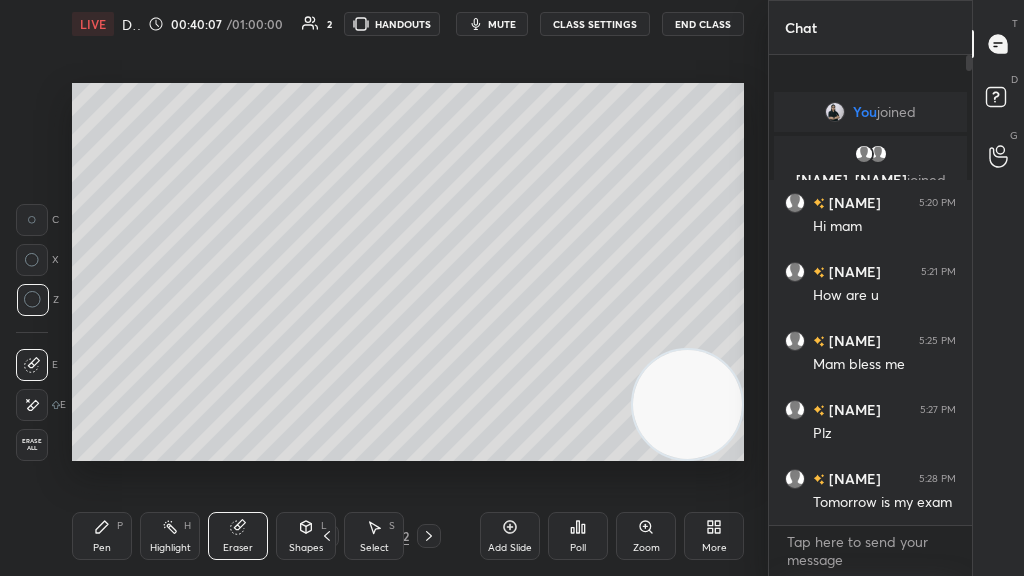 click 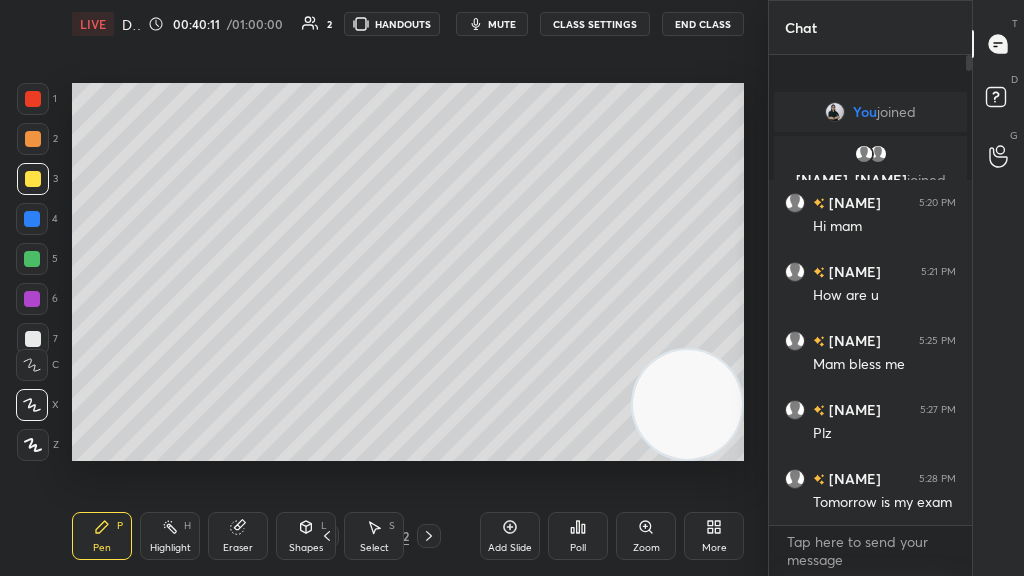 click on "Eraser" at bounding box center (238, 548) 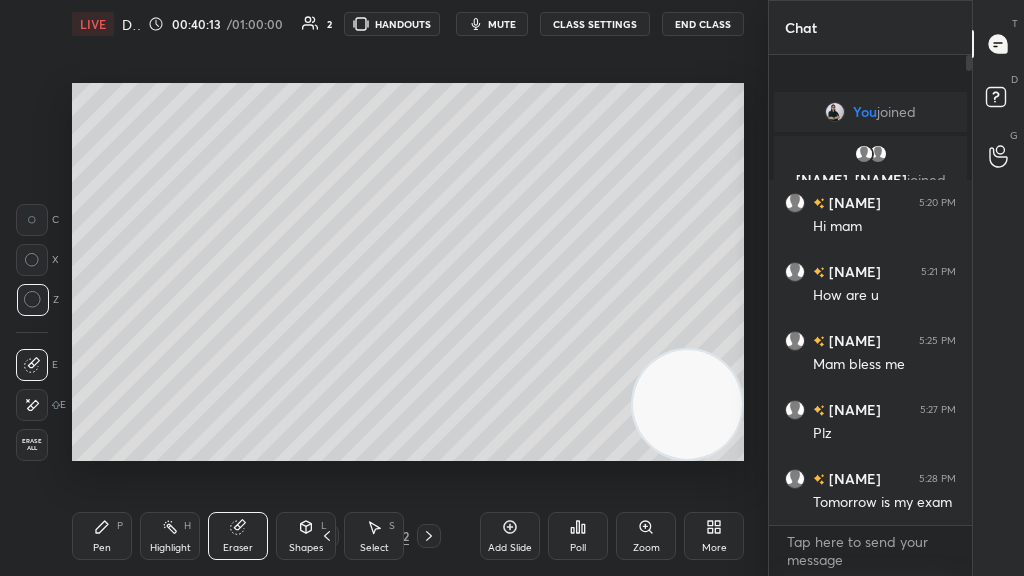 click 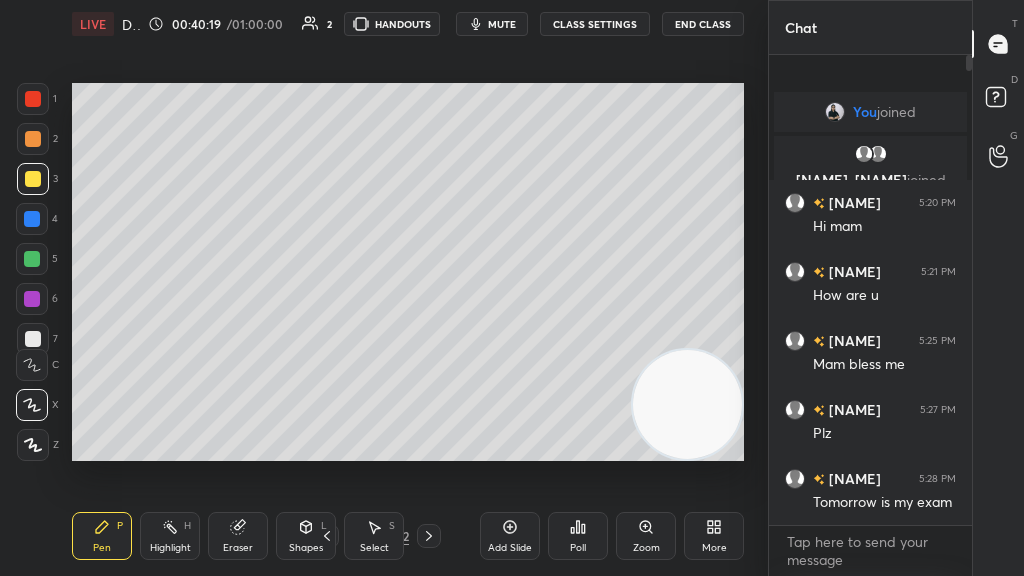 click at bounding box center (32, 259) 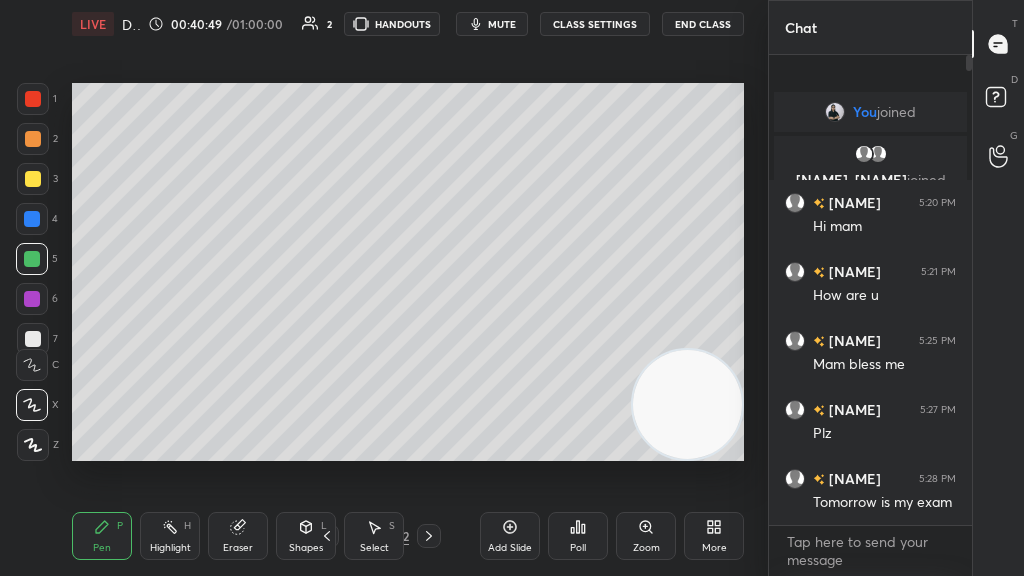 click at bounding box center (33, 179) 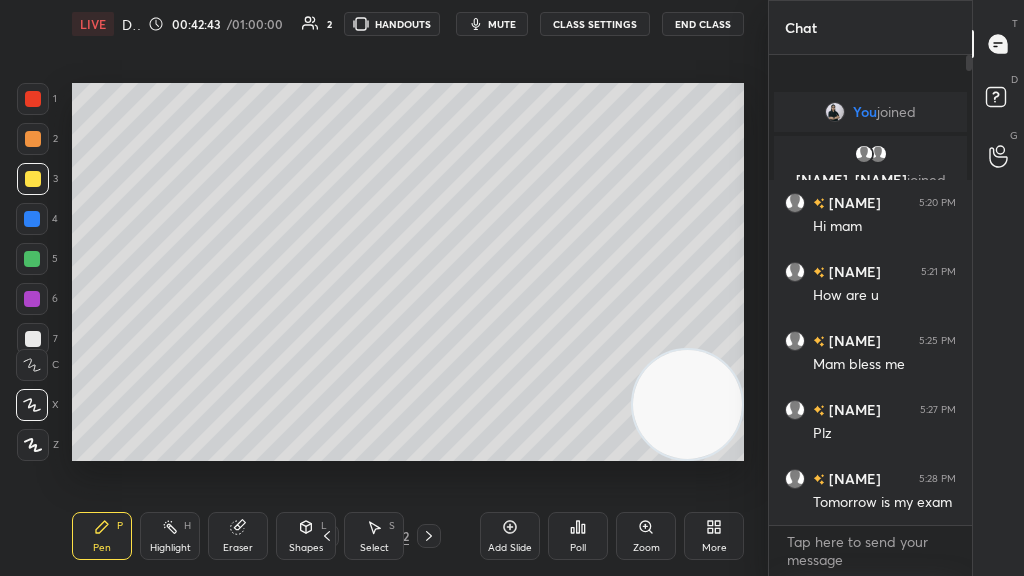 click on "Add Slide" at bounding box center (510, 548) 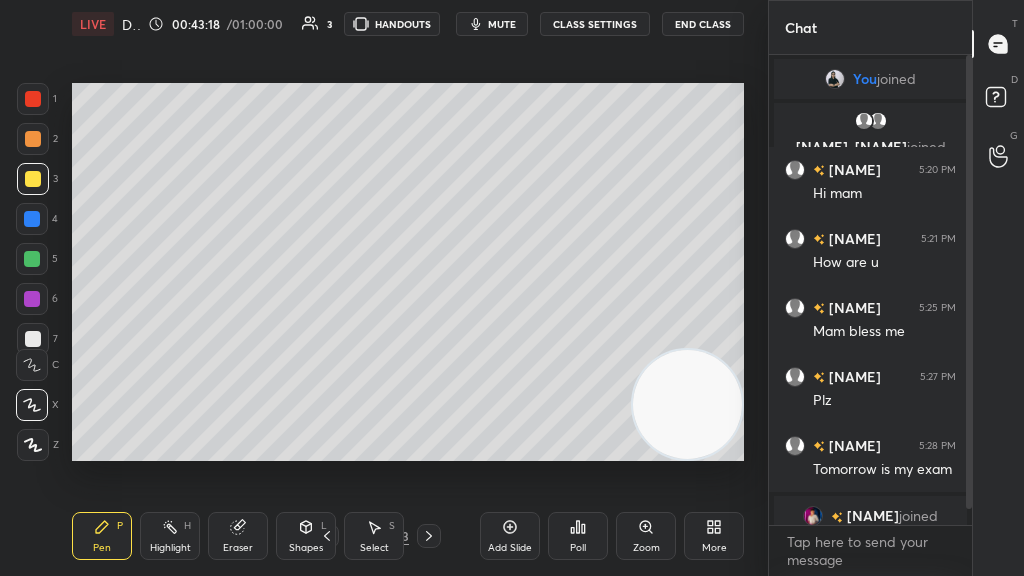 click 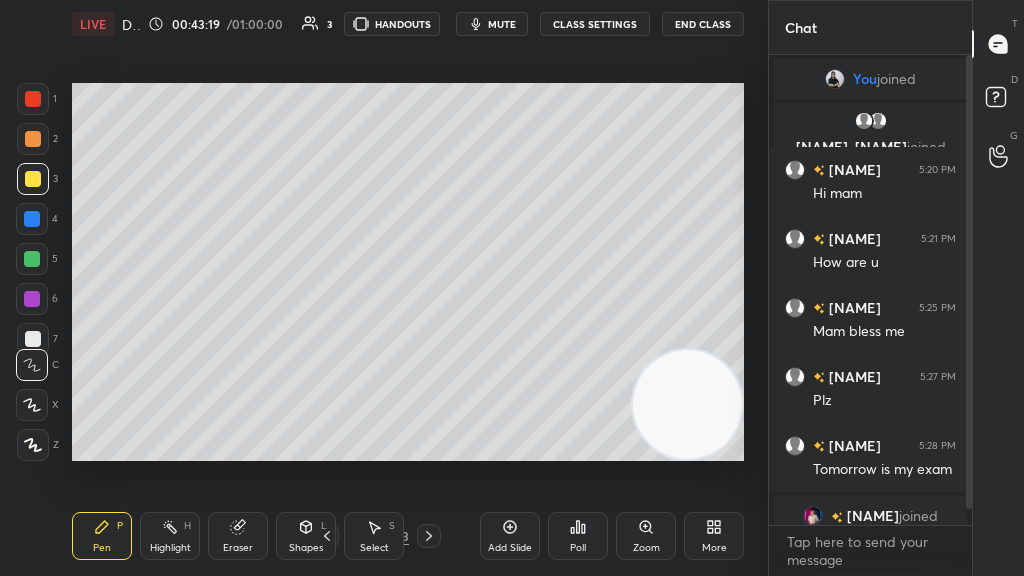 click at bounding box center [33, 339] 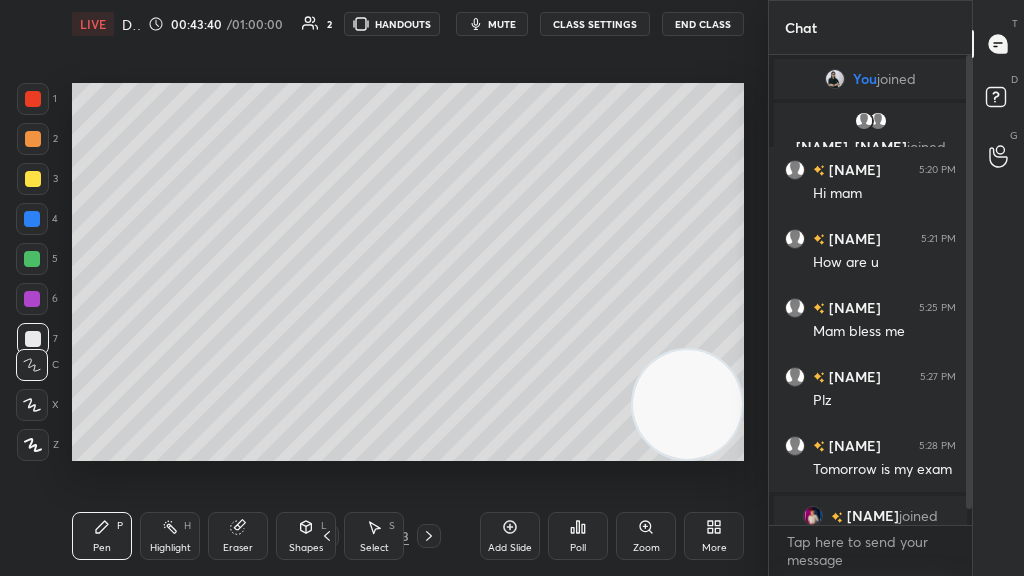 click on "1 2 3 4 5 6 7 C X Z C X Z E E Erase all   H H" at bounding box center [32, 272] 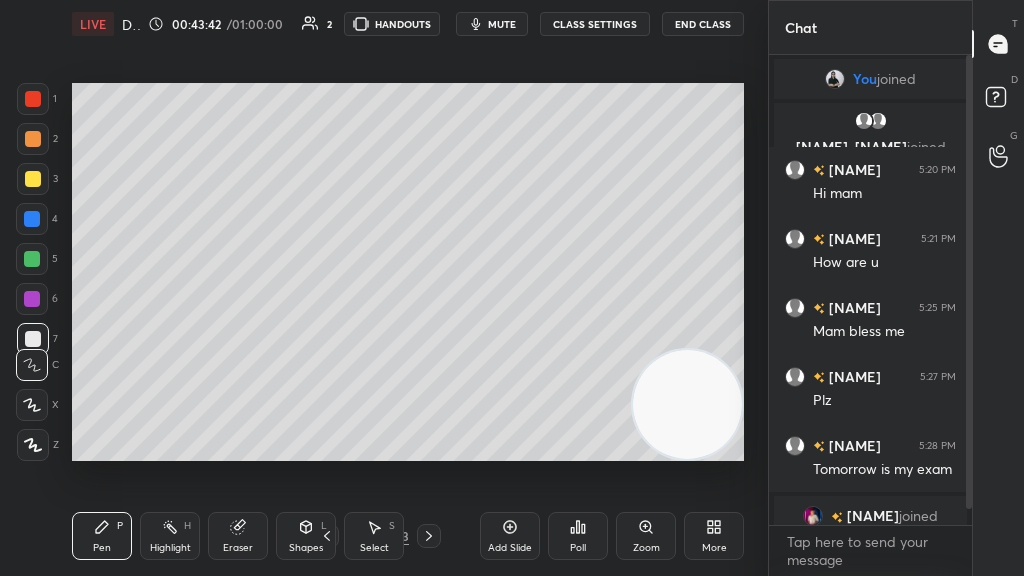 click at bounding box center (33, 179) 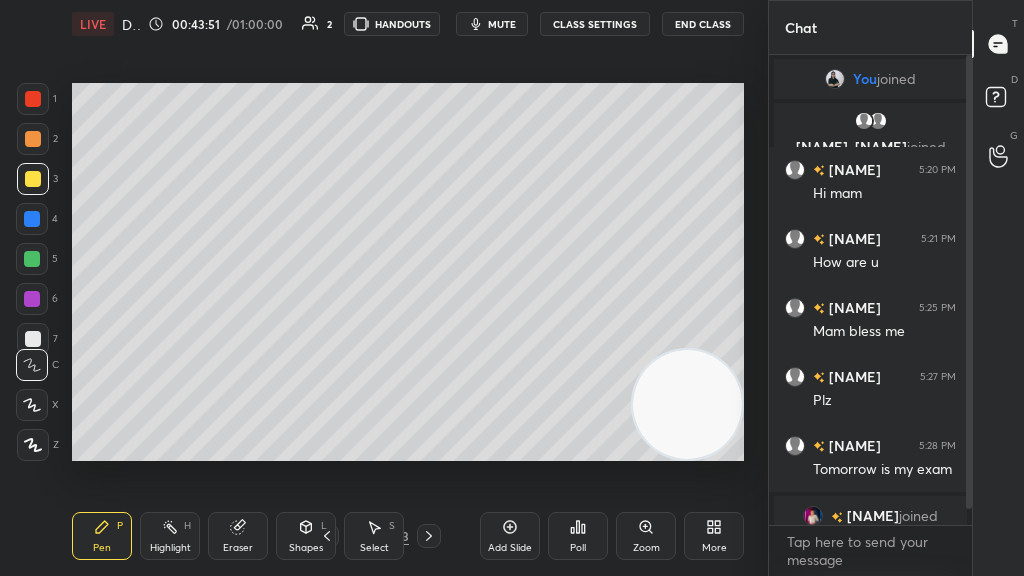 click on "Eraser" at bounding box center [238, 536] 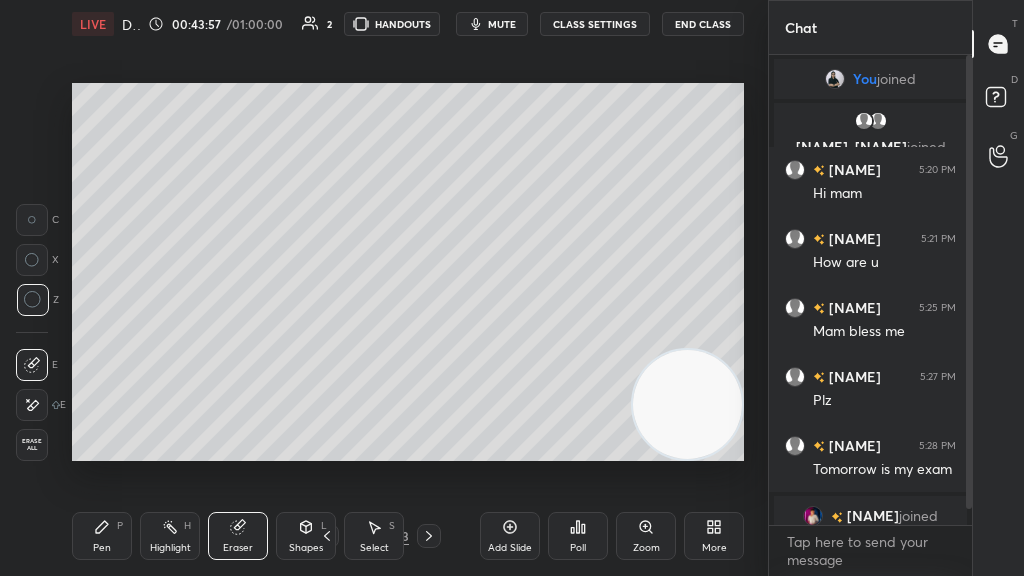 click on "Pen" at bounding box center [102, 548] 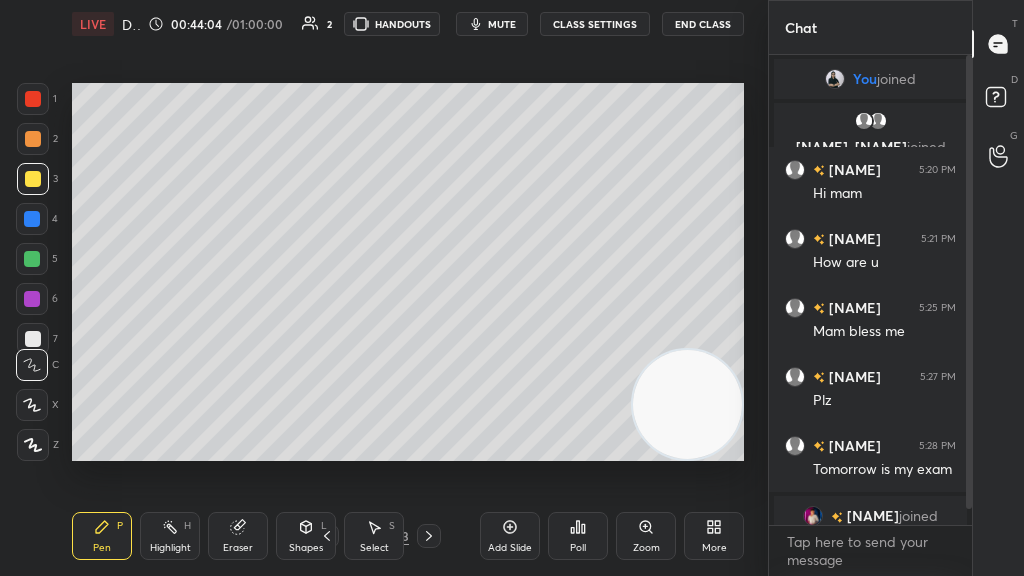 click at bounding box center [32, 299] 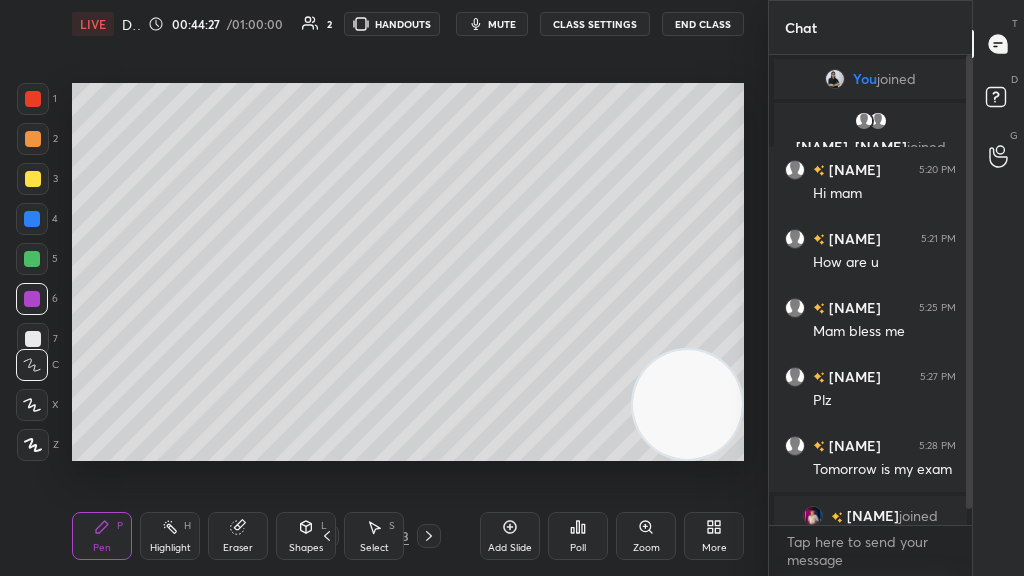 click on "C" at bounding box center (37, 361) 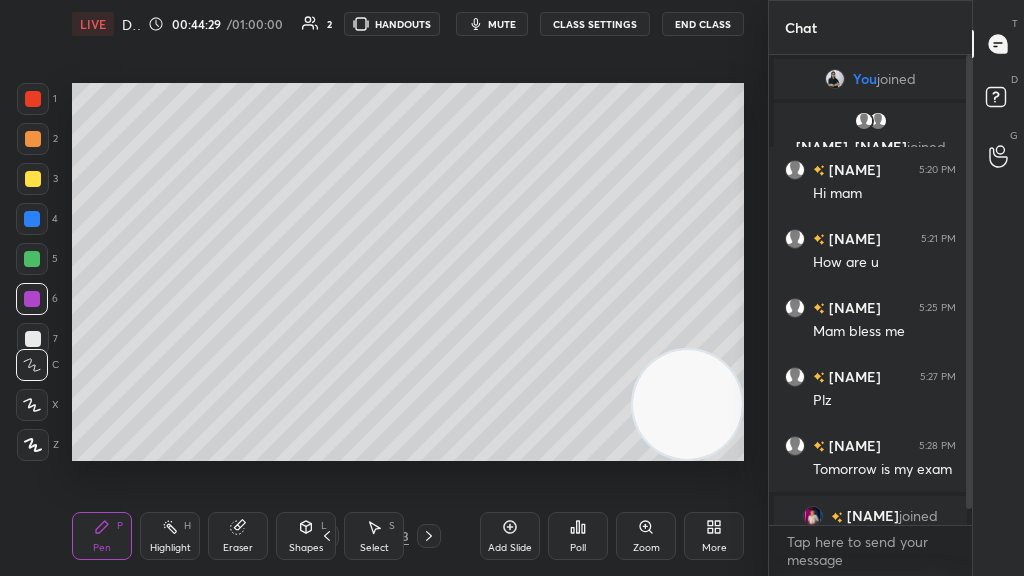 click at bounding box center [32, 405] 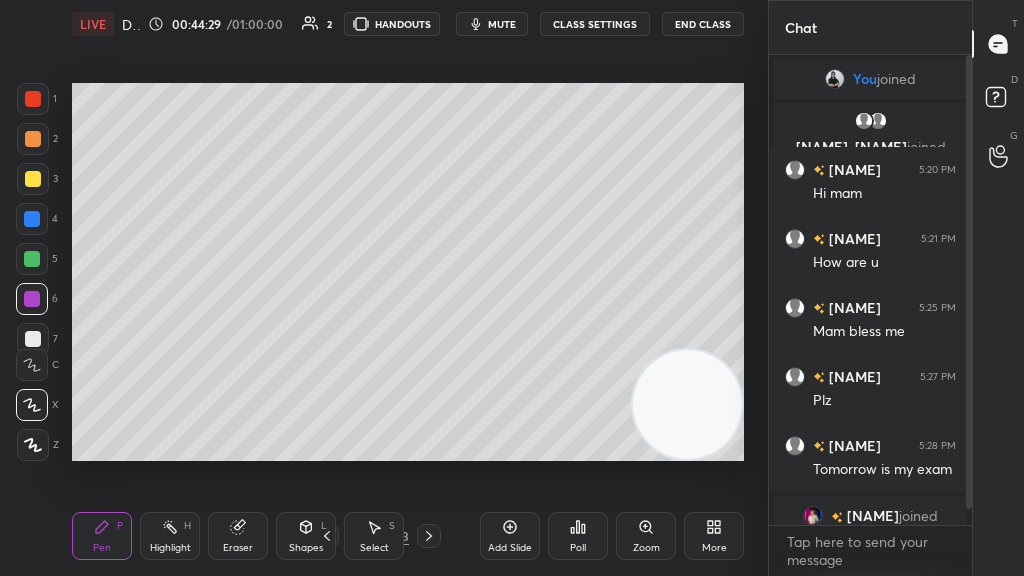 click on "C" at bounding box center [37, 361] 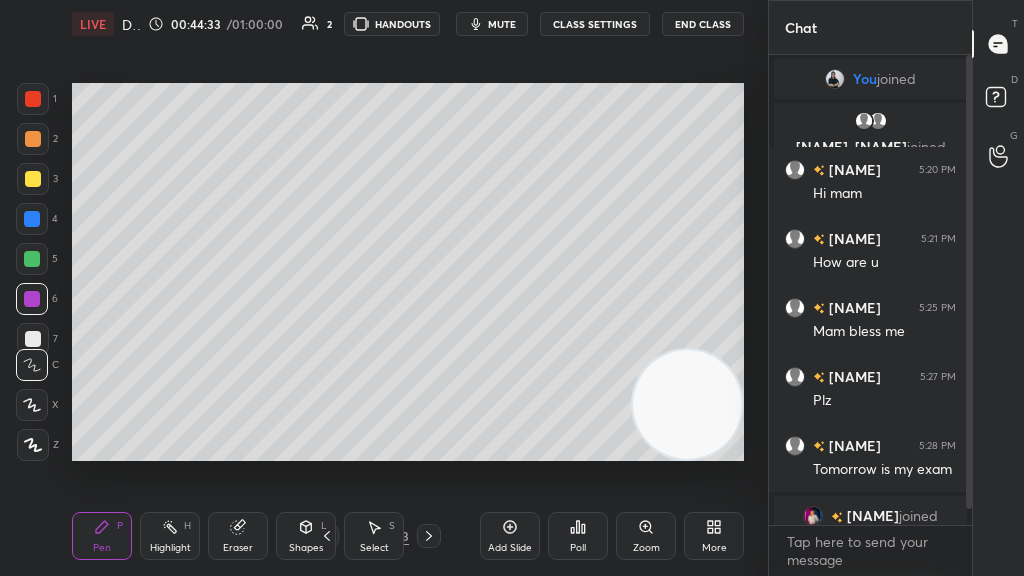 click at bounding box center [33, 139] 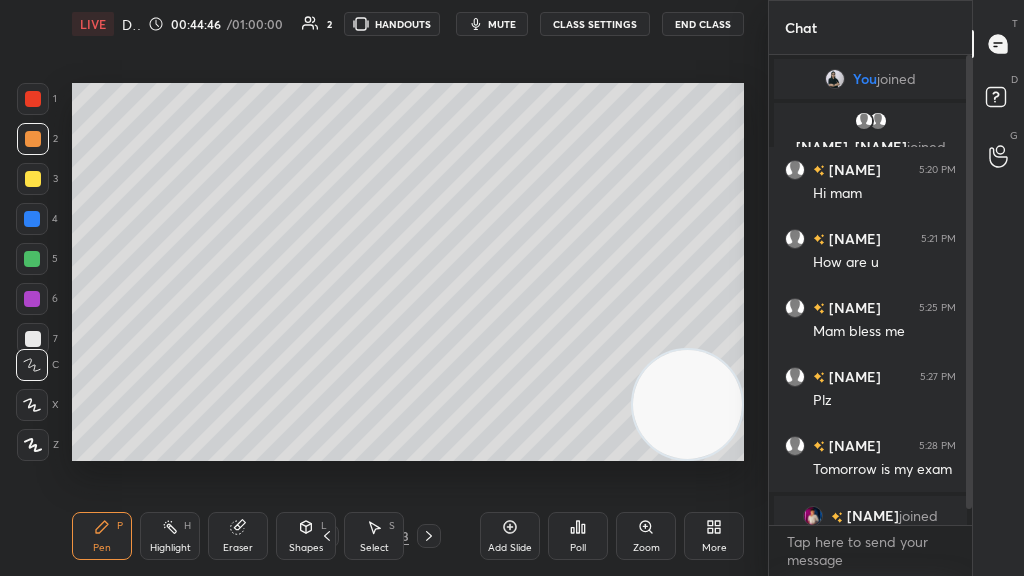 click 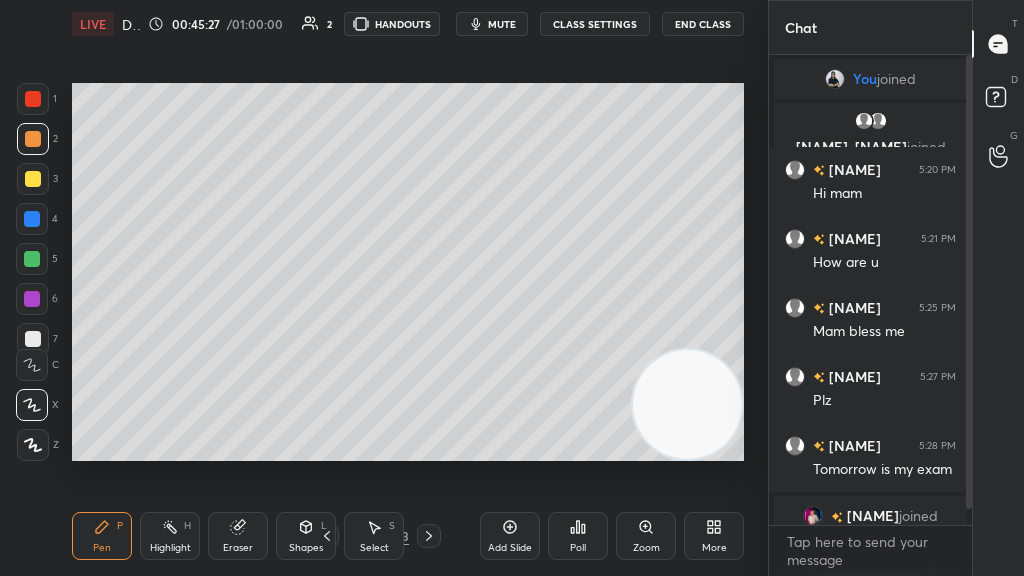click on "Eraser" at bounding box center [238, 536] 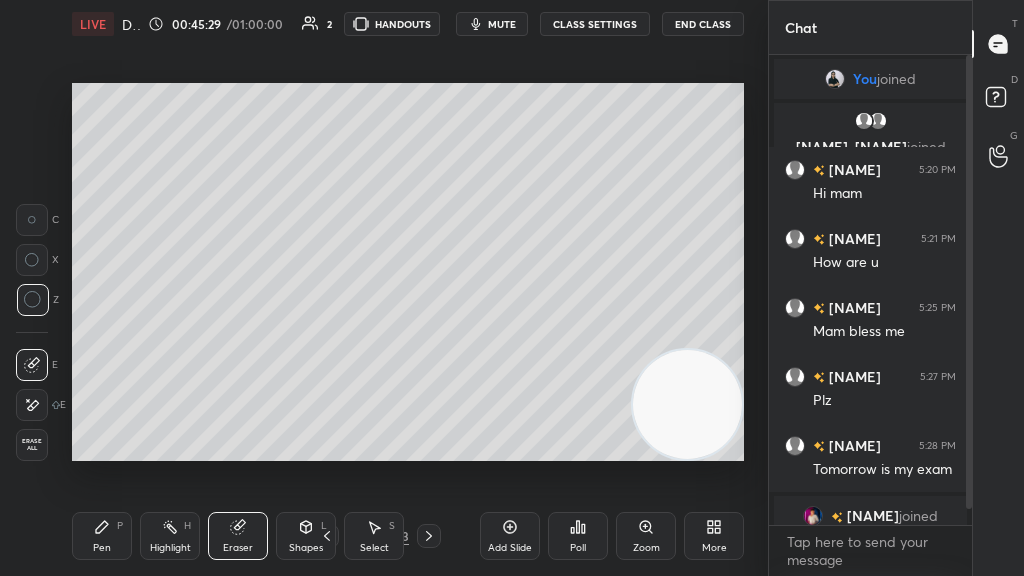 click at bounding box center (32, 220) 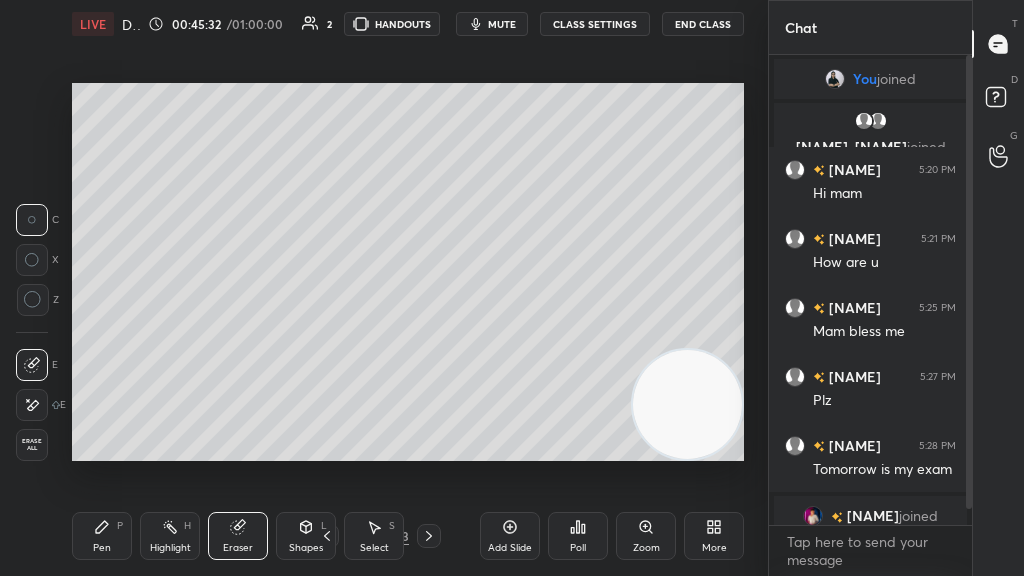 click 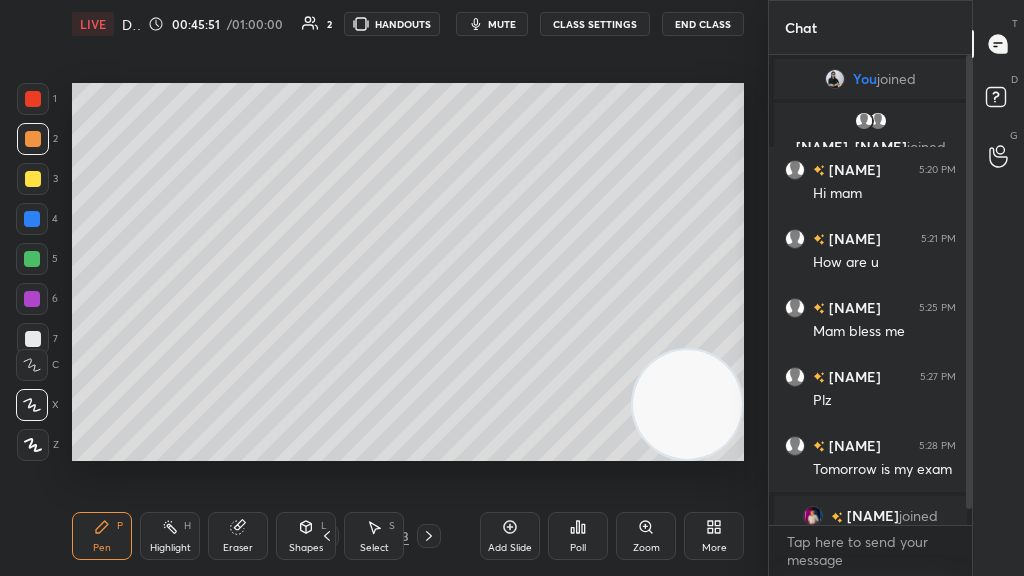 click on "C" at bounding box center (37, 361) 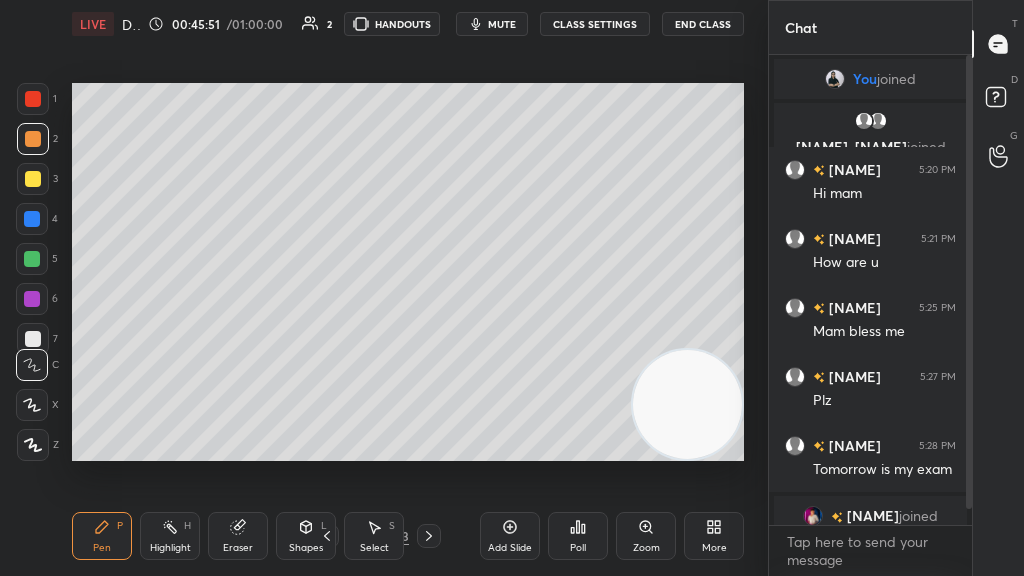 click 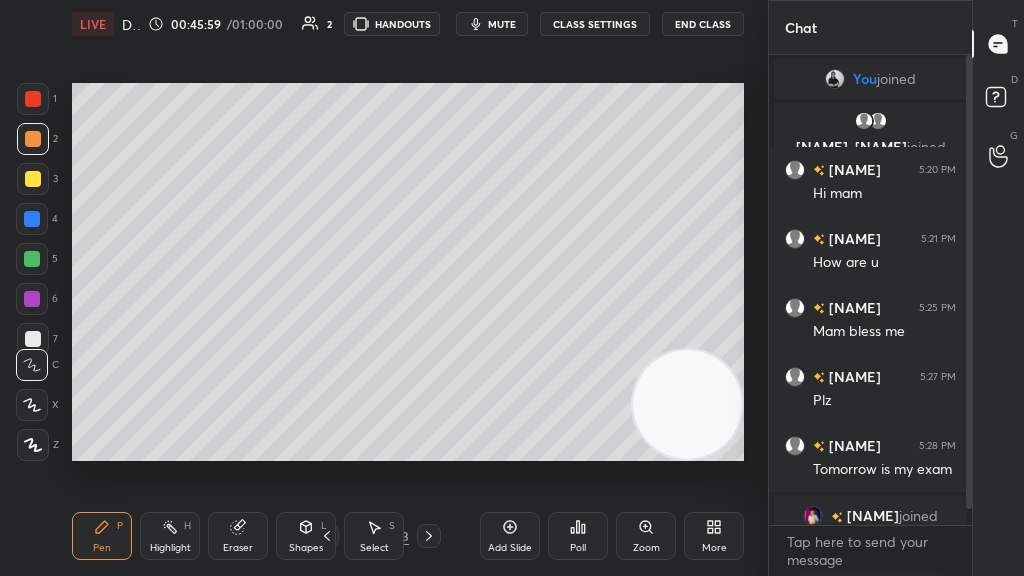 click at bounding box center (32, 259) 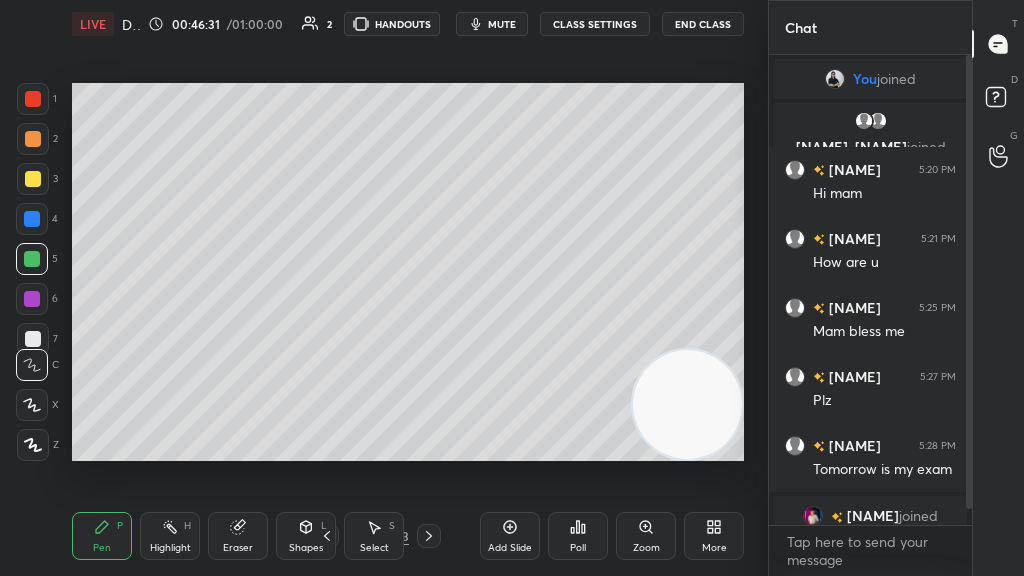 click on "Add Slide" at bounding box center [510, 536] 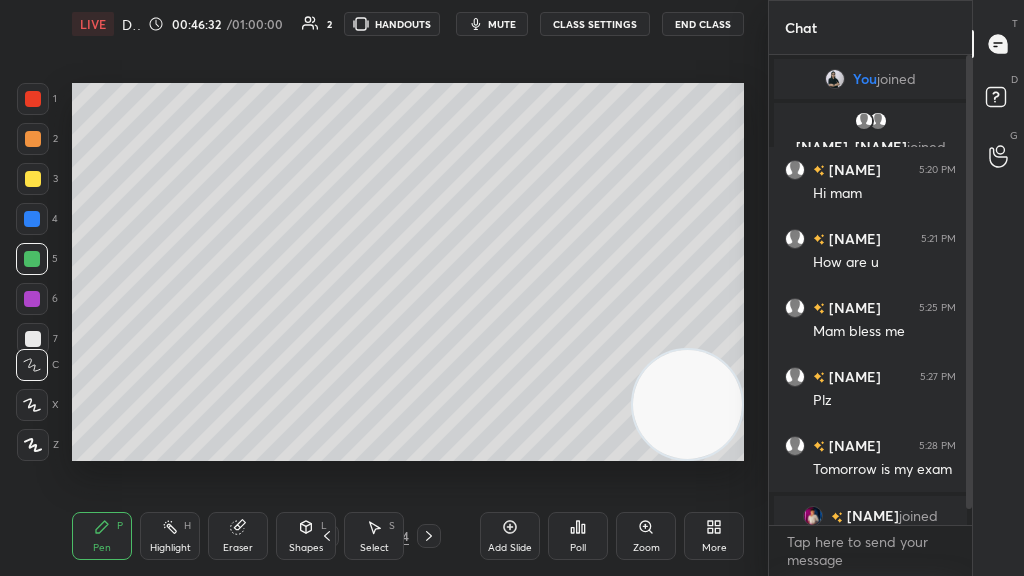 click at bounding box center [32, 405] 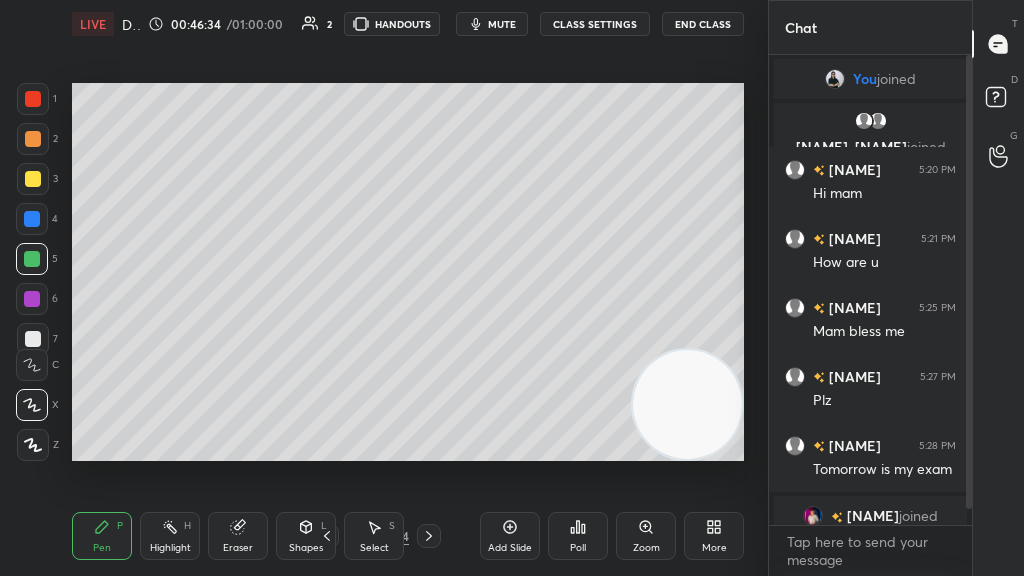 click 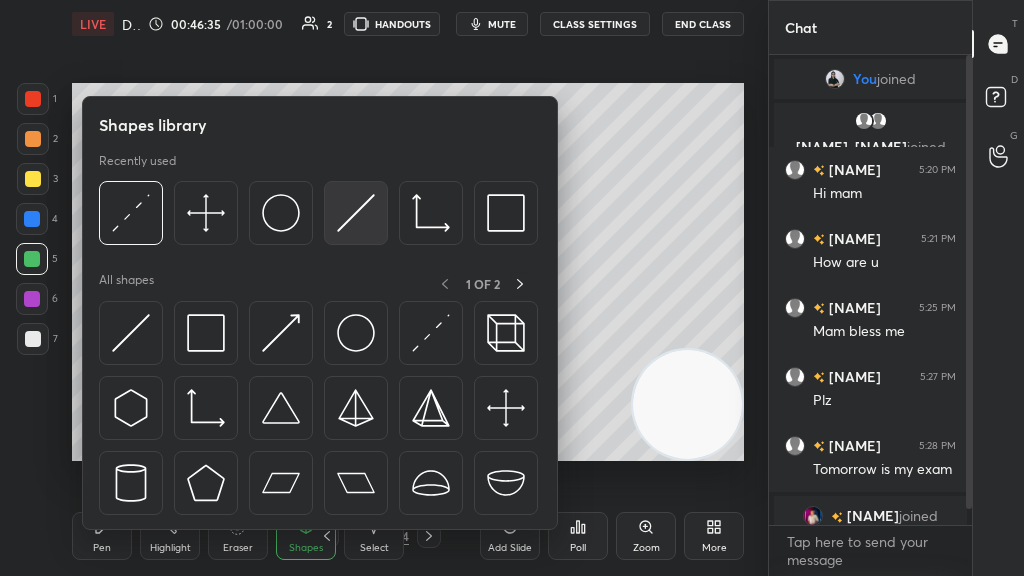 click at bounding box center (356, 213) 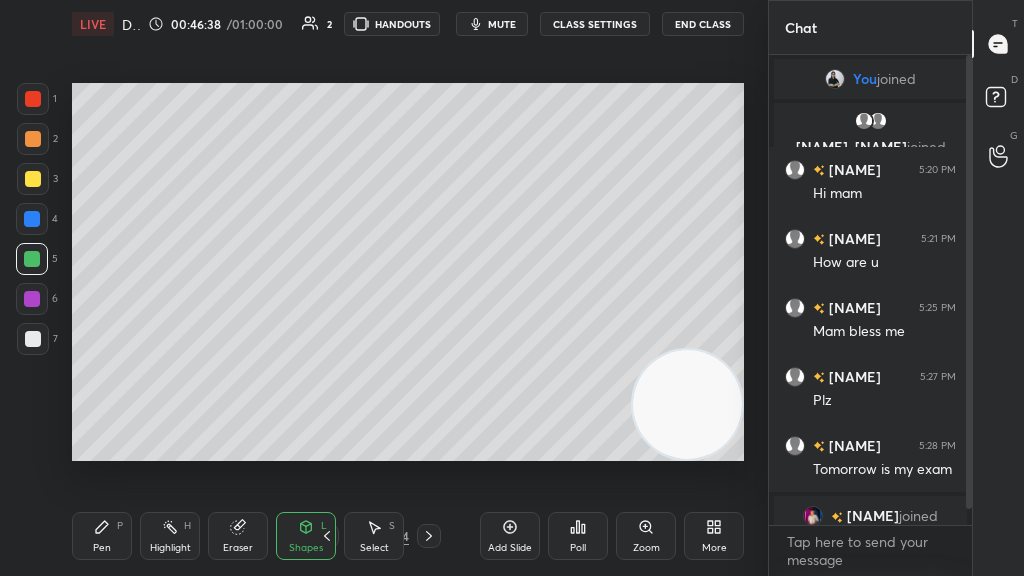 click 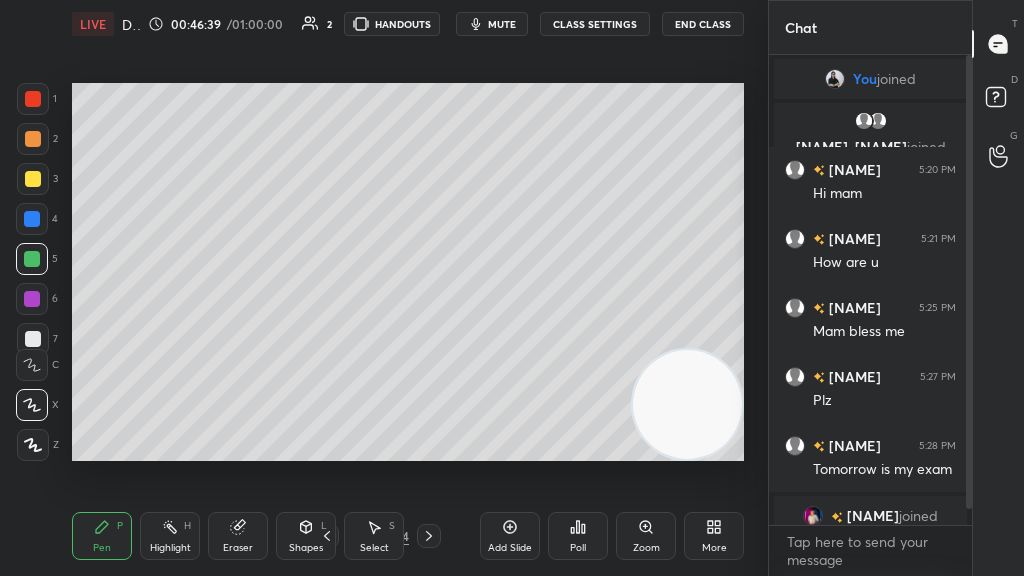 click on "Shapes L" at bounding box center [306, 536] 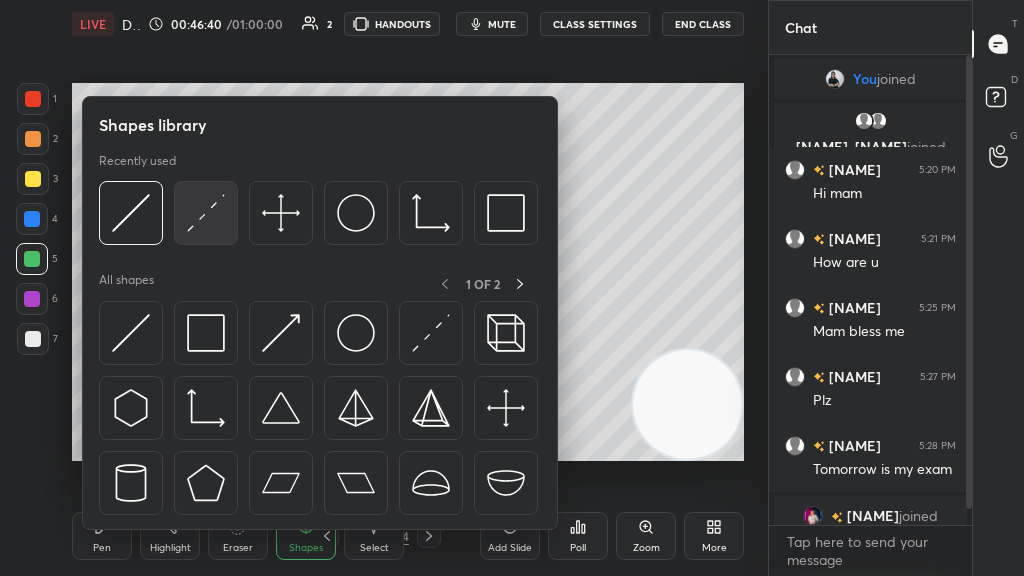 click at bounding box center [206, 213] 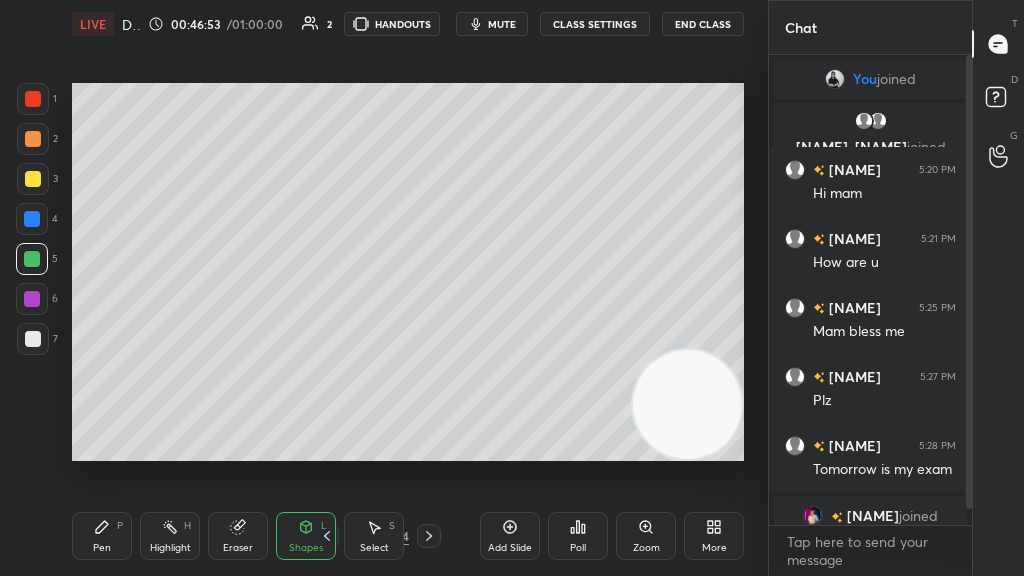 click on "P" at bounding box center (120, 526) 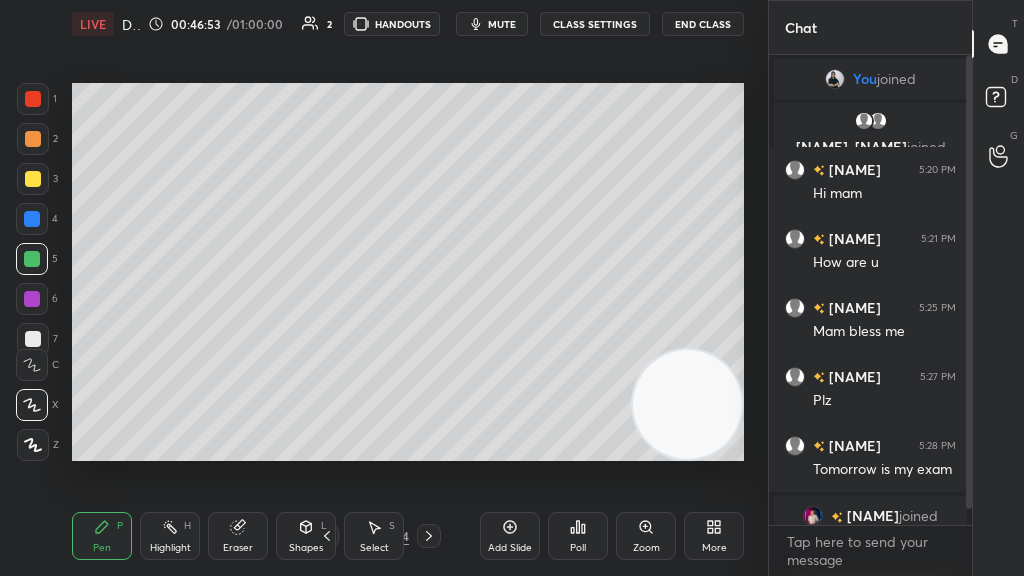 click at bounding box center (33, 339) 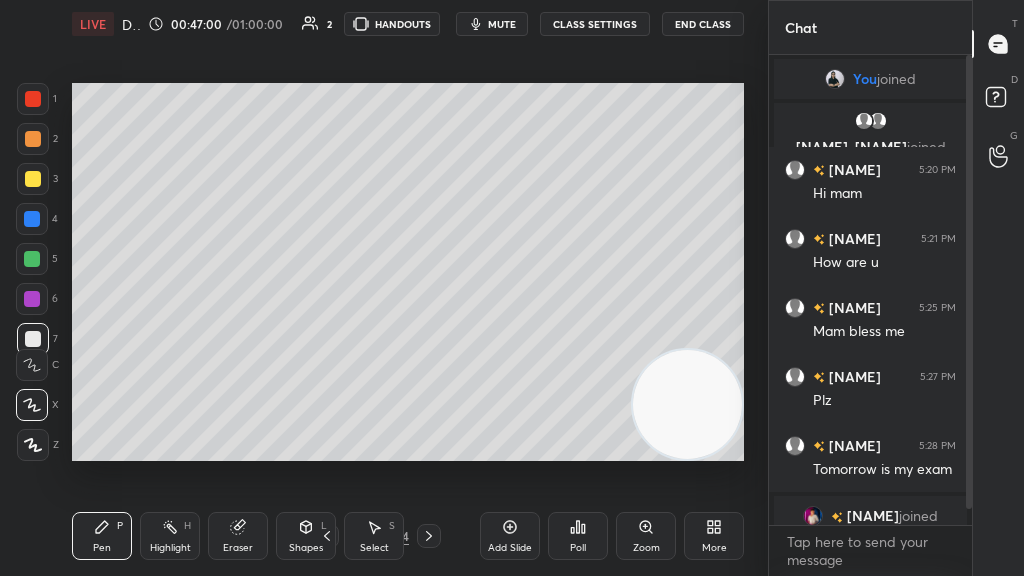 click 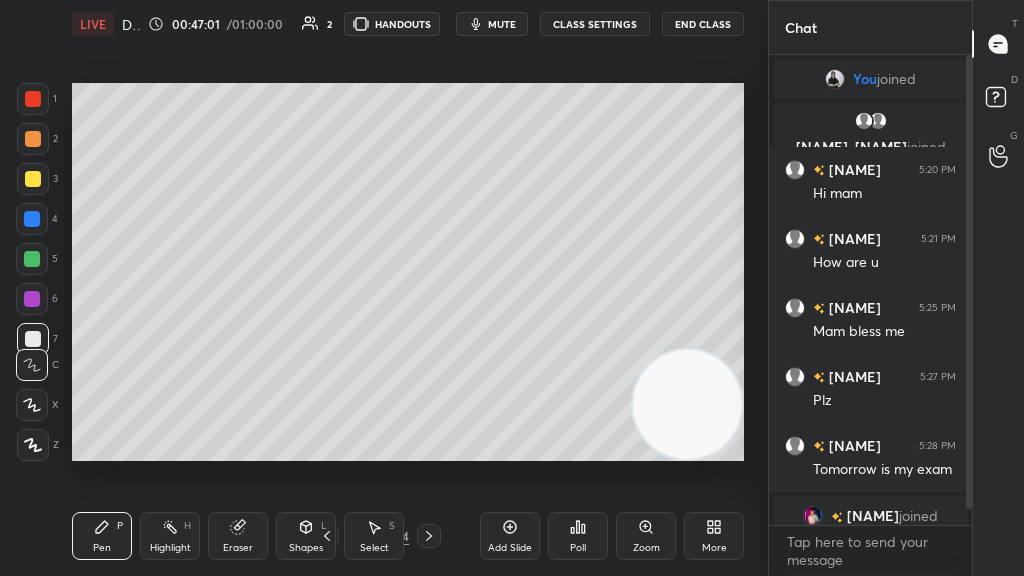 click on "2" at bounding box center [37, 143] 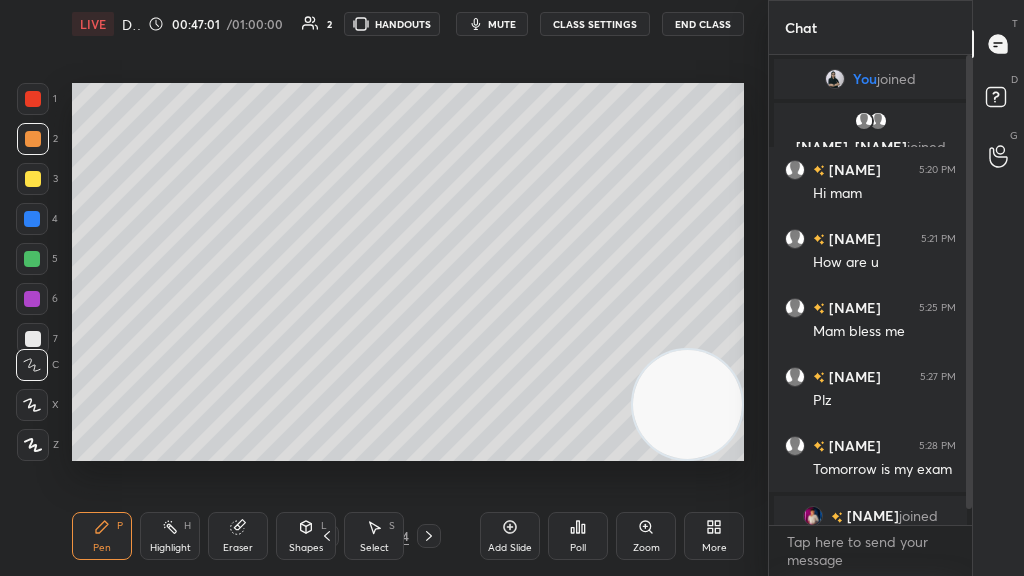 click at bounding box center [33, 99] 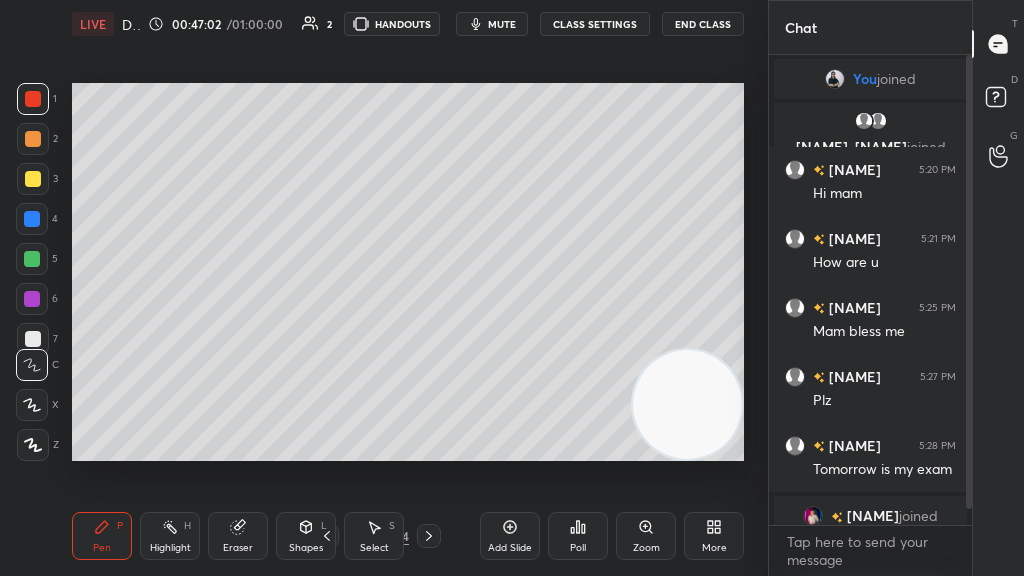 click at bounding box center [33, 179] 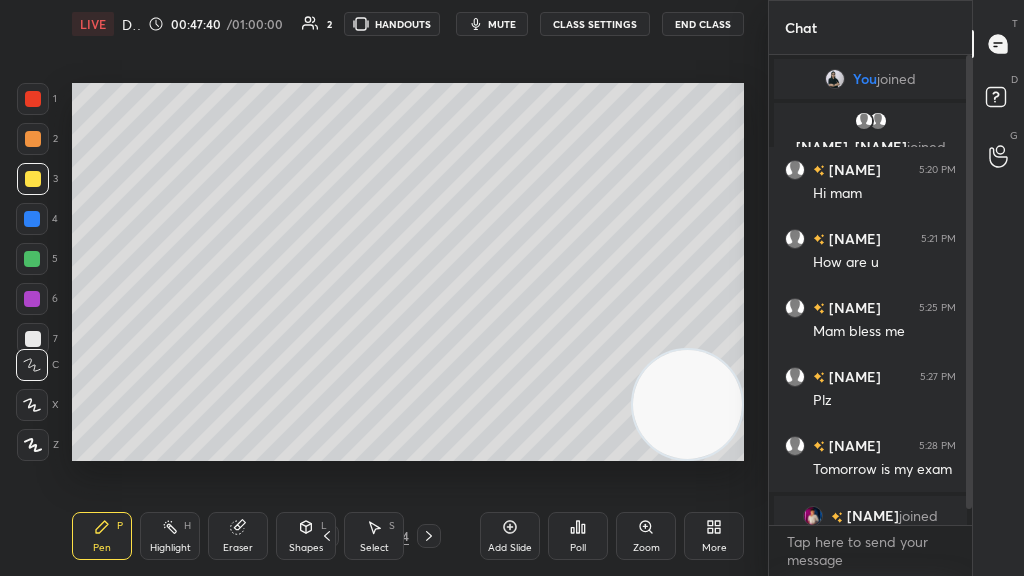 click on "Eraser" at bounding box center [238, 548] 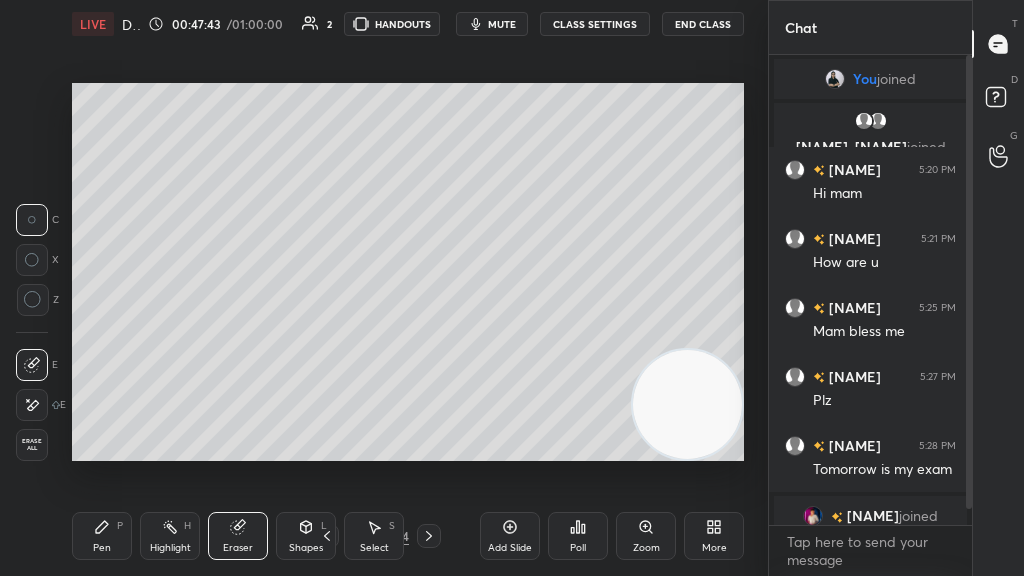 click 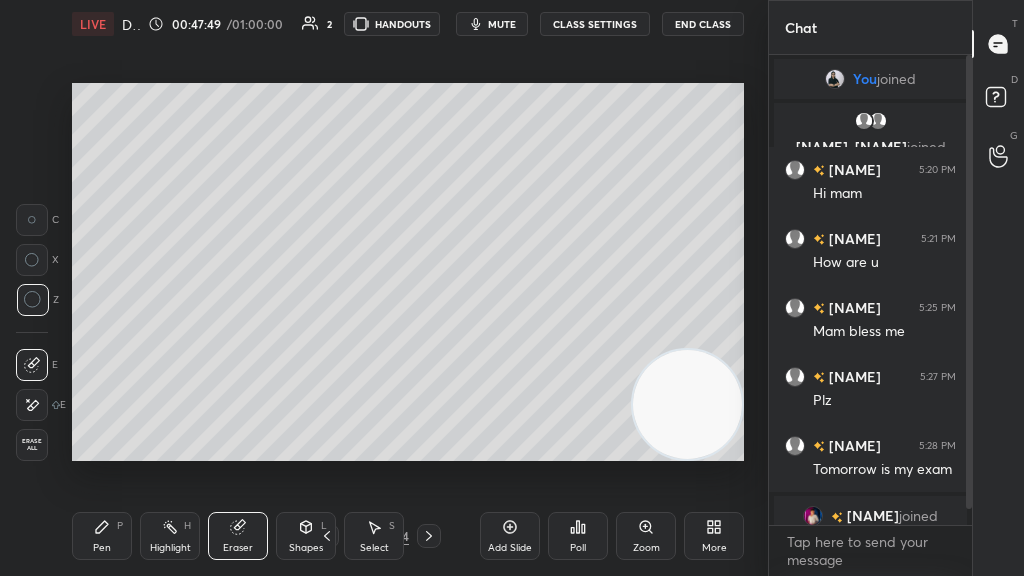 click on "Pen P" at bounding box center [102, 536] 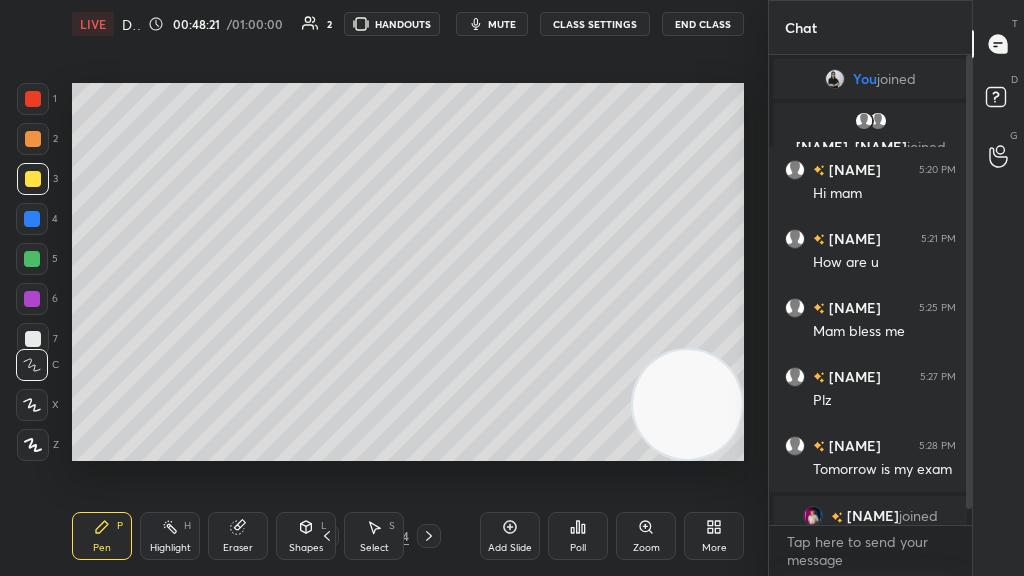 click at bounding box center [33, 339] 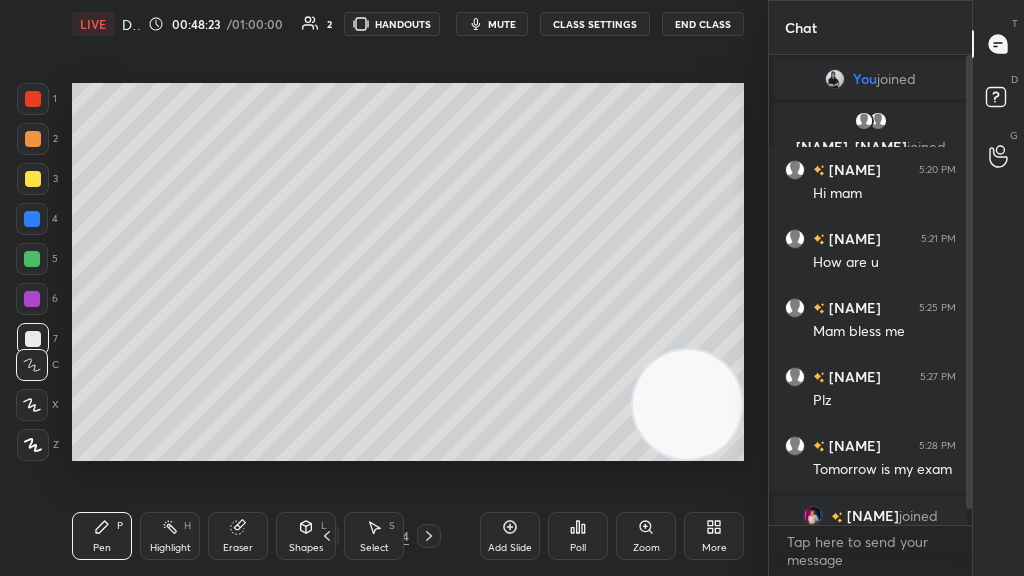 click at bounding box center [32, 219] 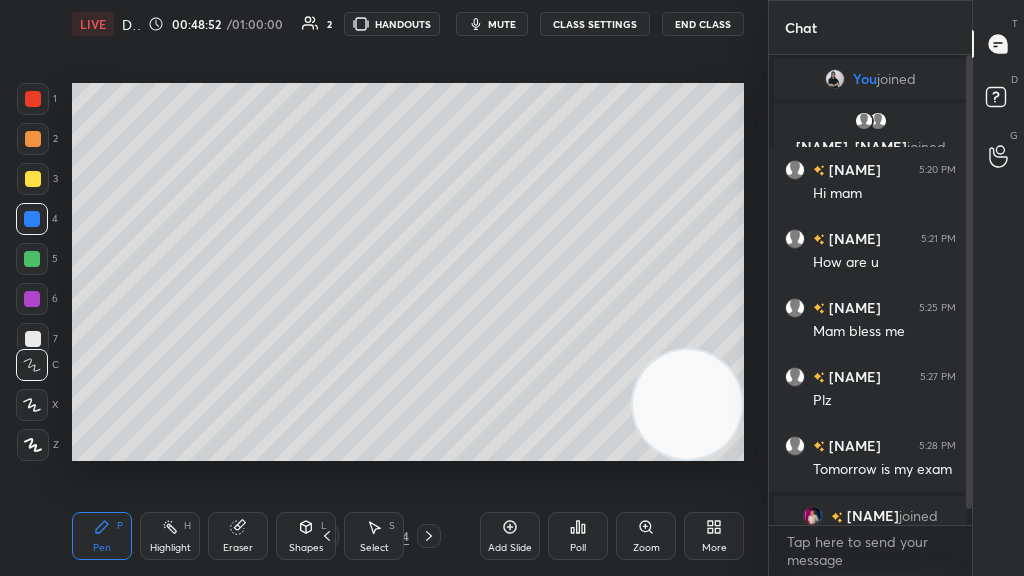 click at bounding box center [33, 339] 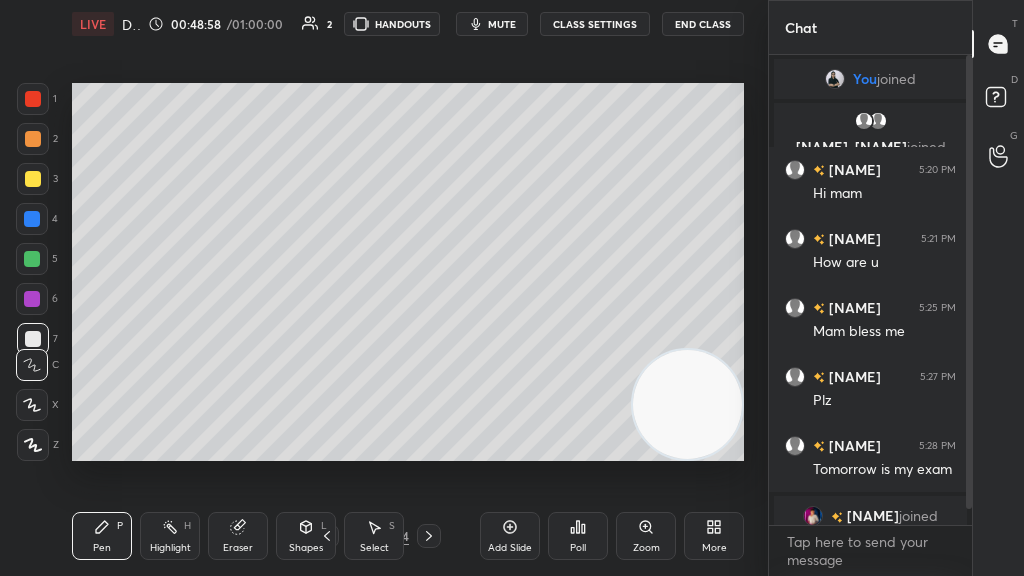 click at bounding box center (33, 99) 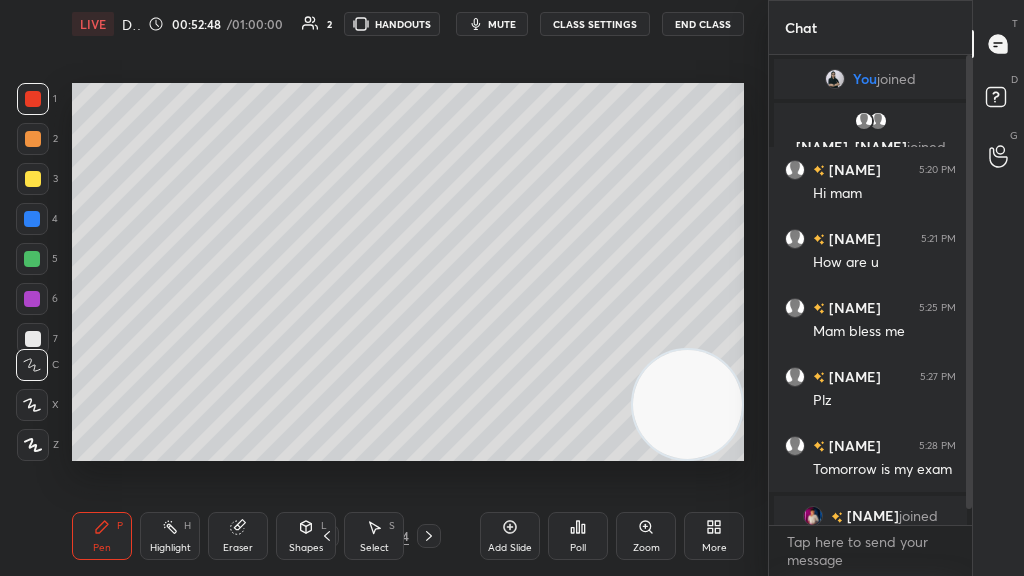 click on "Add Slide" at bounding box center (510, 536) 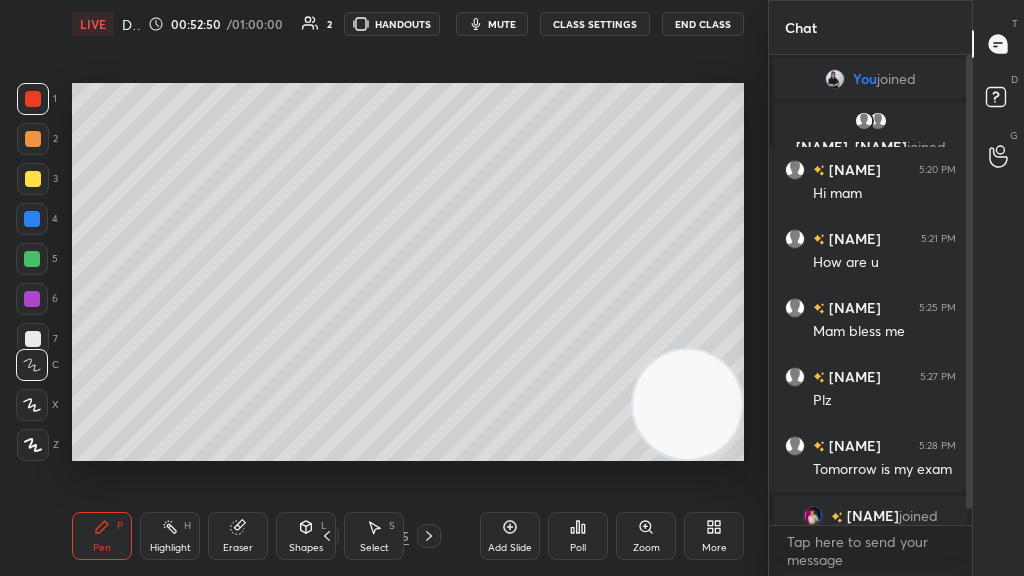 click 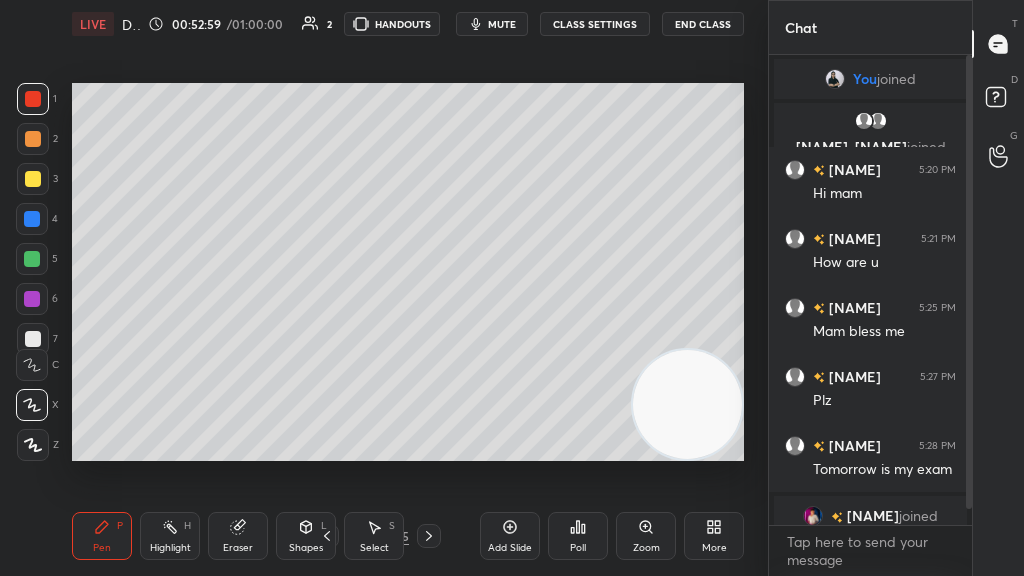 click at bounding box center (33, 139) 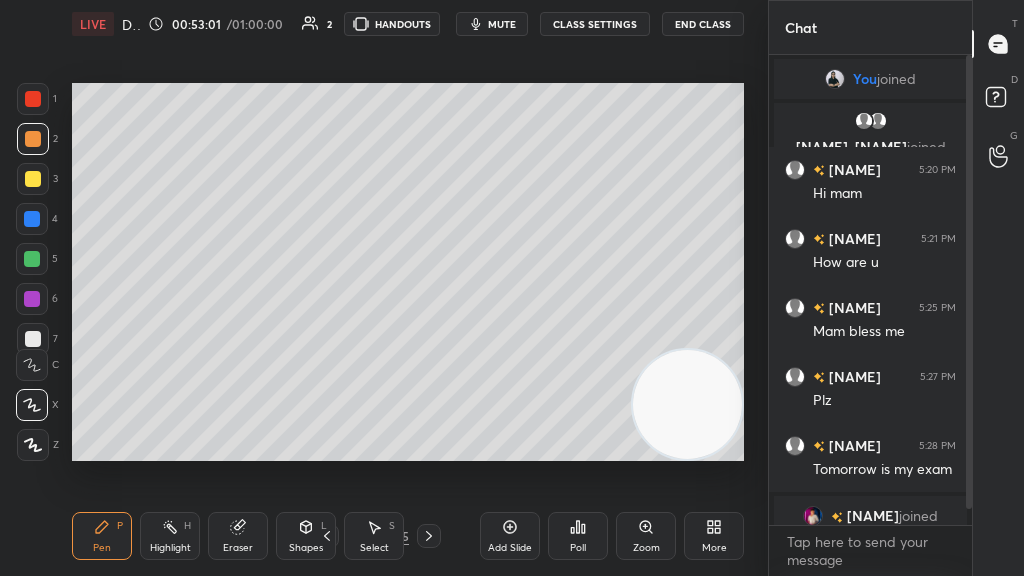 click on "सूरज" at bounding box center (873, 516) 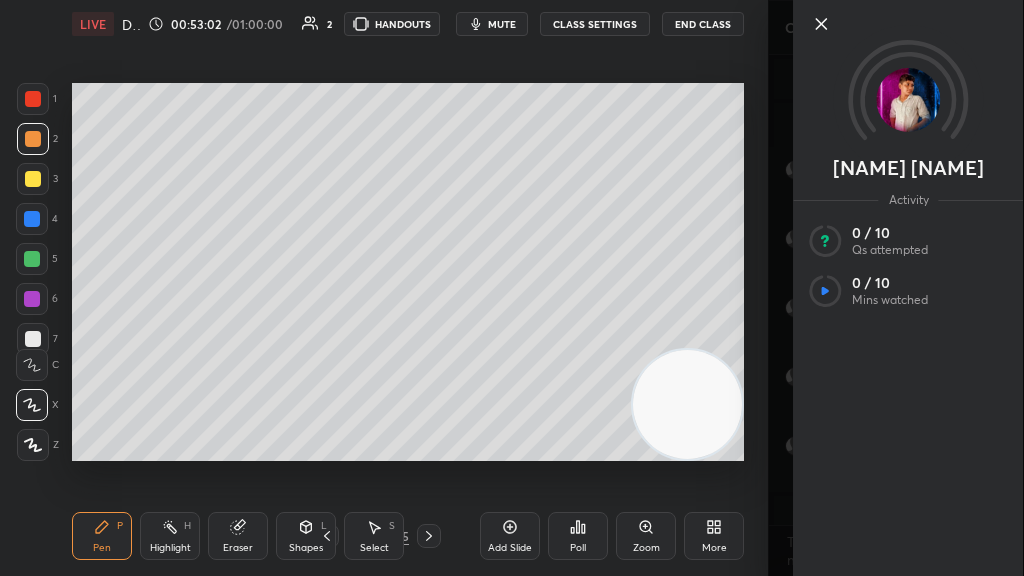 click 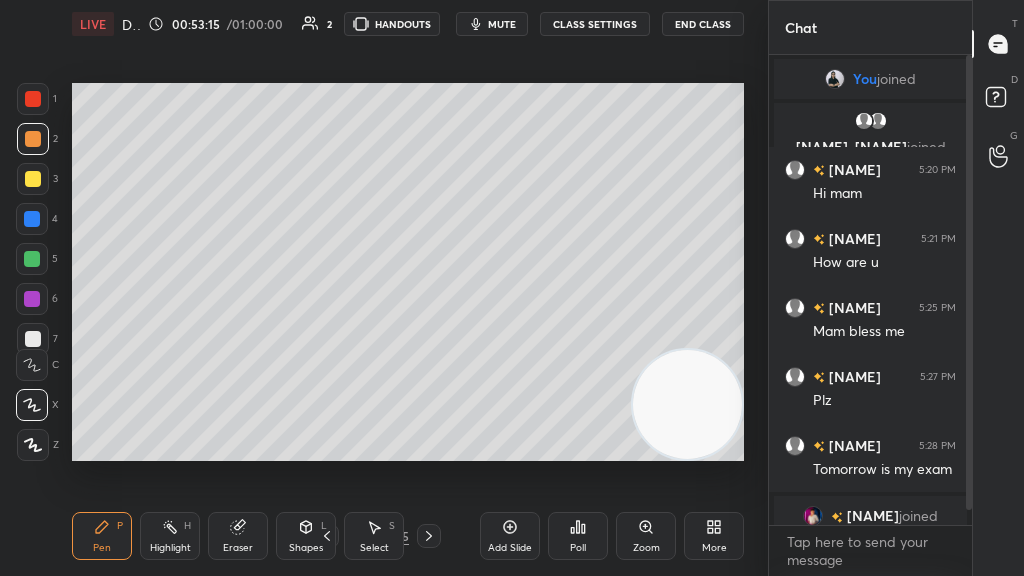 click on "Eraser" at bounding box center (238, 536) 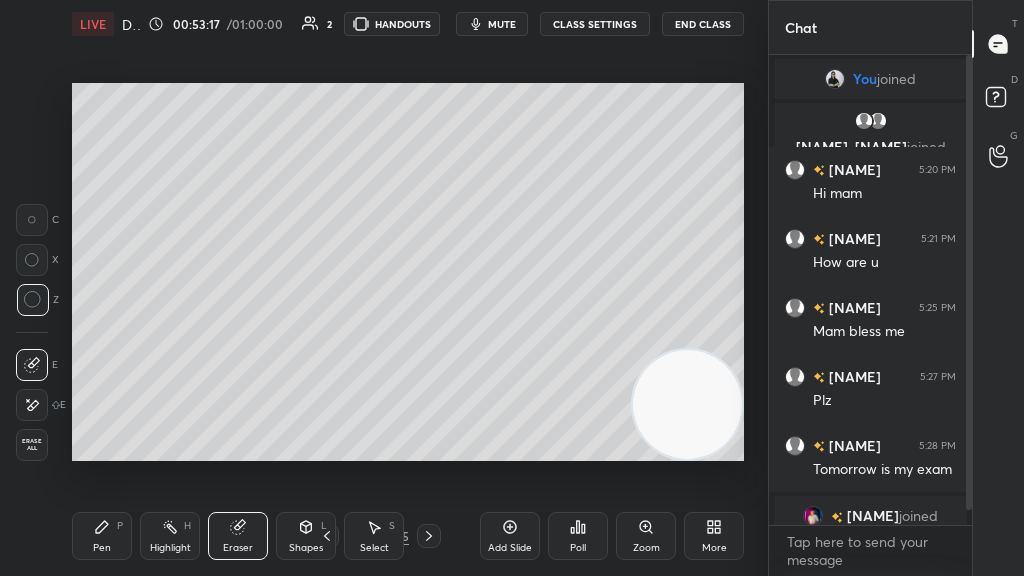 click on "Pen P" at bounding box center (102, 536) 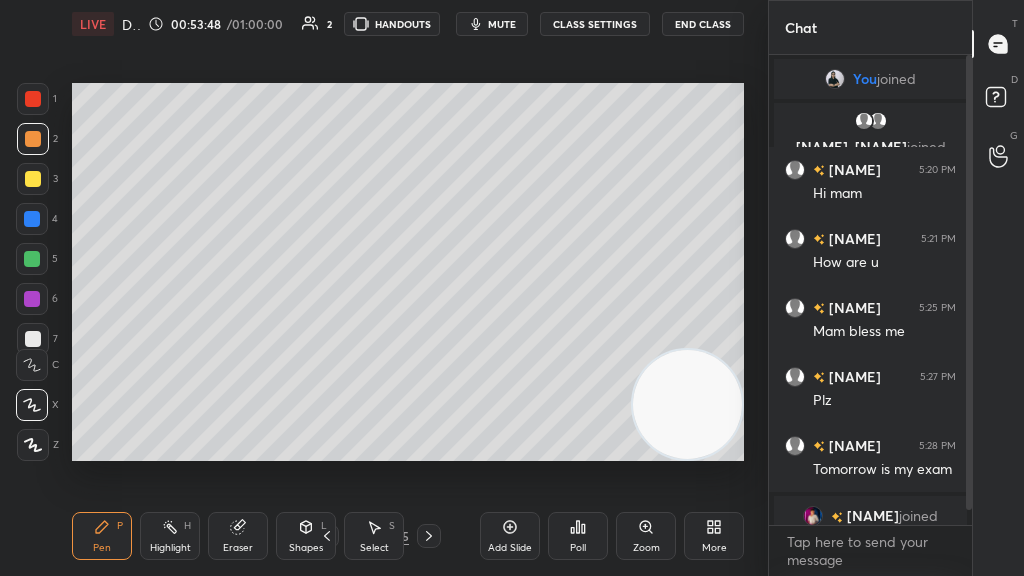 click at bounding box center (33, 179) 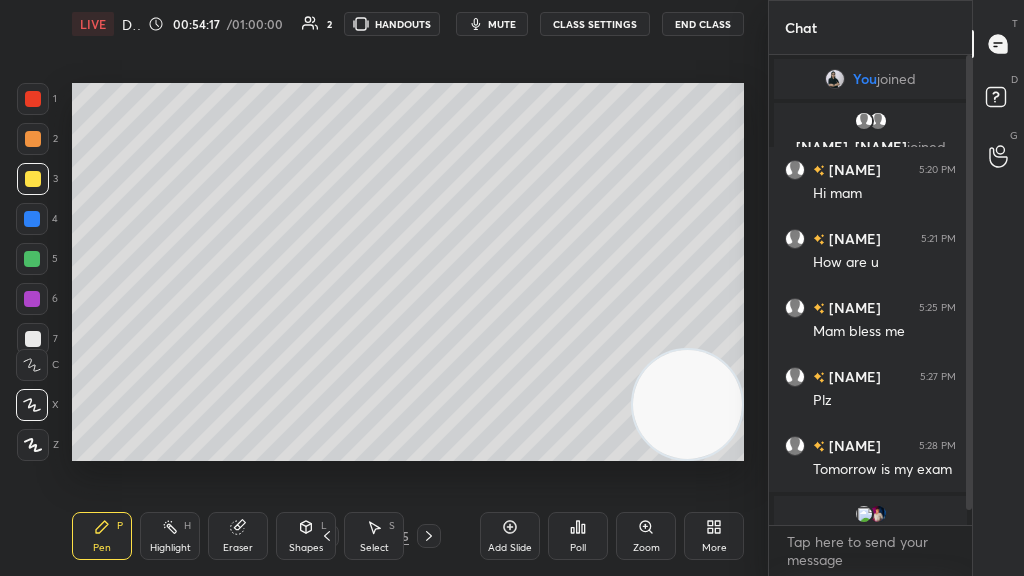 click at bounding box center (32, 259) 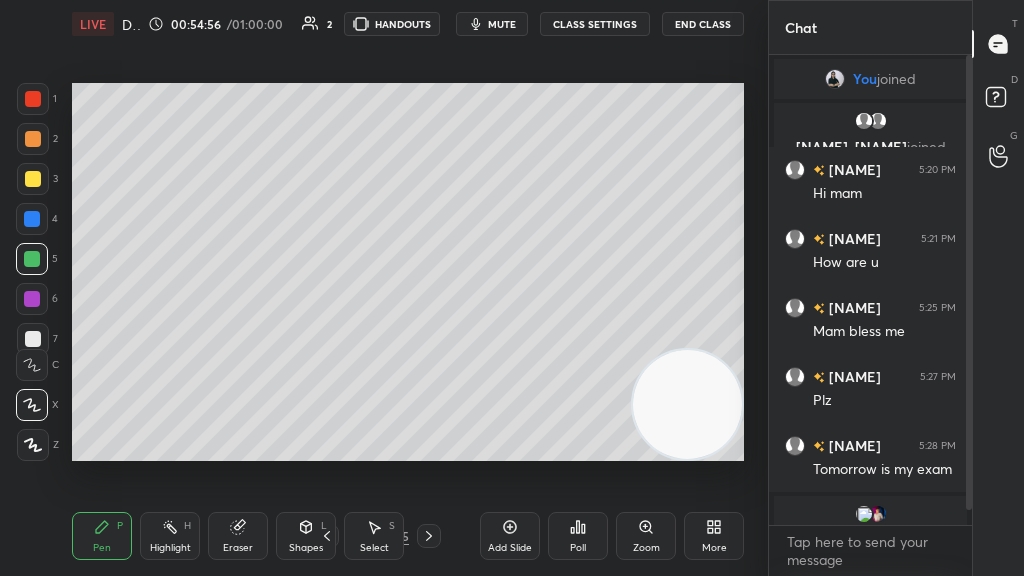 click at bounding box center [33, 99] 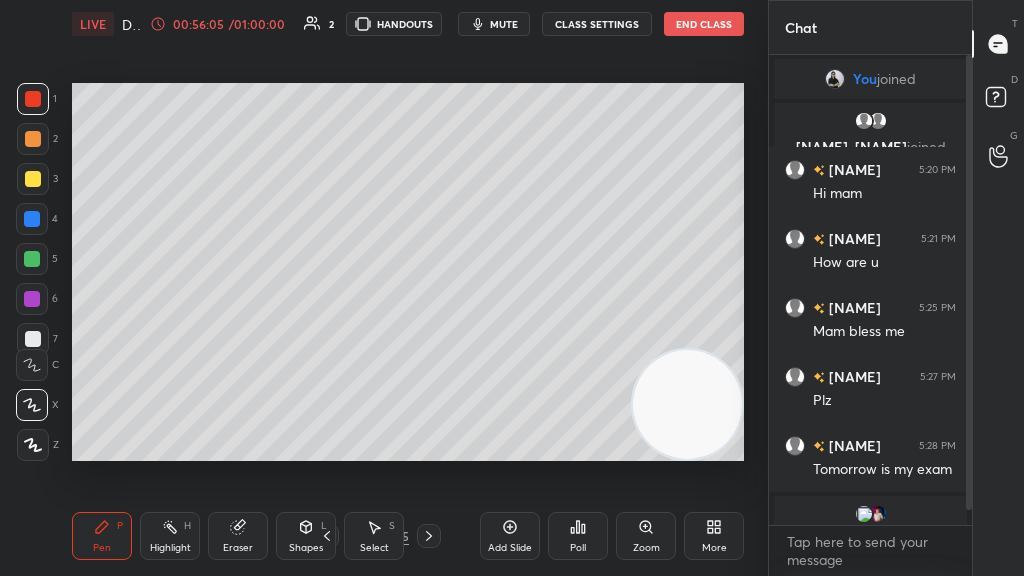 click on "Add Slide" at bounding box center [510, 536] 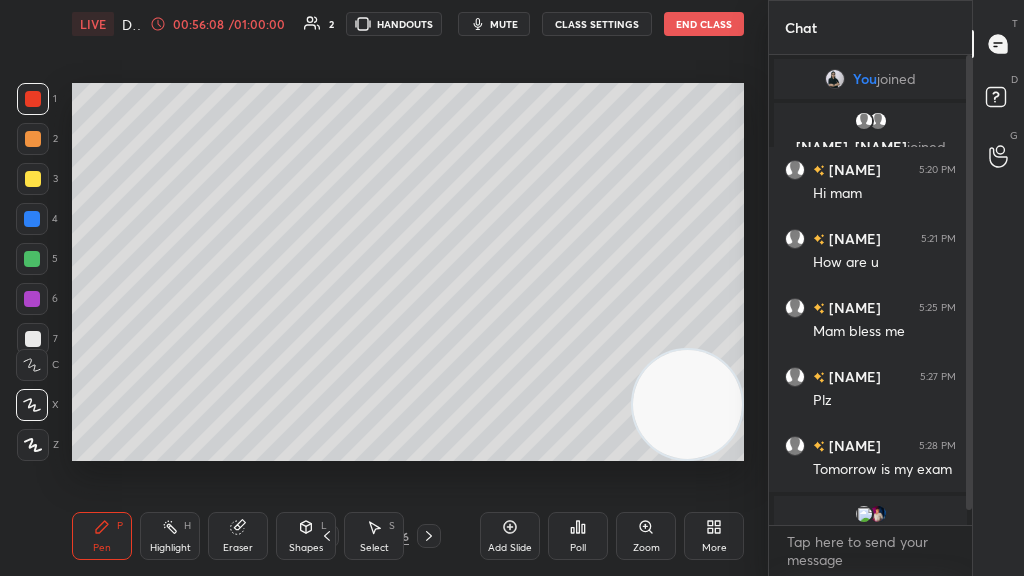 click 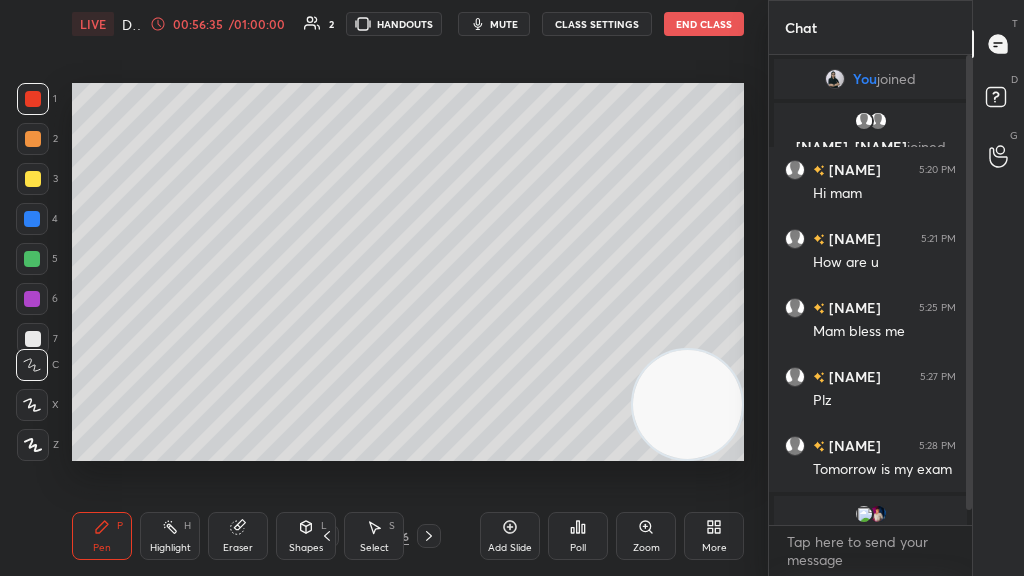 click at bounding box center [33, 179] 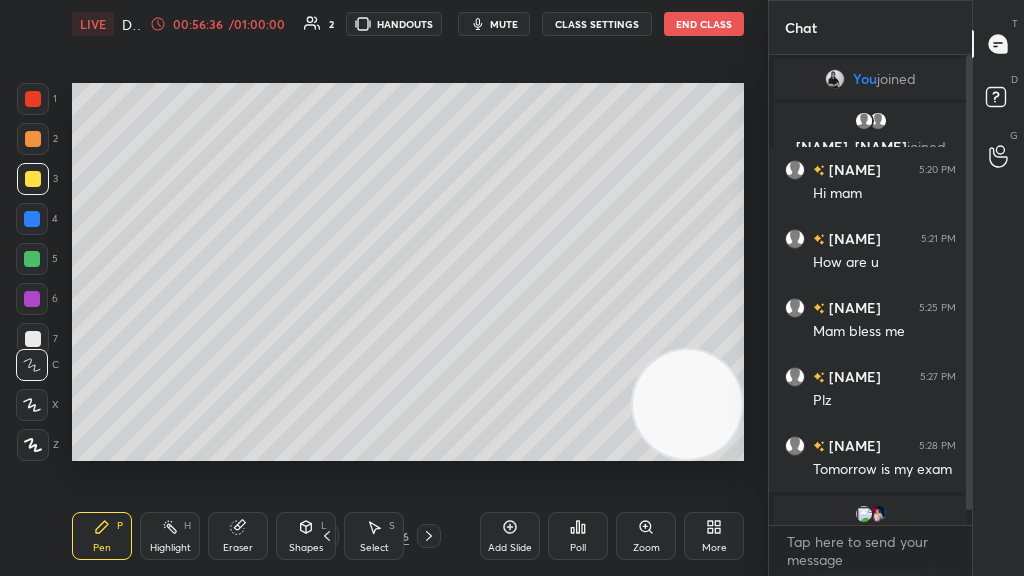 click at bounding box center [32, 259] 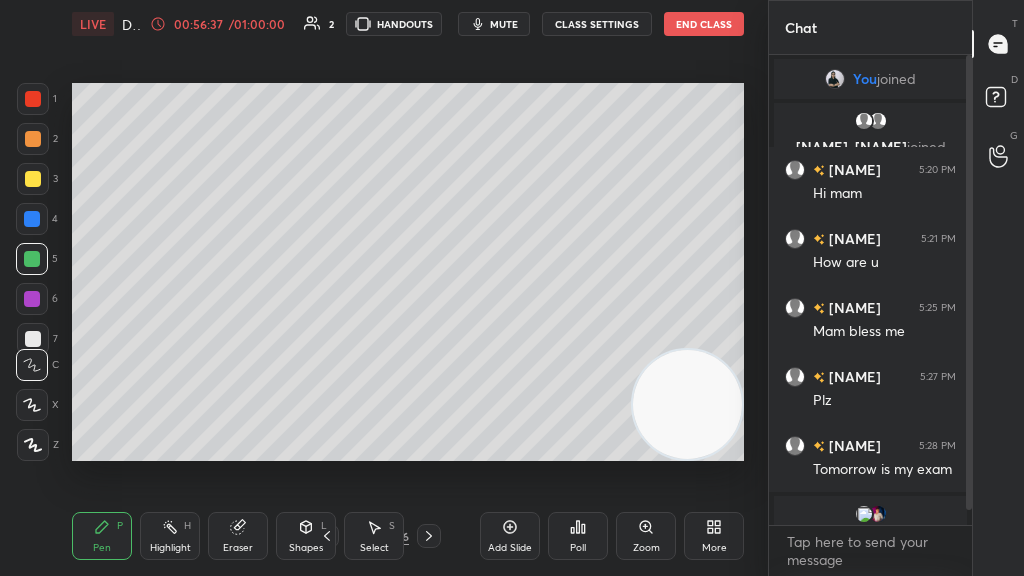 click on "C" at bounding box center (37, 361) 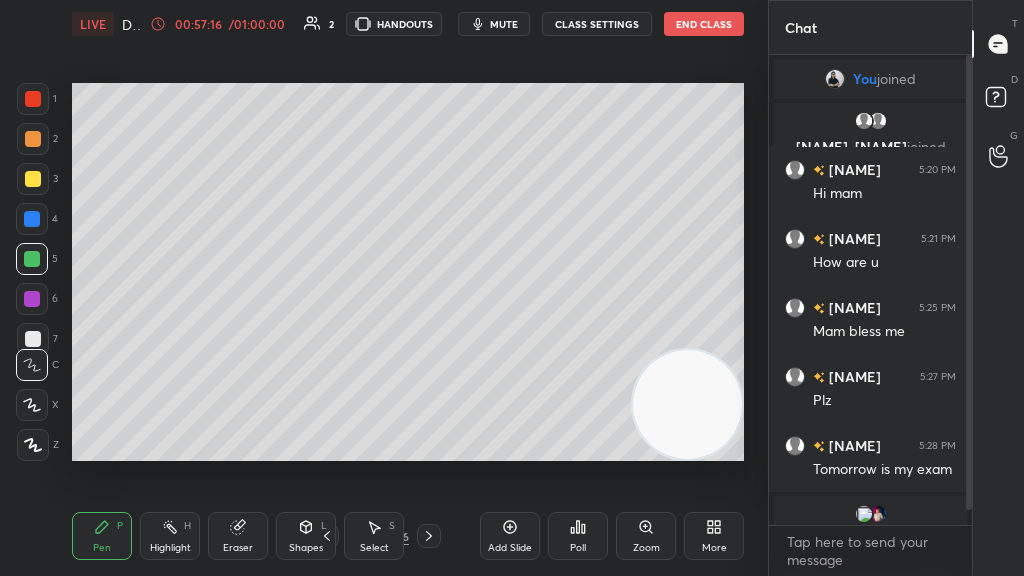 click 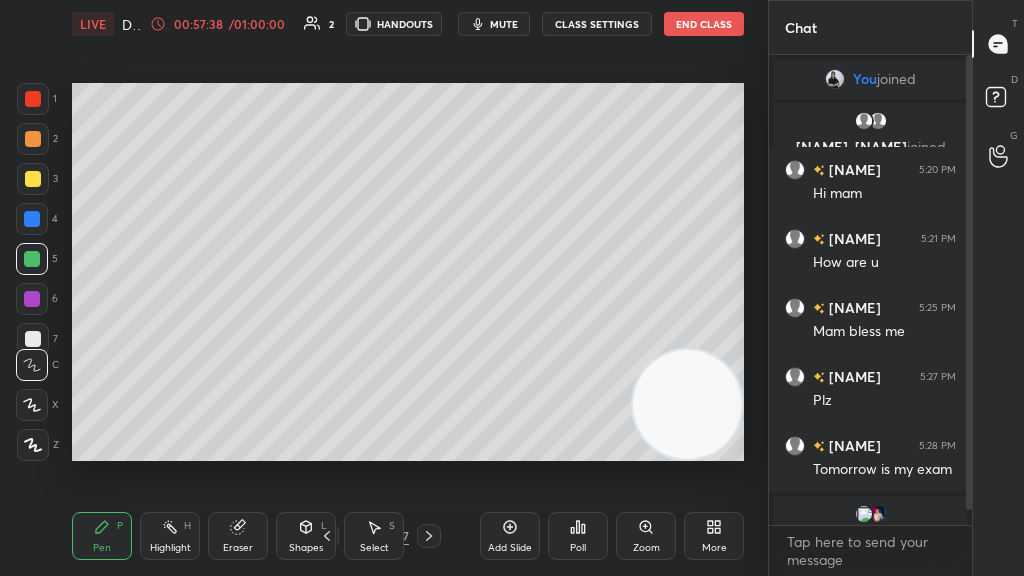 click 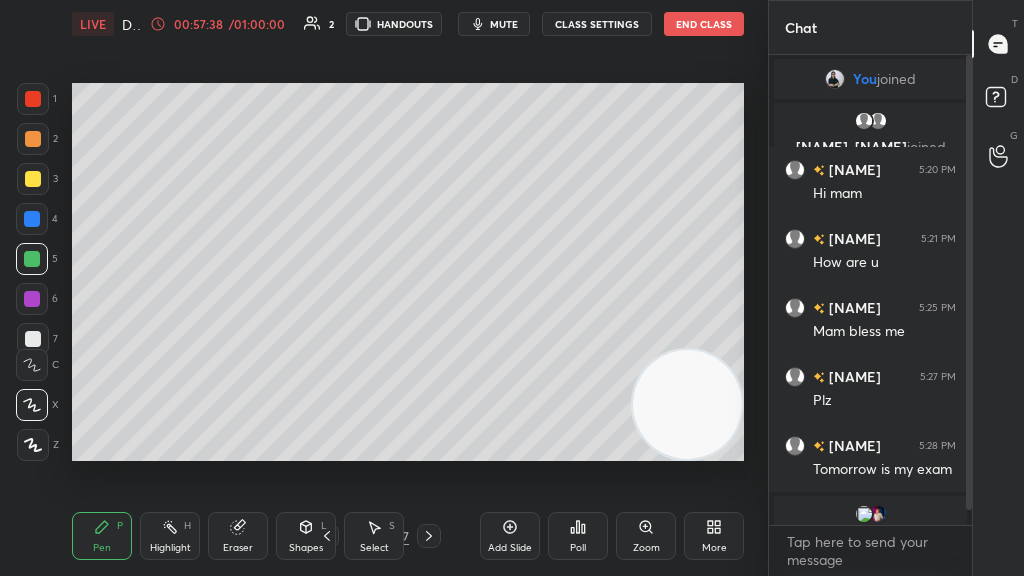 click at bounding box center (33, 339) 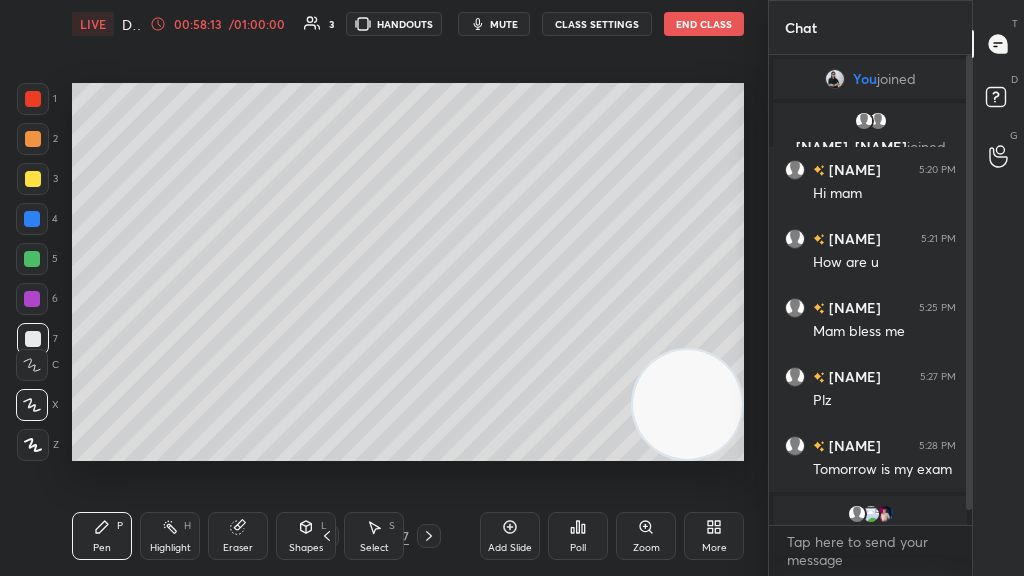 click at bounding box center (32, 219) 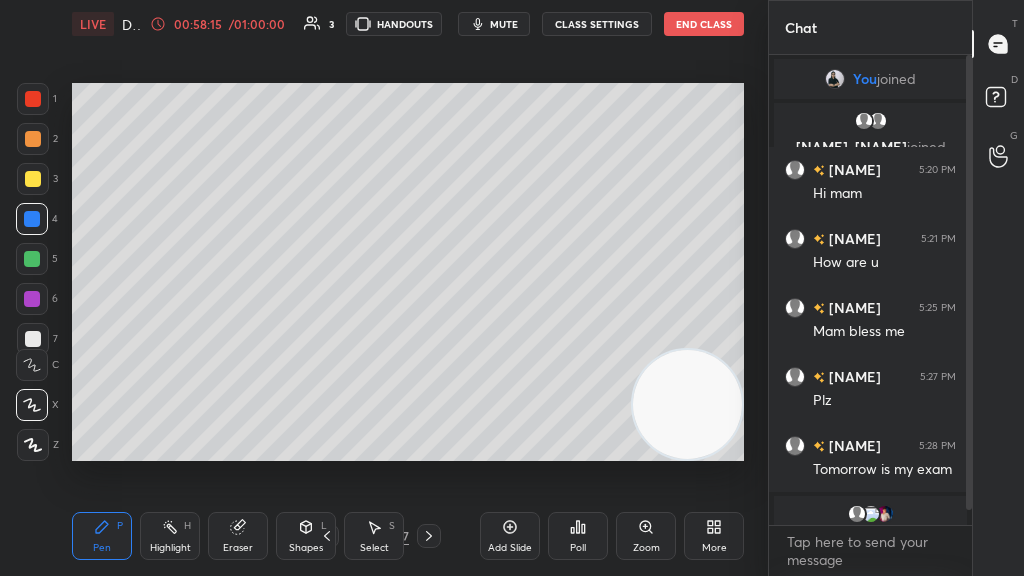 click 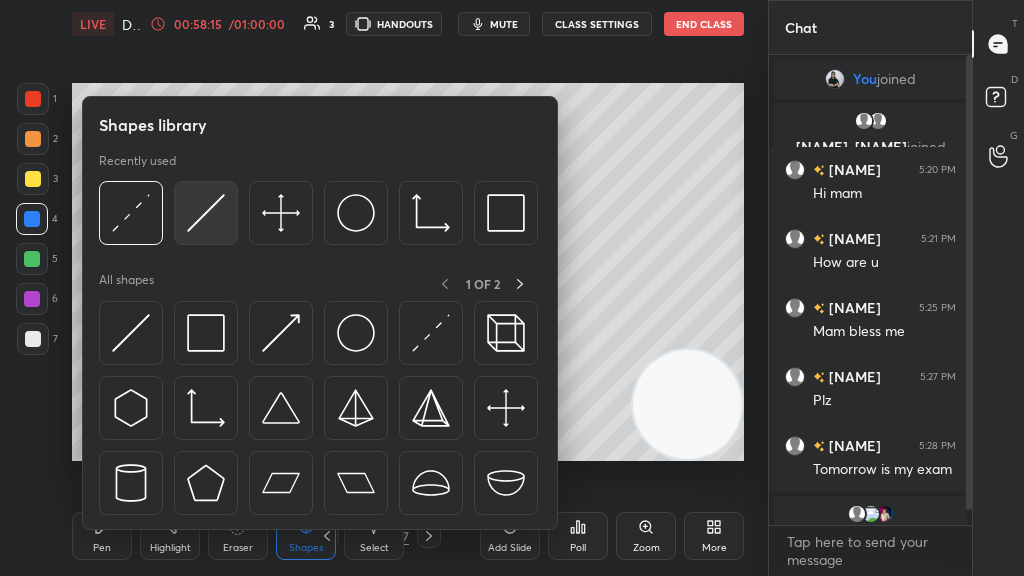 click at bounding box center (206, 213) 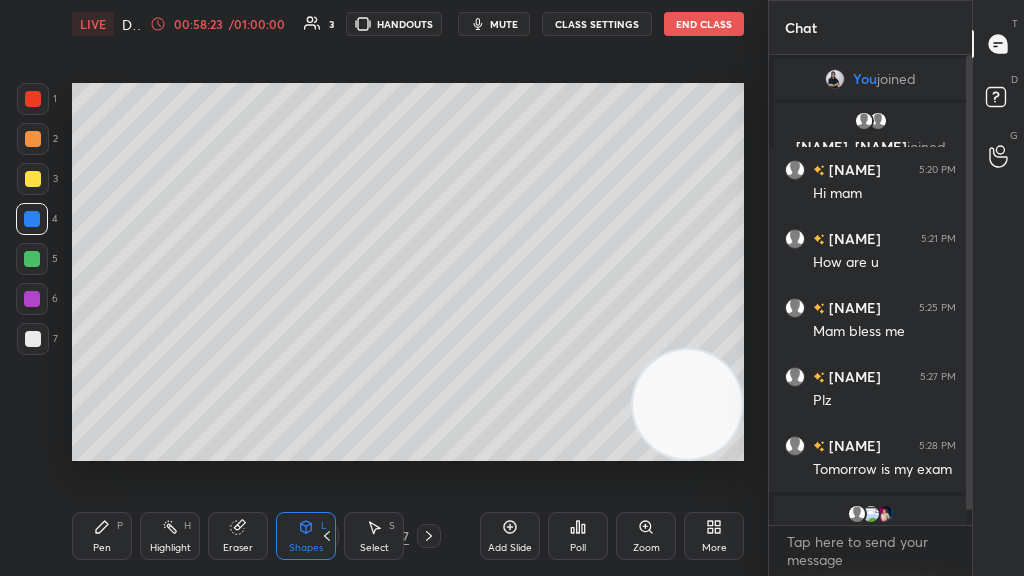 click at bounding box center [33, 339] 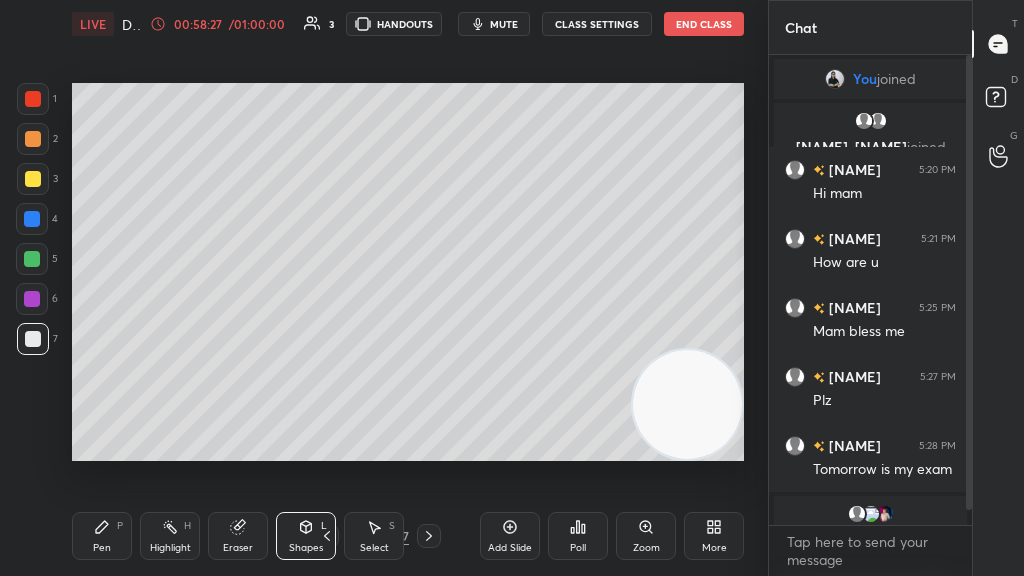 click 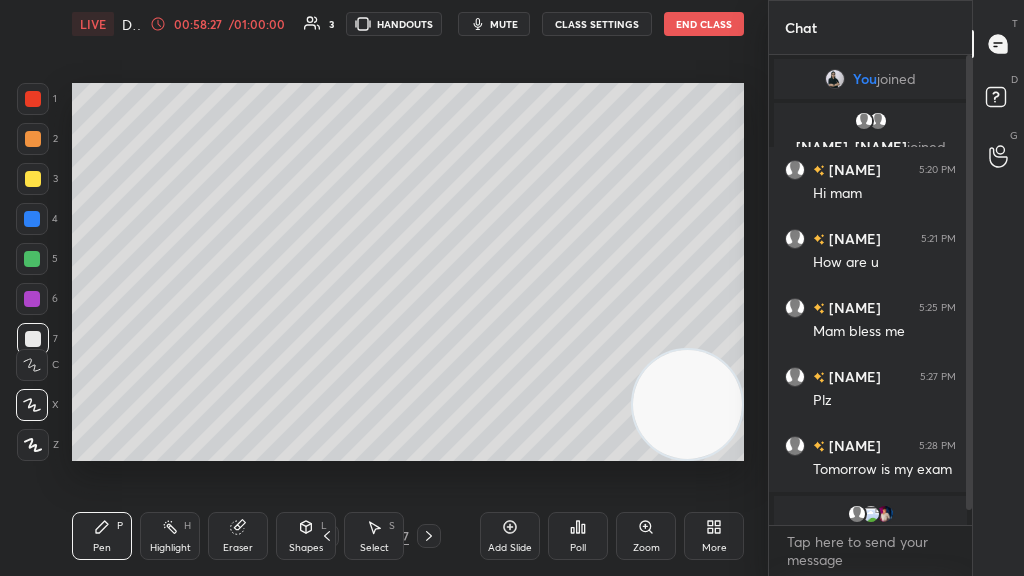 click at bounding box center [33, 179] 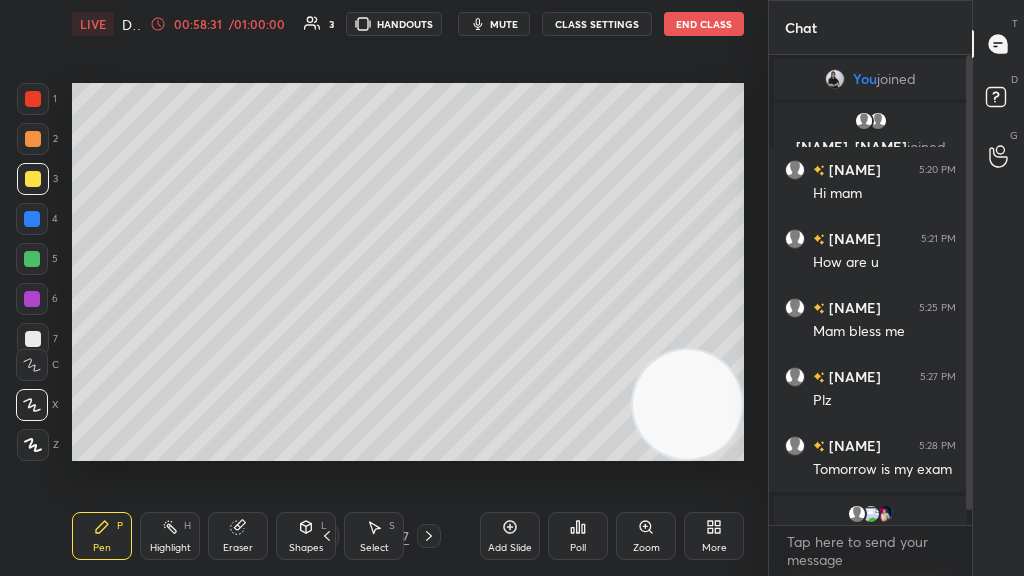 click 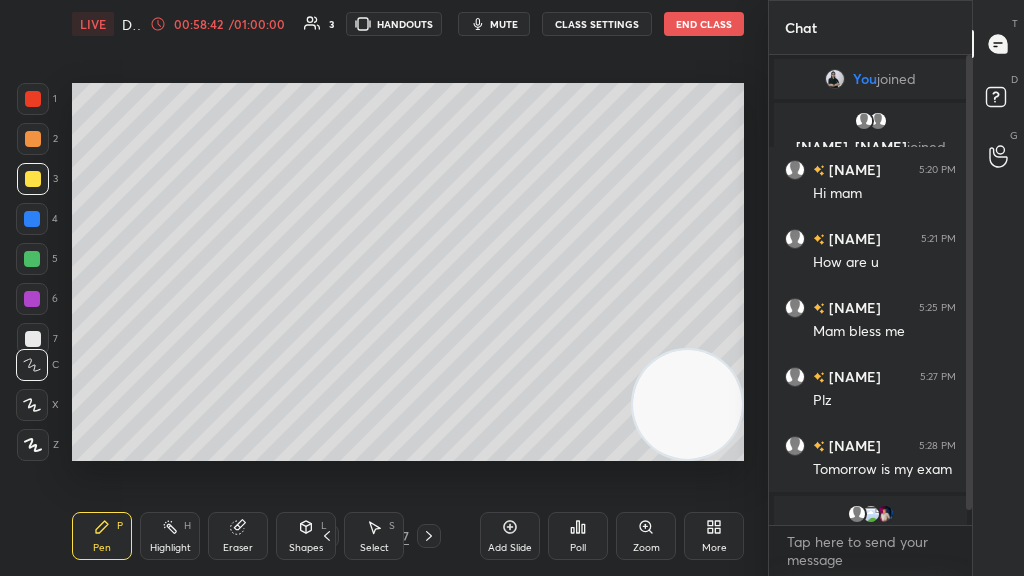 click at bounding box center [32, 259] 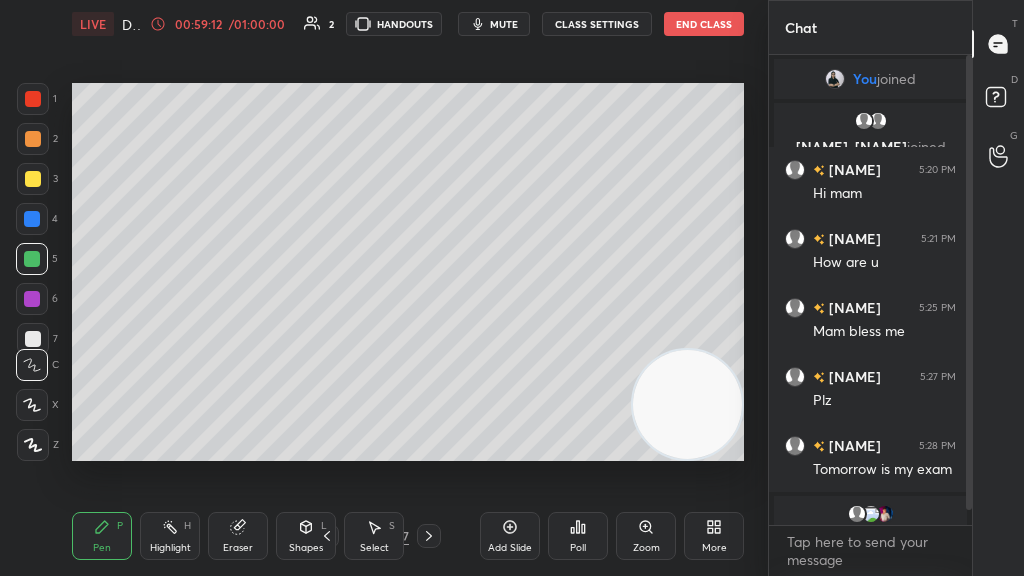 click at bounding box center [33, 179] 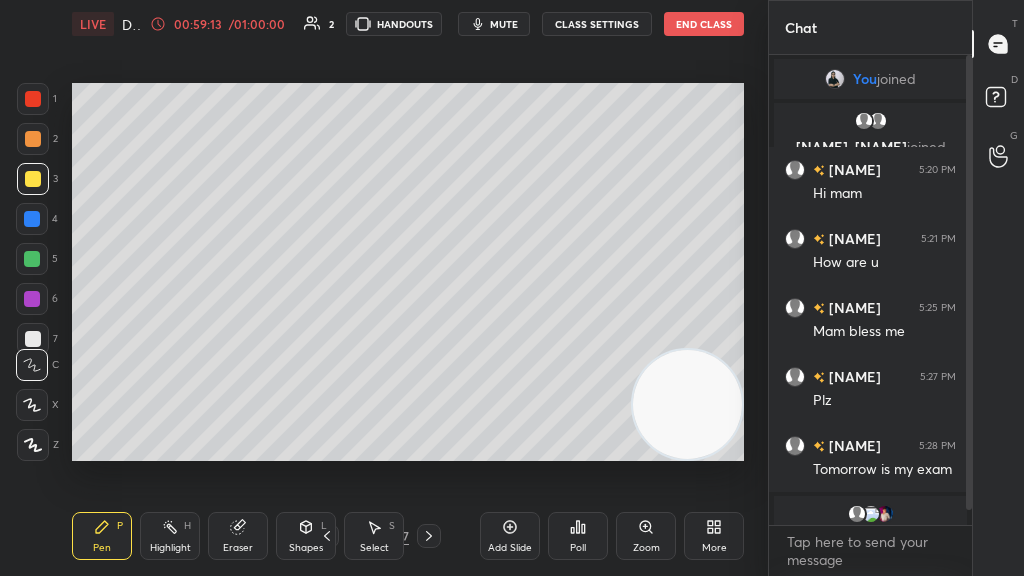 click at bounding box center (32, 405) 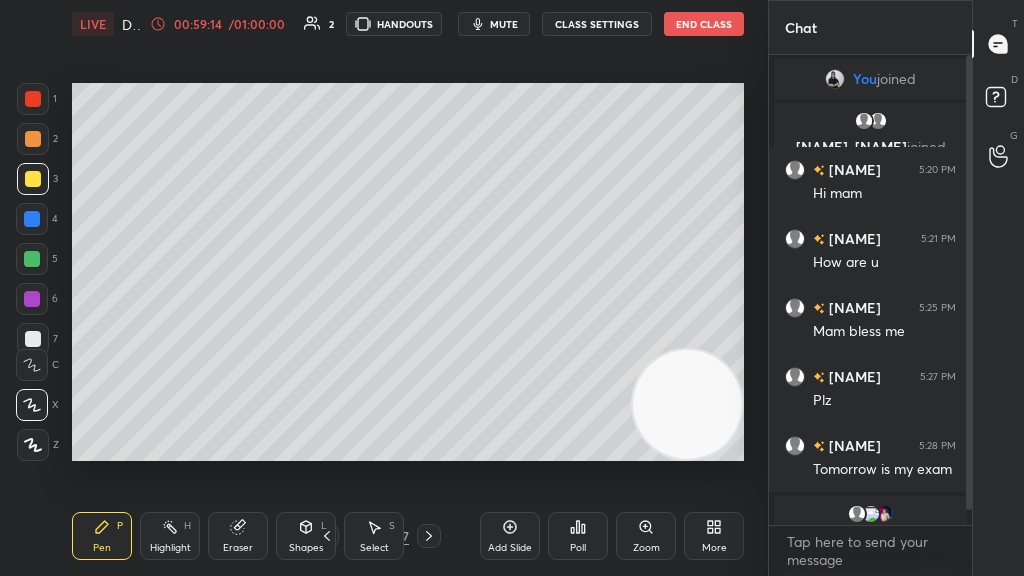 click at bounding box center (32, 299) 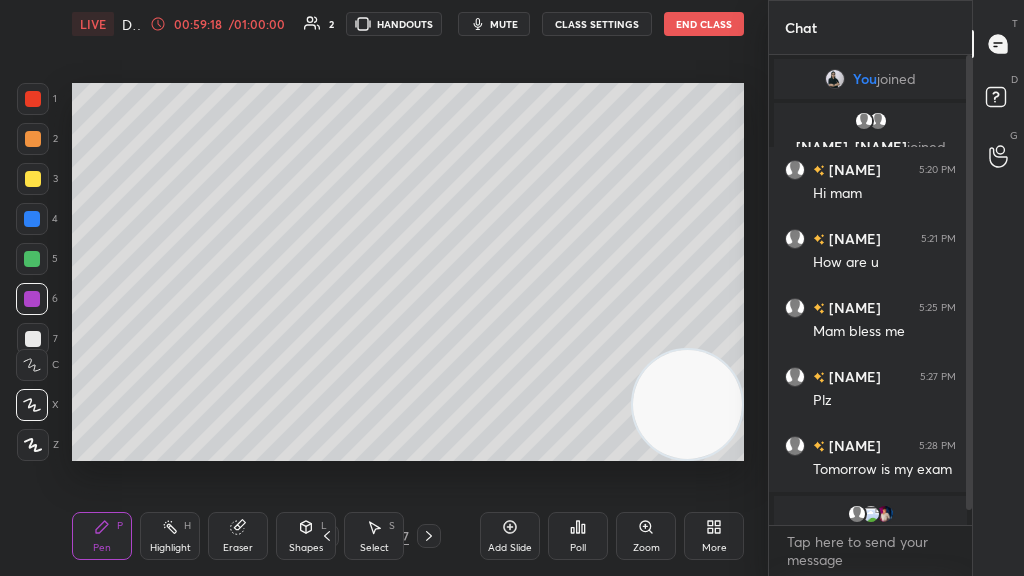 click at bounding box center (32, 219) 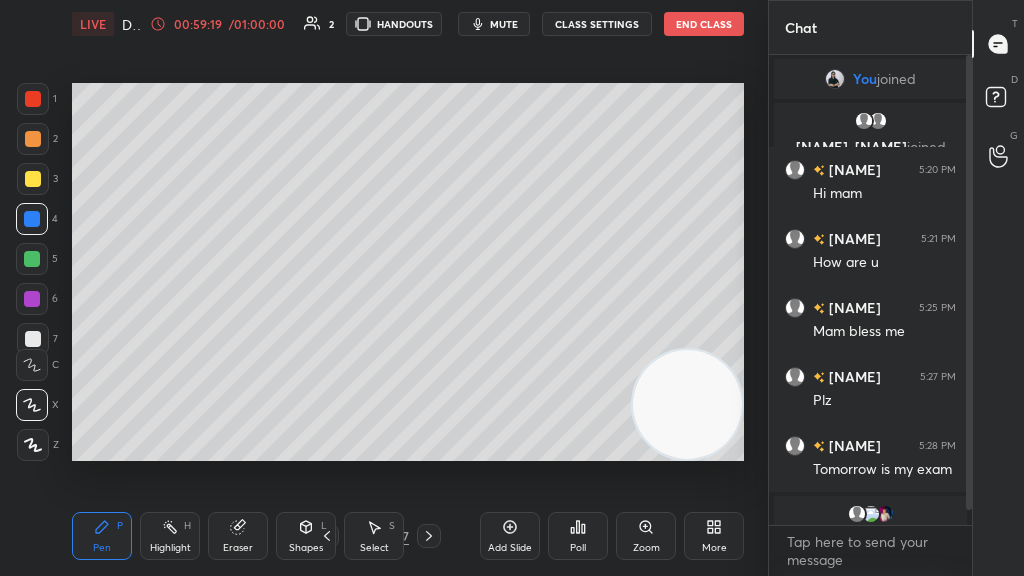 click at bounding box center [33, 99] 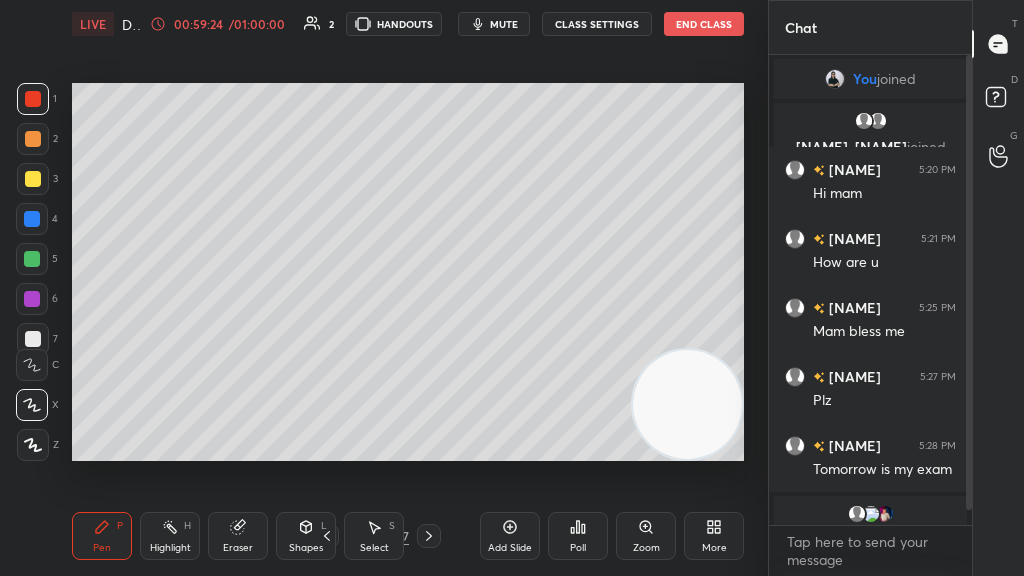 click at bounding box center (32, 259) 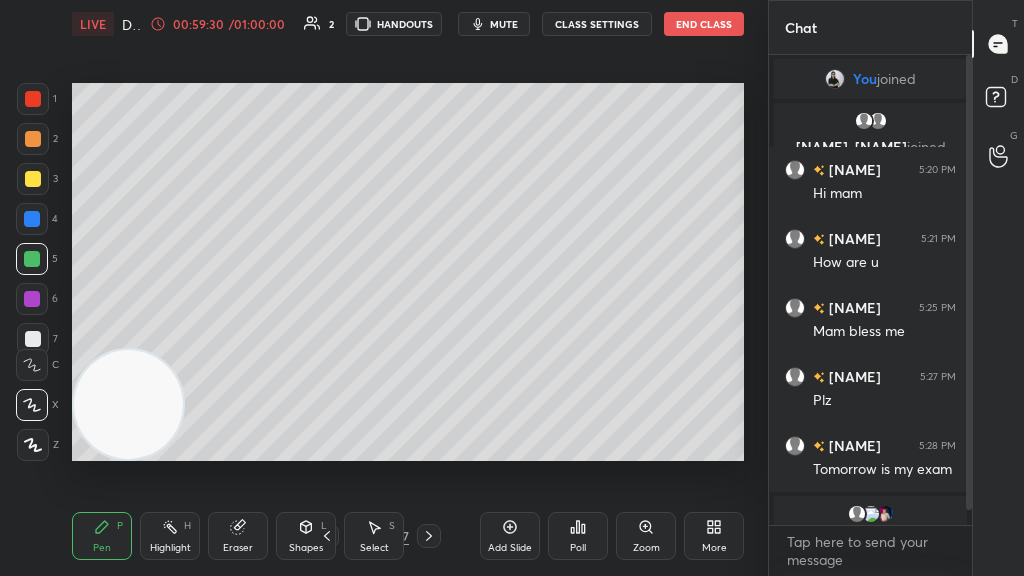 click at bounding box center [33, 339] 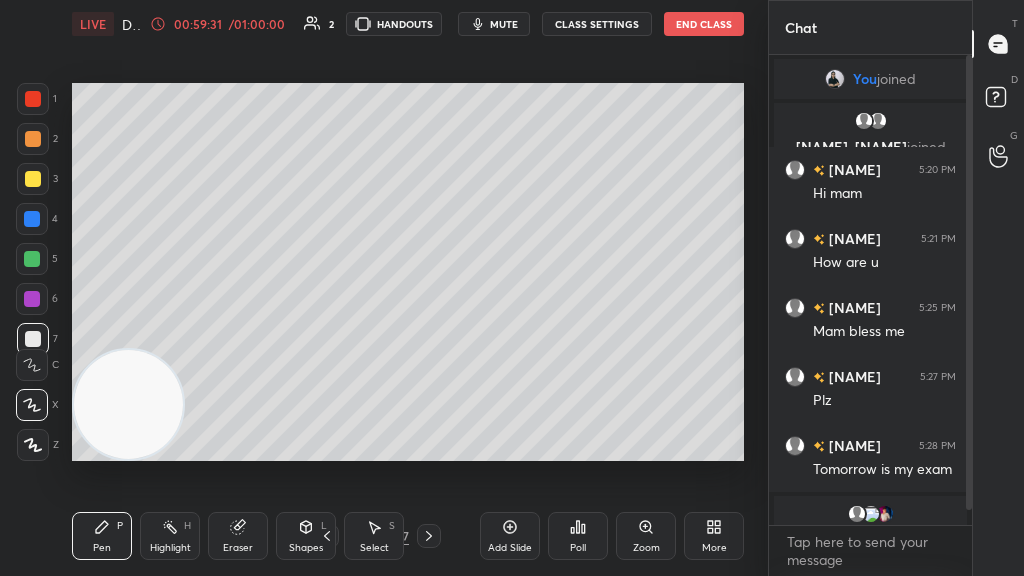 click 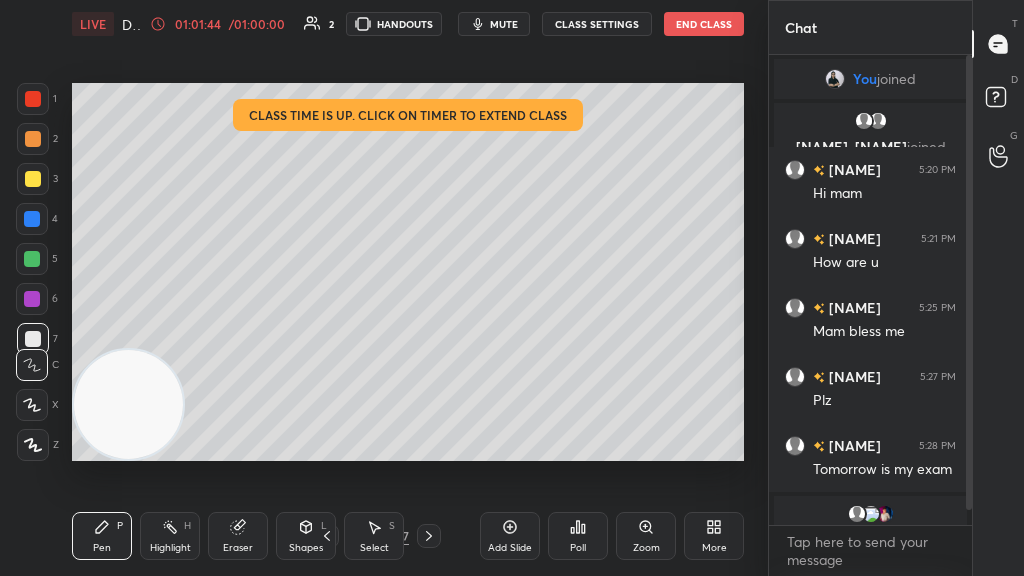 click on "Add Slide" at bounding box center (510, 548) 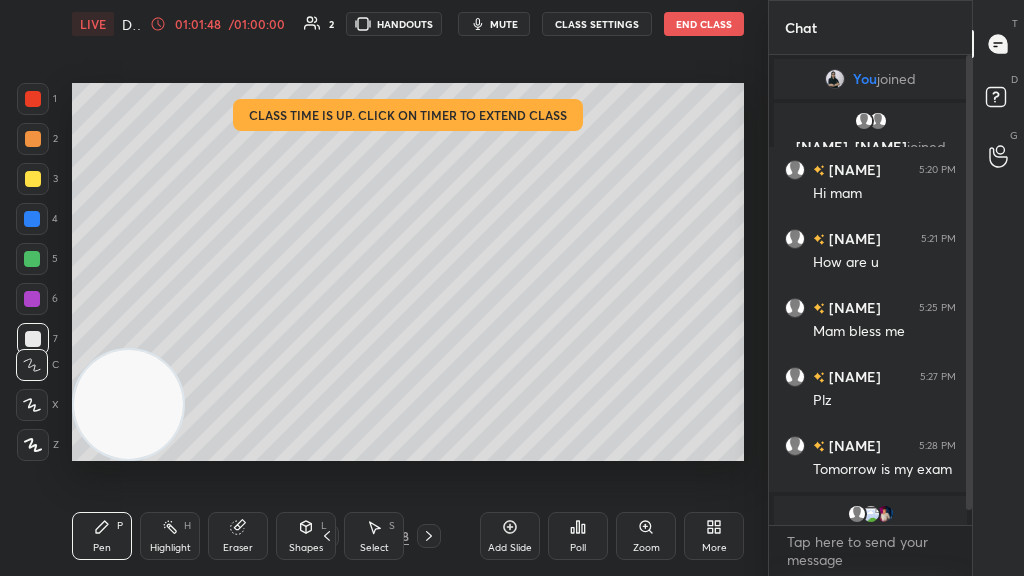 click 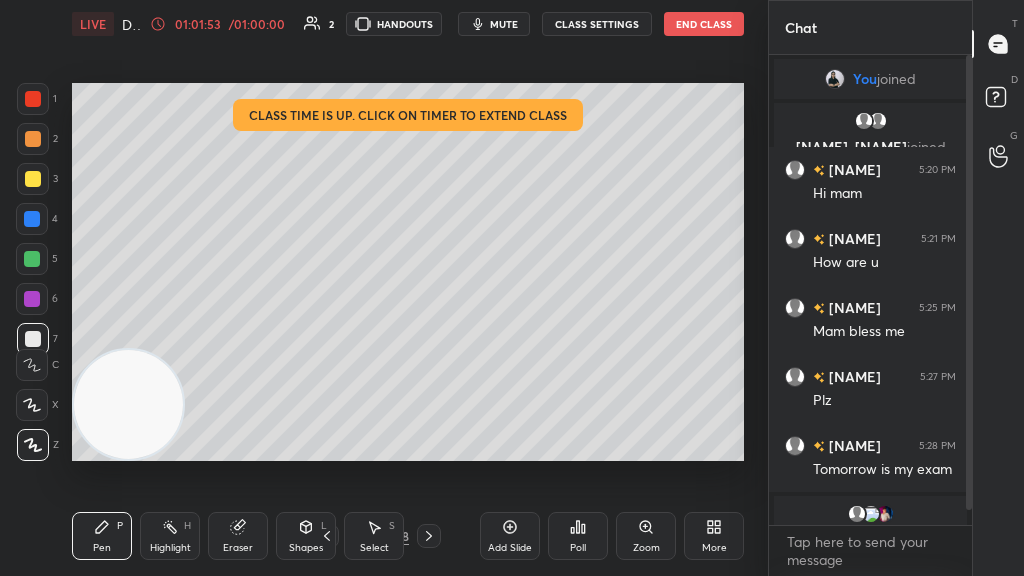 click on "End Class" at bounding box center (704, 24) 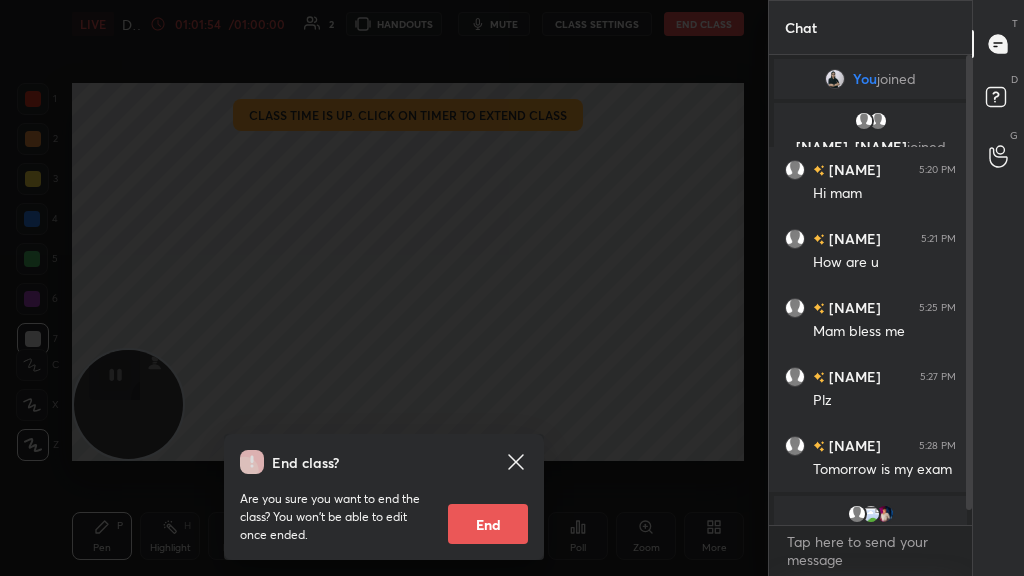 click on "End" at bounding box center (488, 524) 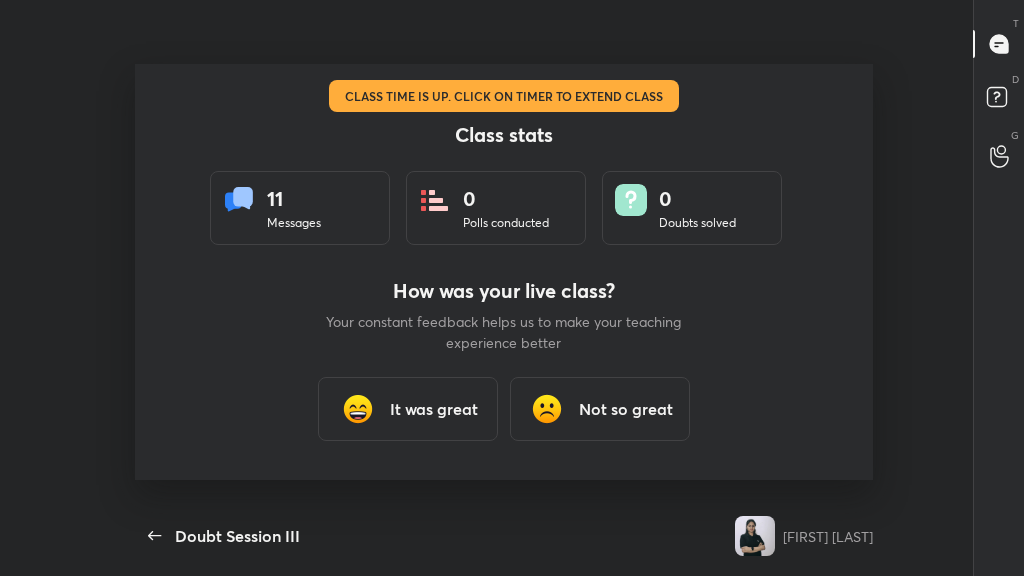 scroll, scrollTop: 99552, scrollLeft: 99105, axis: both 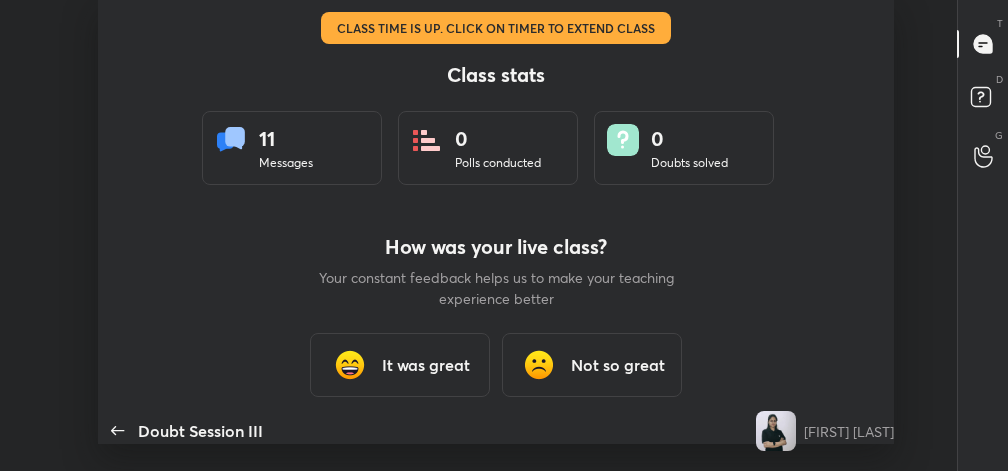 type on "x" 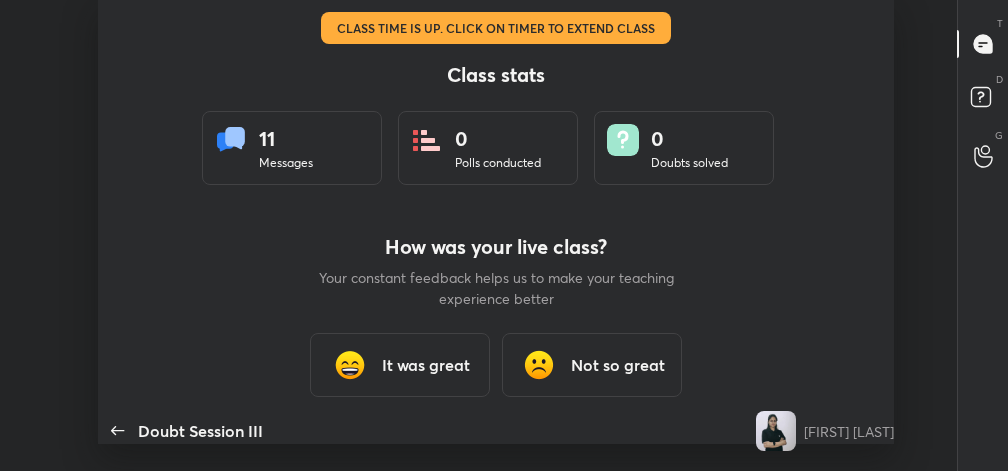 scroll, scrollTop: 342, scrollLeft: 992, axis: both 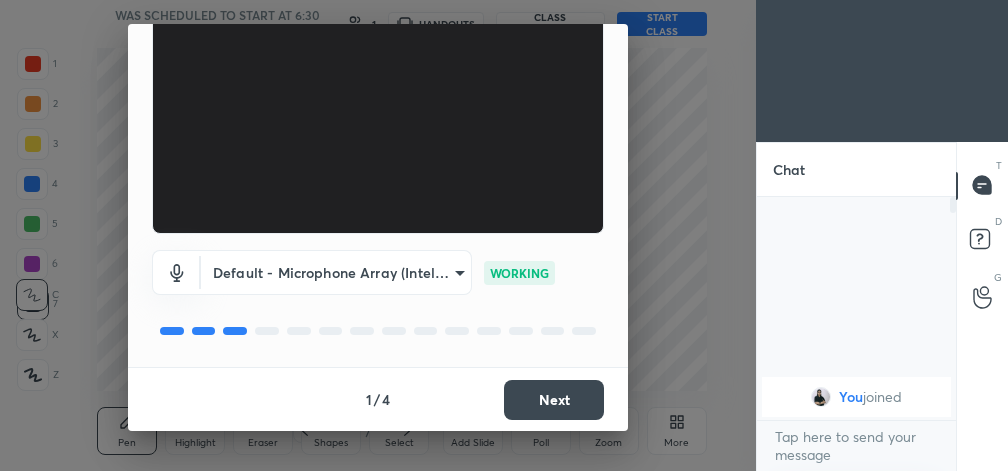 click on "Next" at bounding box center (554, 400) 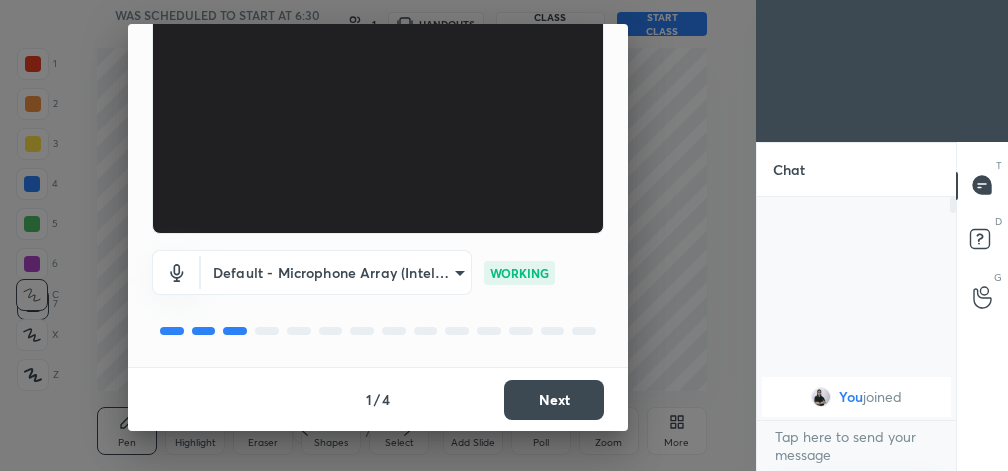 scroll, scrollTop: 0, scrollLeft: 0, axis: both 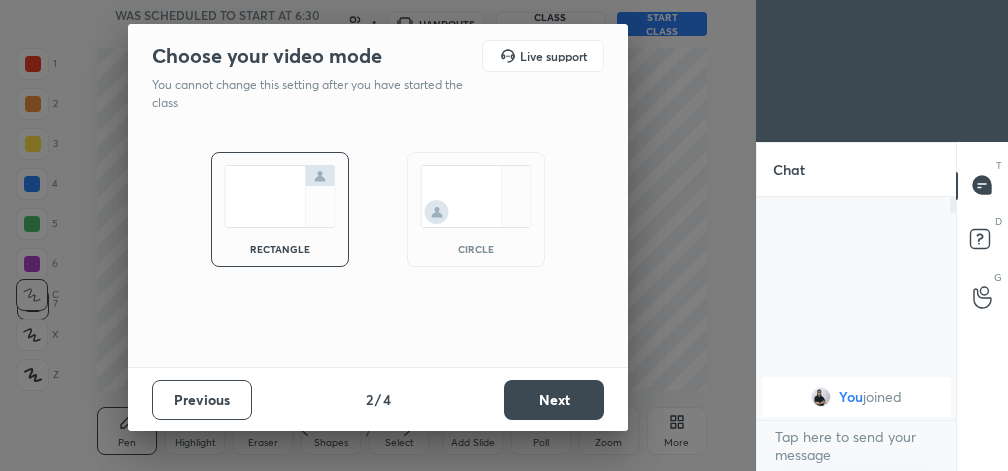 click on "circle" at bounding box center [476, 209] 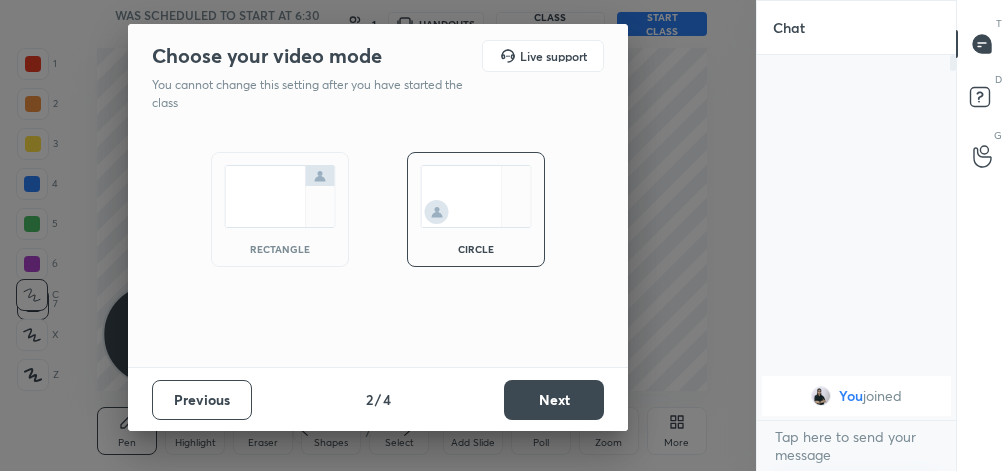 click on "Next" at bounding box center (554, 400) 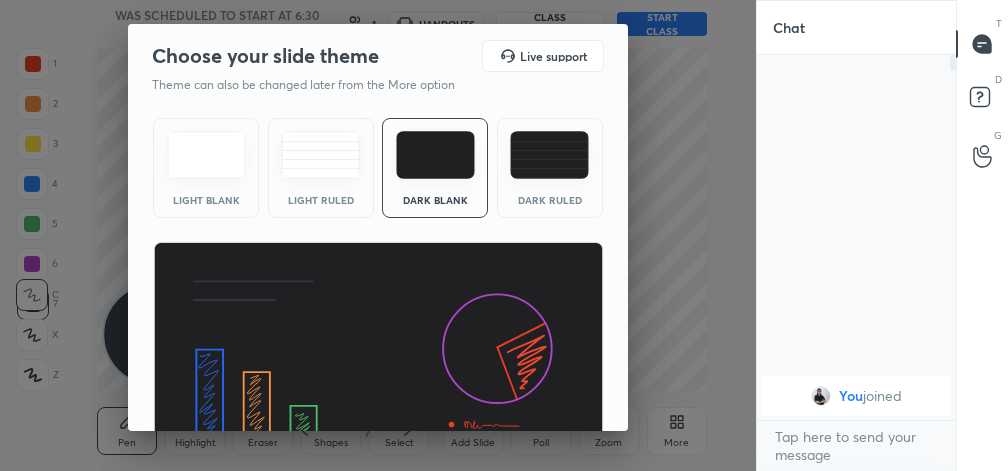 scroll, scrollTop: 128, scrollLeft: 0, axis: vertical 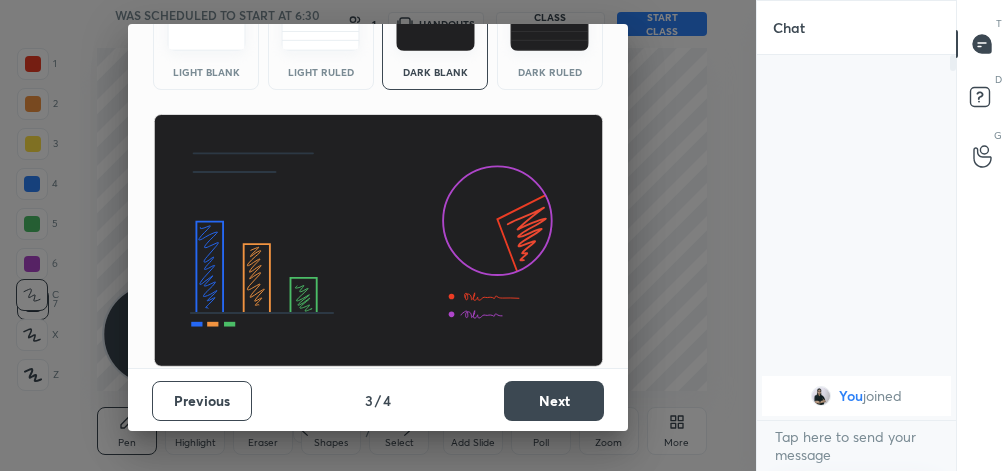 click on "Next" at bounding box center [554, 401] 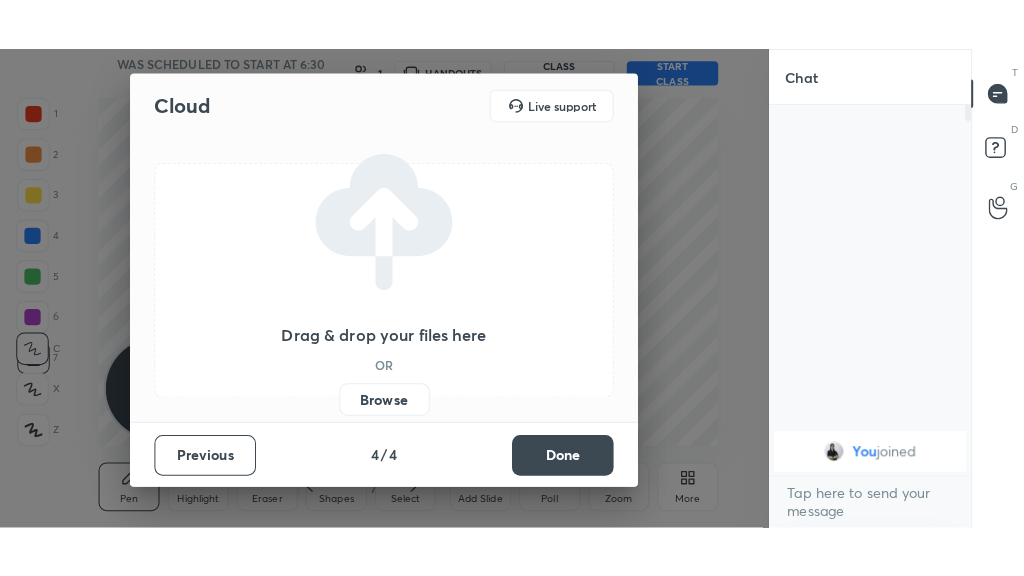 scroll, scrollTop: 0, scrollLeft: 0, axis: both 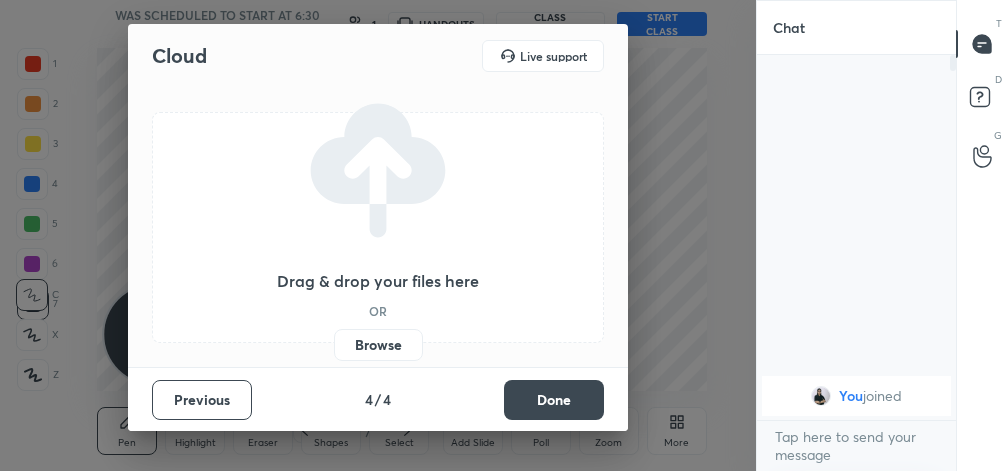 click on "Done" at bounding box center (554, 400) 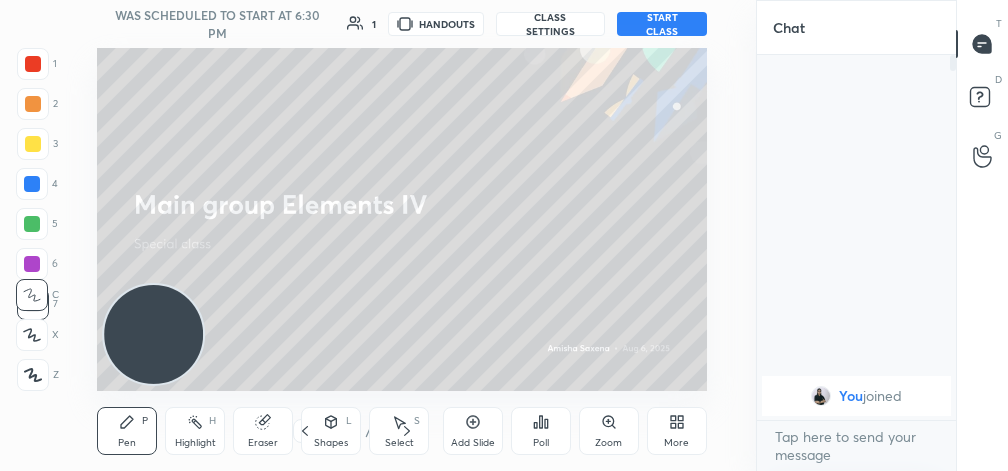 click on "START CLASS" at bounding box center (662, 24) 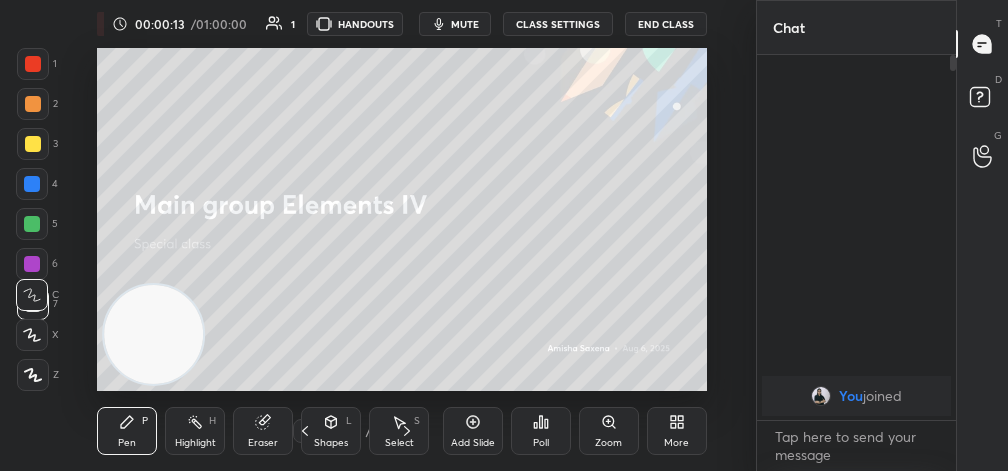click 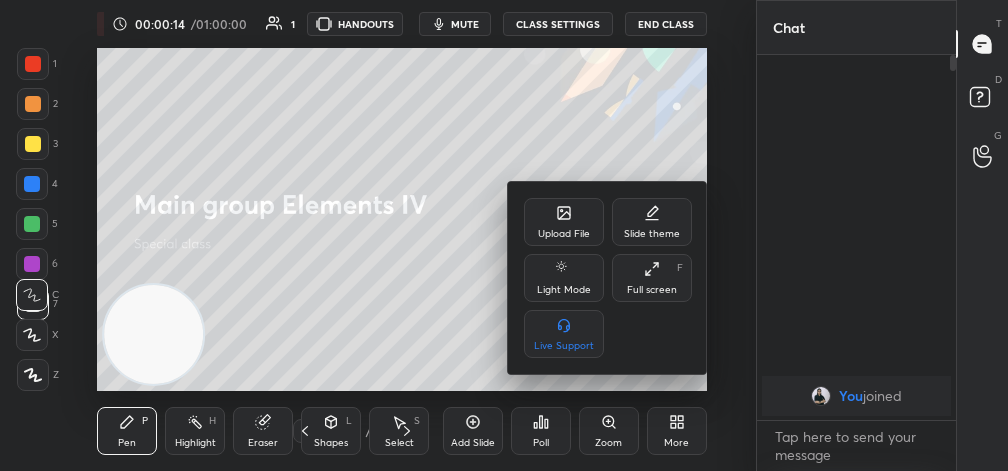 click on "Full screen" at bounding box center [652, 290] 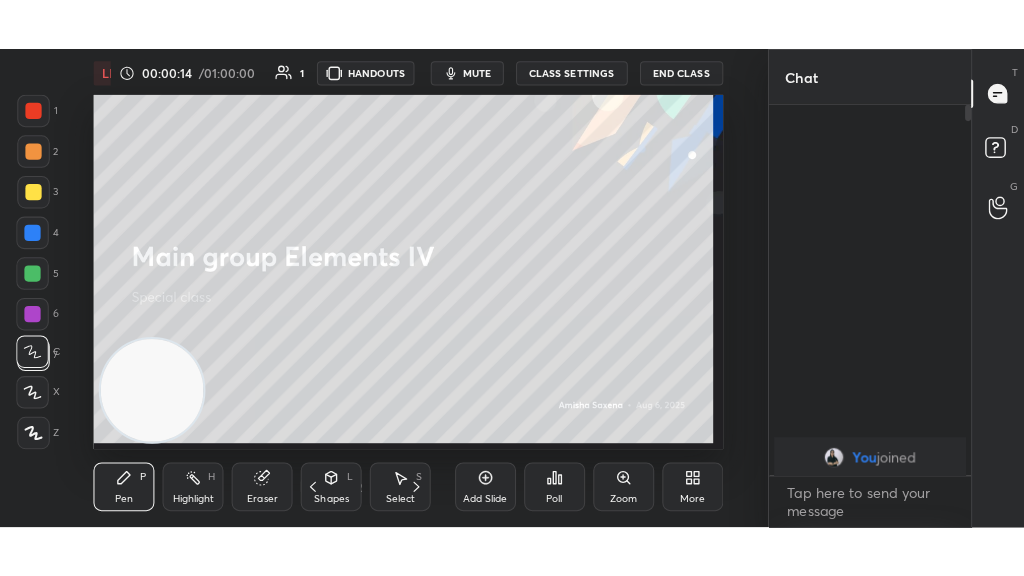 scroll, scrollTop: 99552, scrollLeft: 99312, axis: both 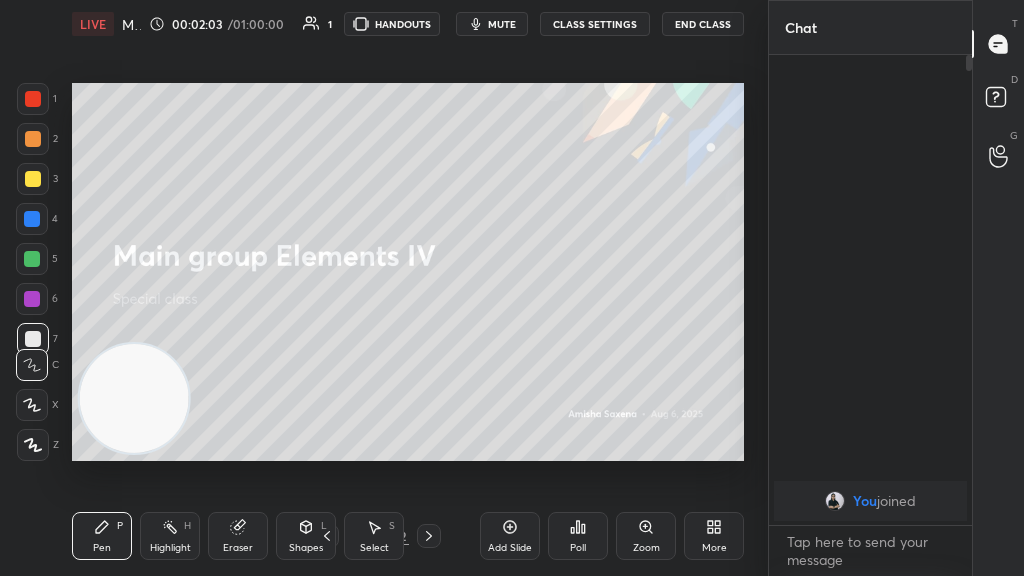 click on "mute" at bounding box center [492, 24] 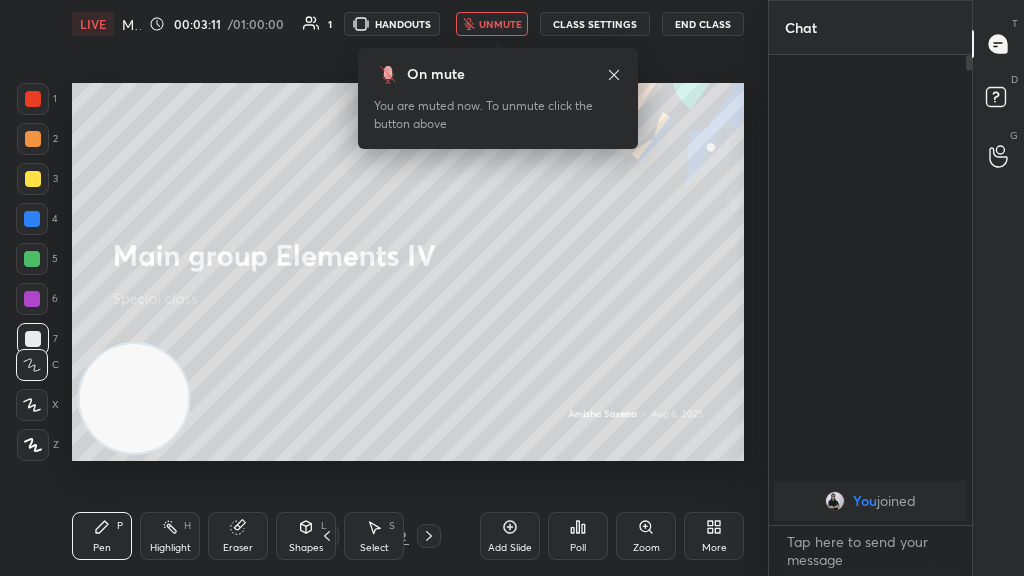 click on "LIVE Main group Elements IV 00:03:11 /  01:00:00 1 HANDOUTS unmute CLASS SETTINGS End Class" at bounding box center [408, 24] 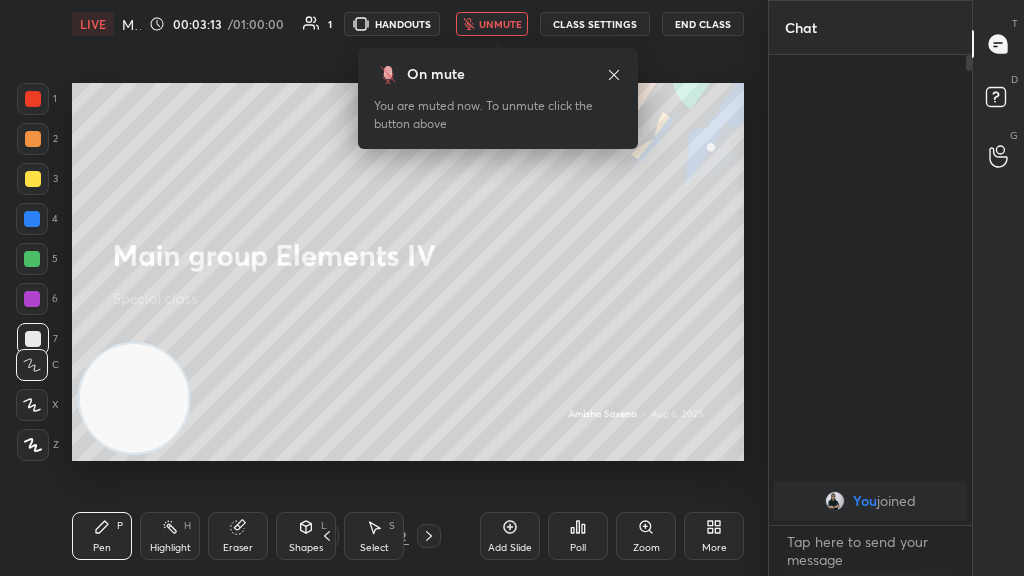 click on "unmute" at bounding box center (500, 24) 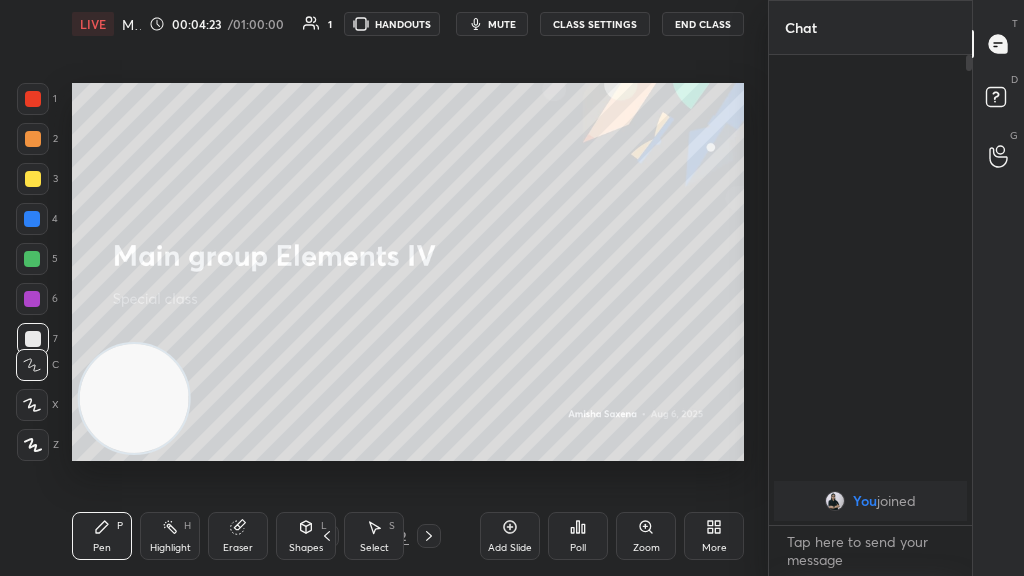 click on "Add Slide" at bounding box center (510, 536) 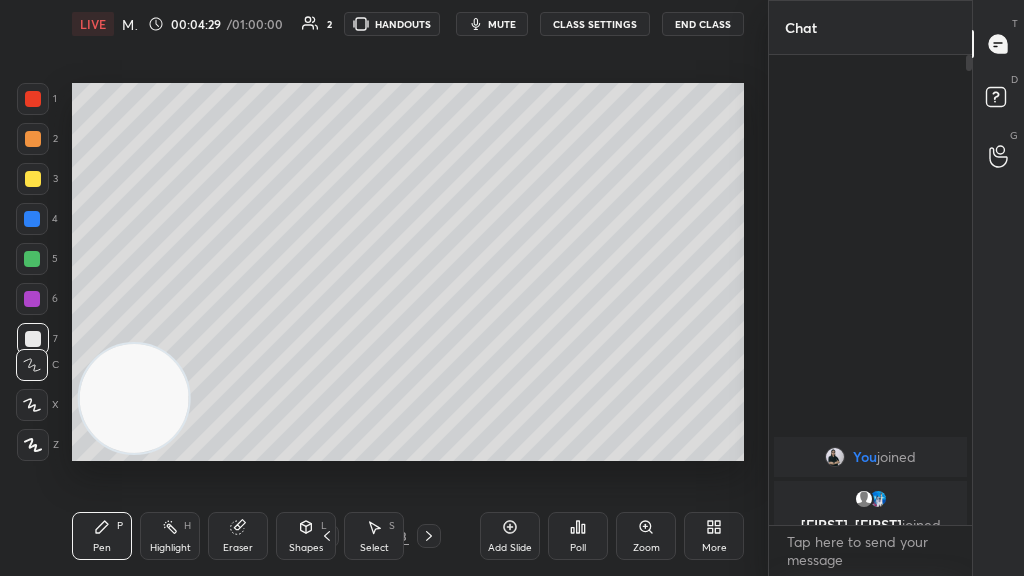 click 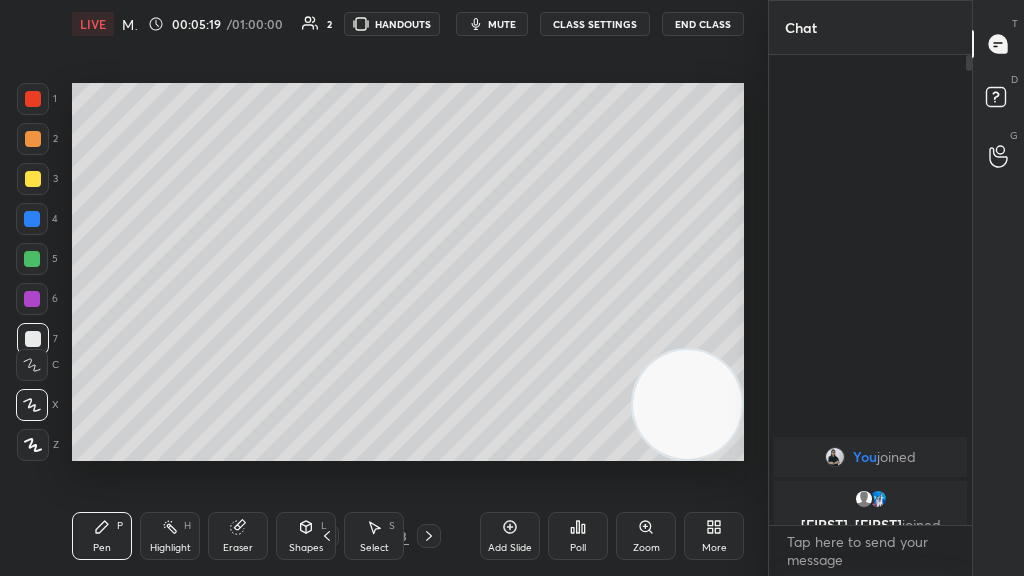 click at bounding box center (32, 299) 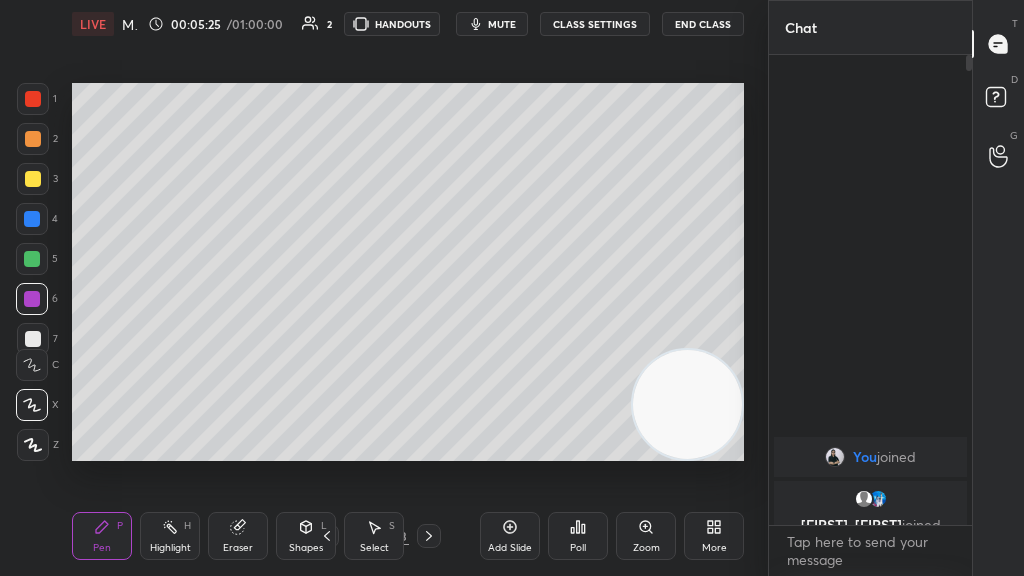 click at bounding box center (32, 259) 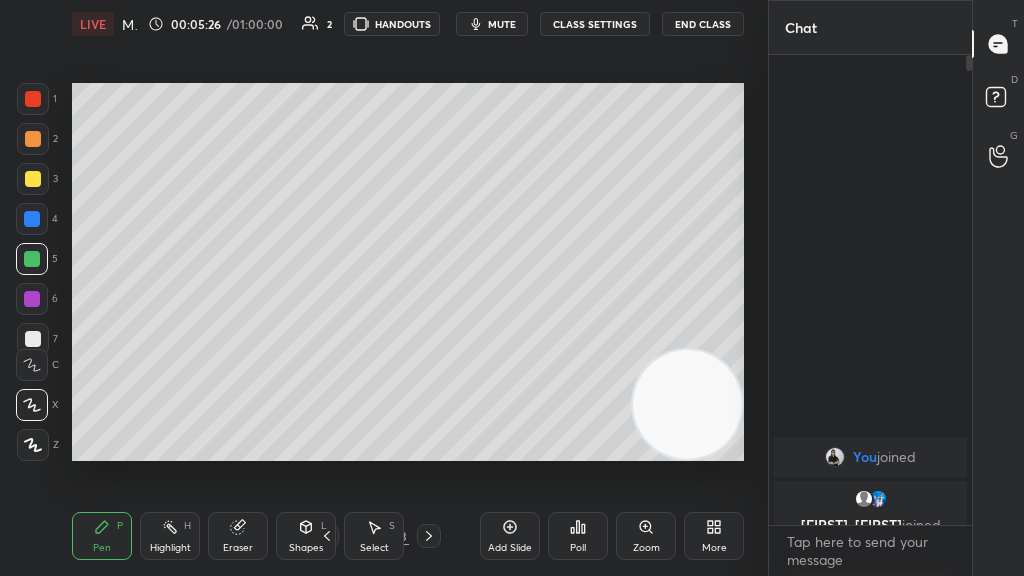 click at bounding box center [33, 339] 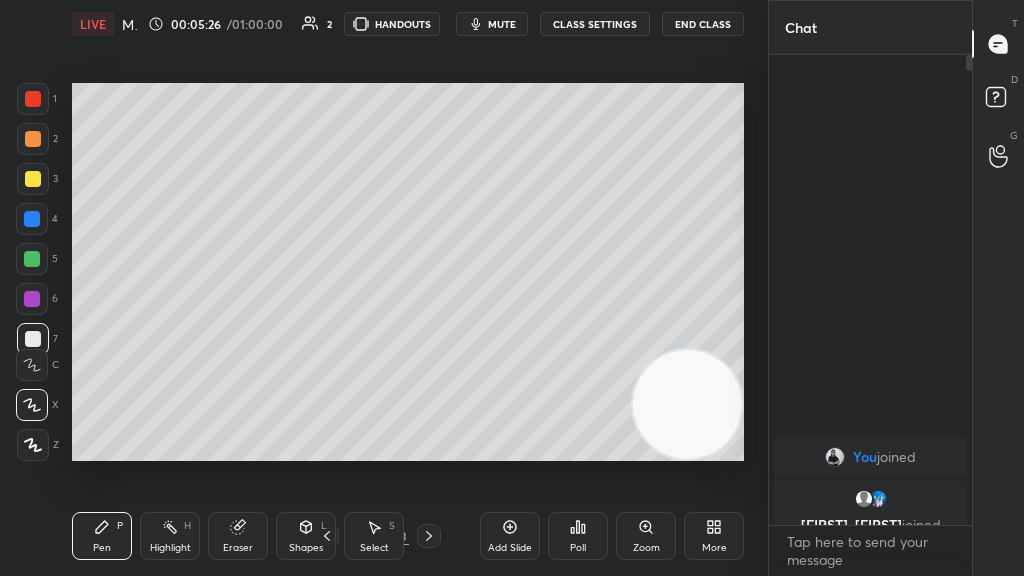 click at bounding box center [32, 365] 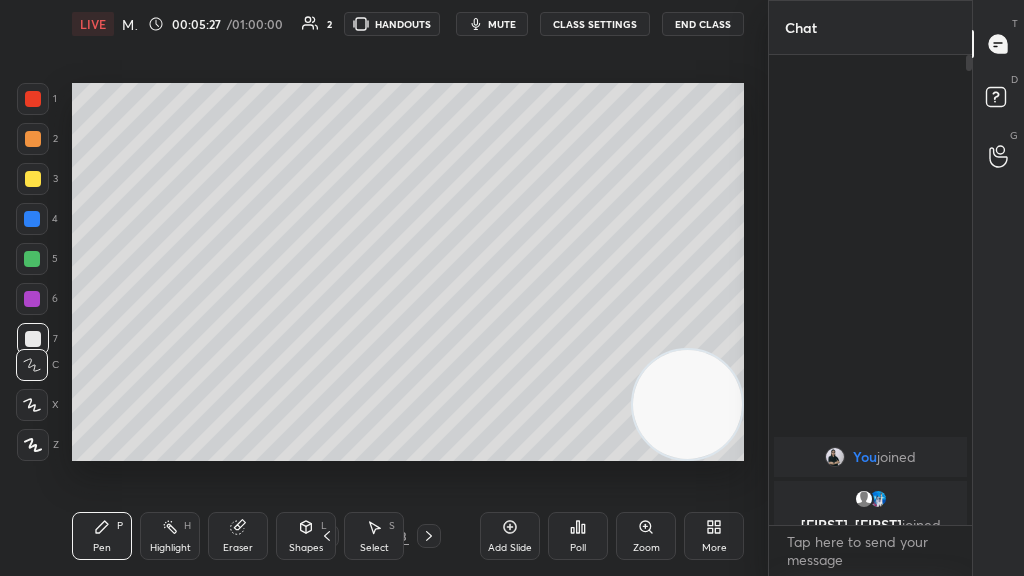 click at bounding box center (33, 139) 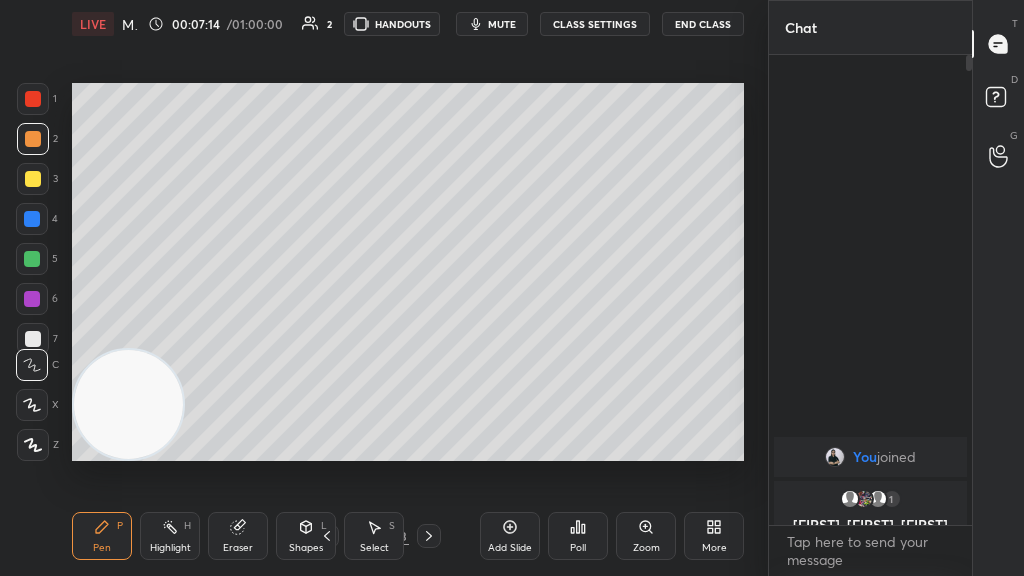 click on "Add Slide" at bounding box center [510, 548] 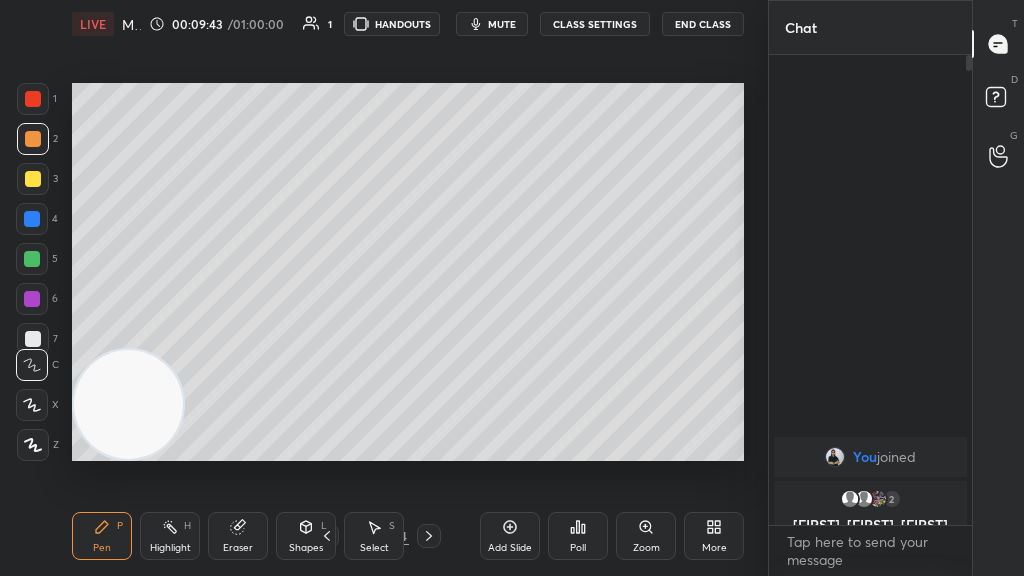 click 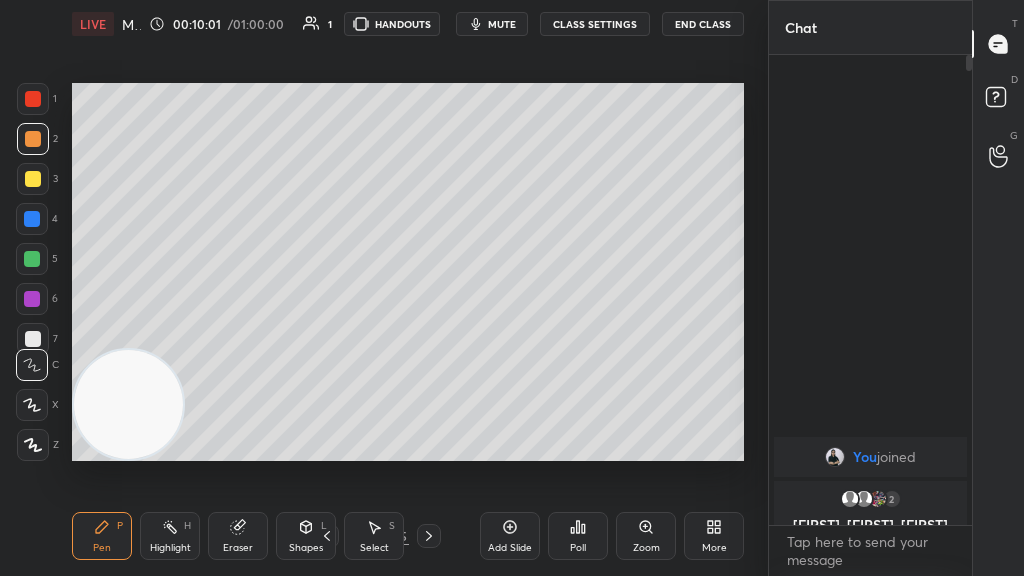 click at bounding box center (33, 179) 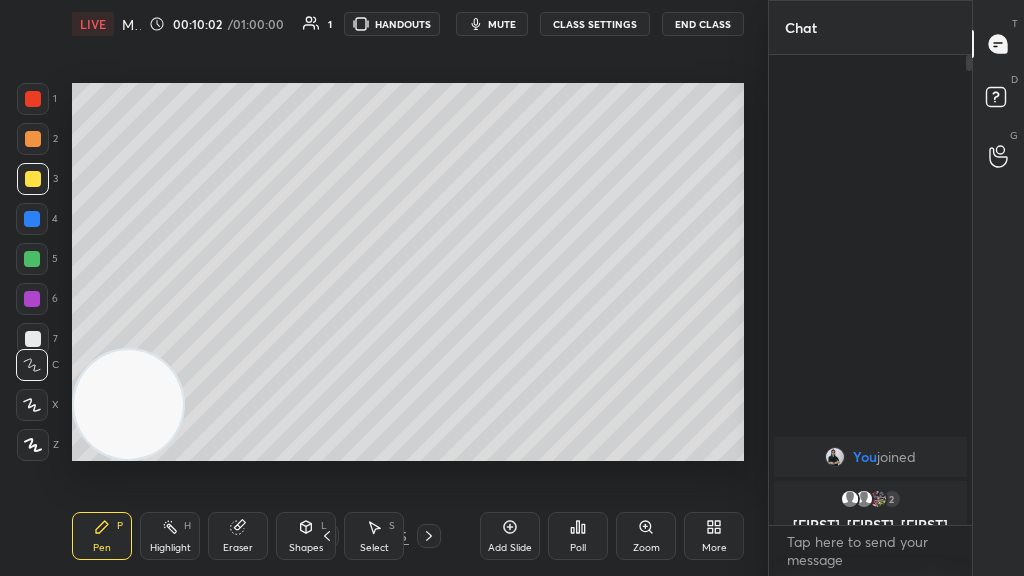 click at bounding box center (32, 405) 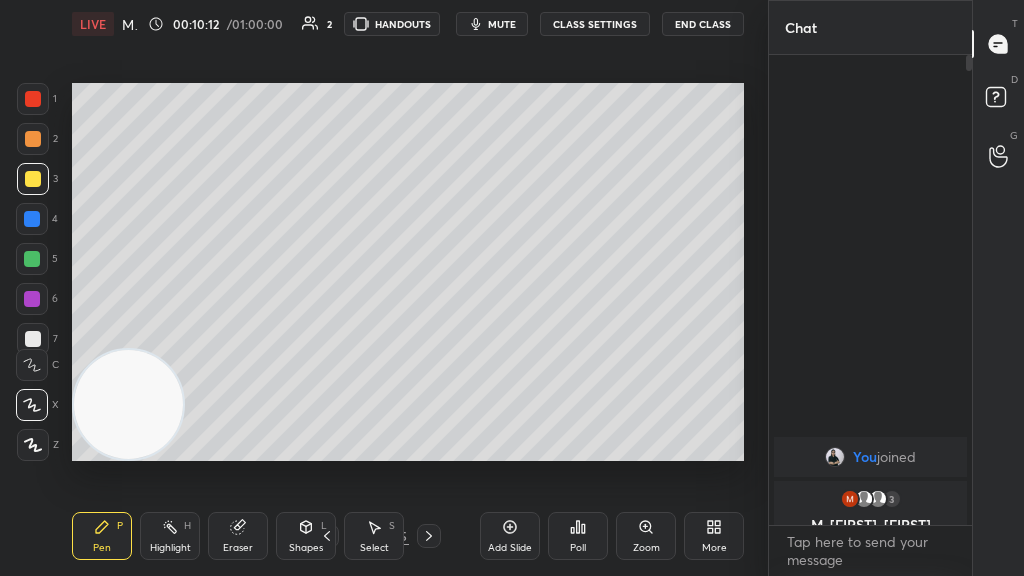 click on "Setting up your live class Poll for   secs No correct answer Start poll" at bounding box center (408, 272) 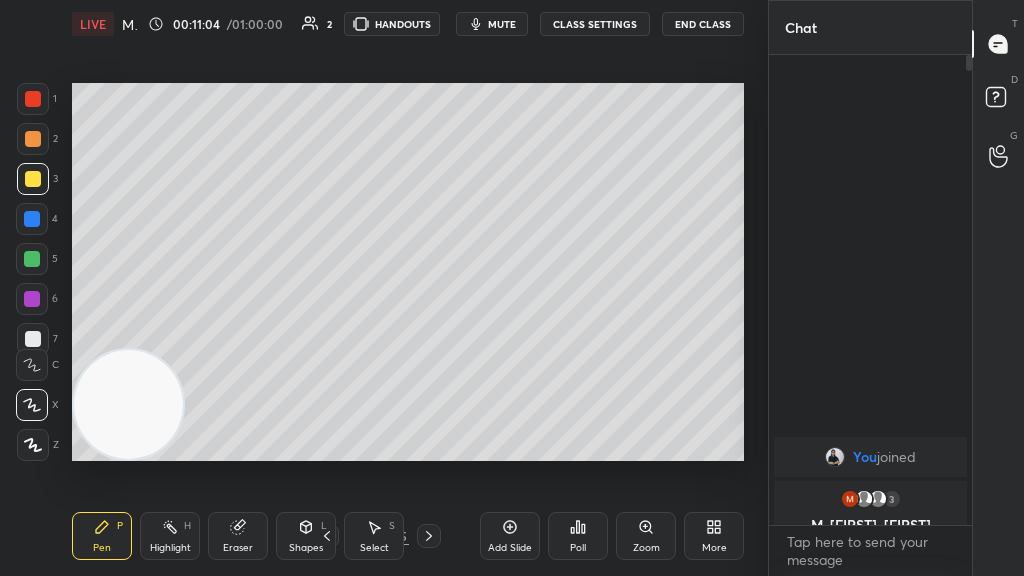 click on "Eraser" at bounding box center [238, 536] 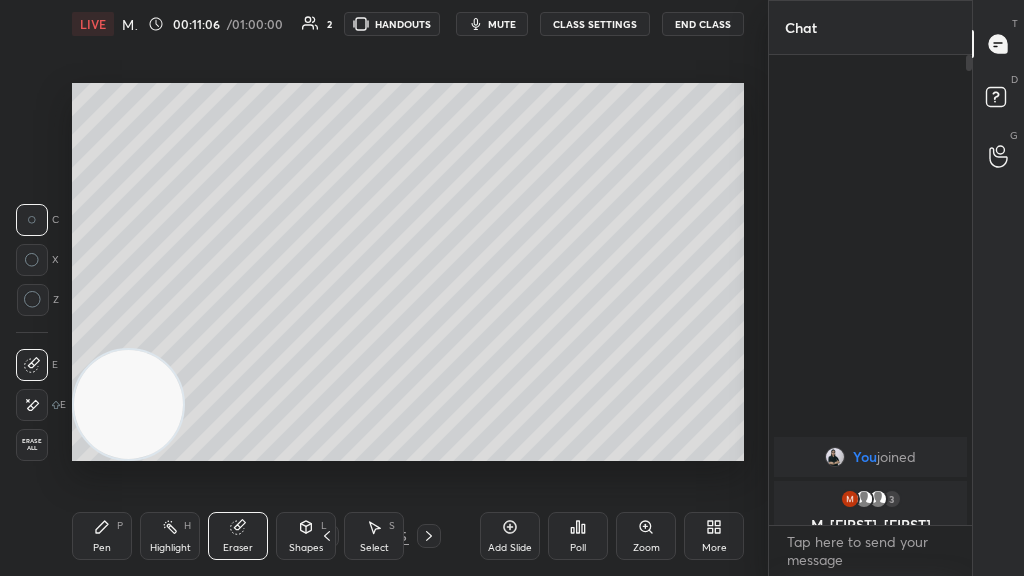 click on "Pen P" at bounding box center (102, 536) 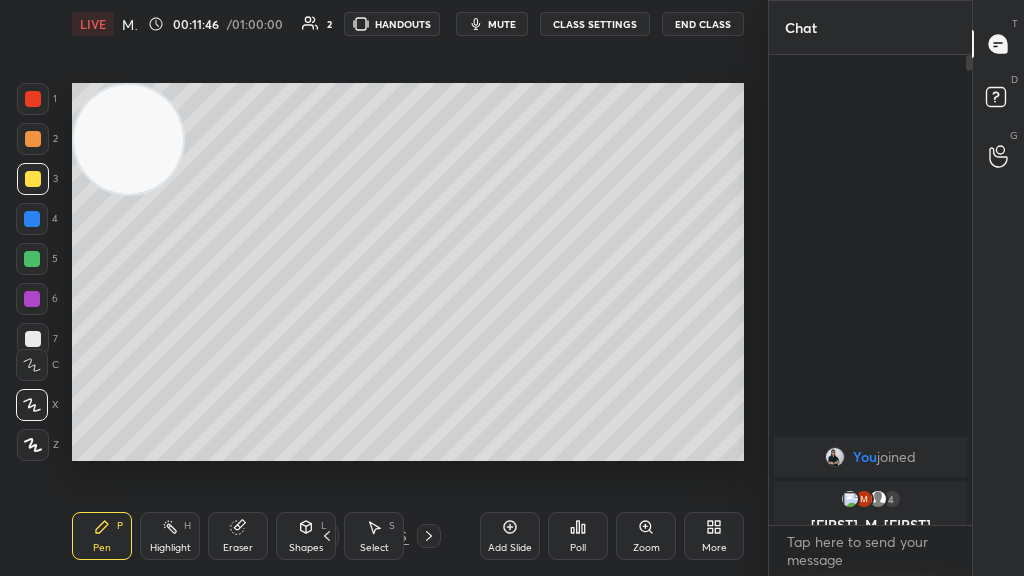 click 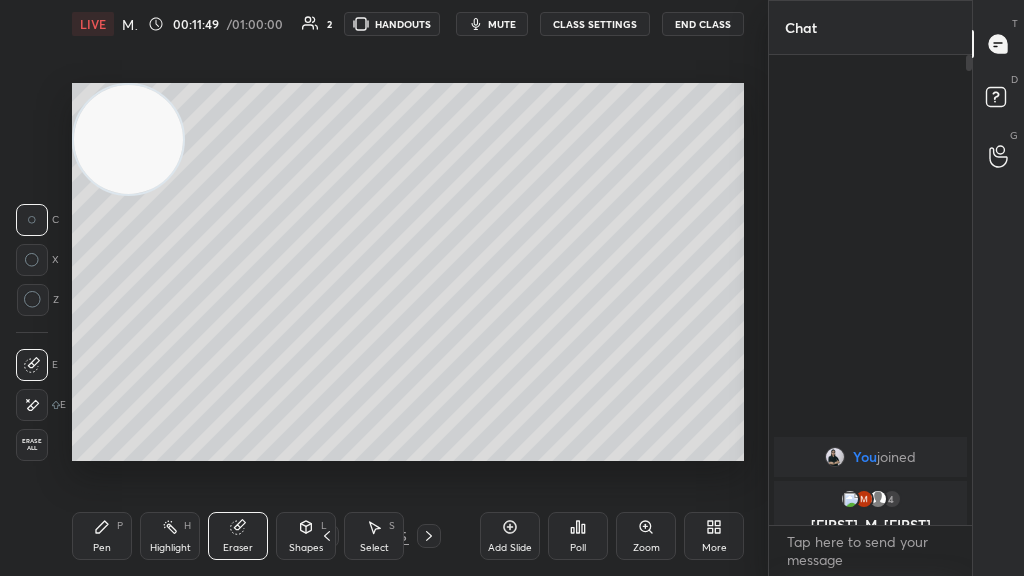 click on "Z" at bounding box center [37, 300] 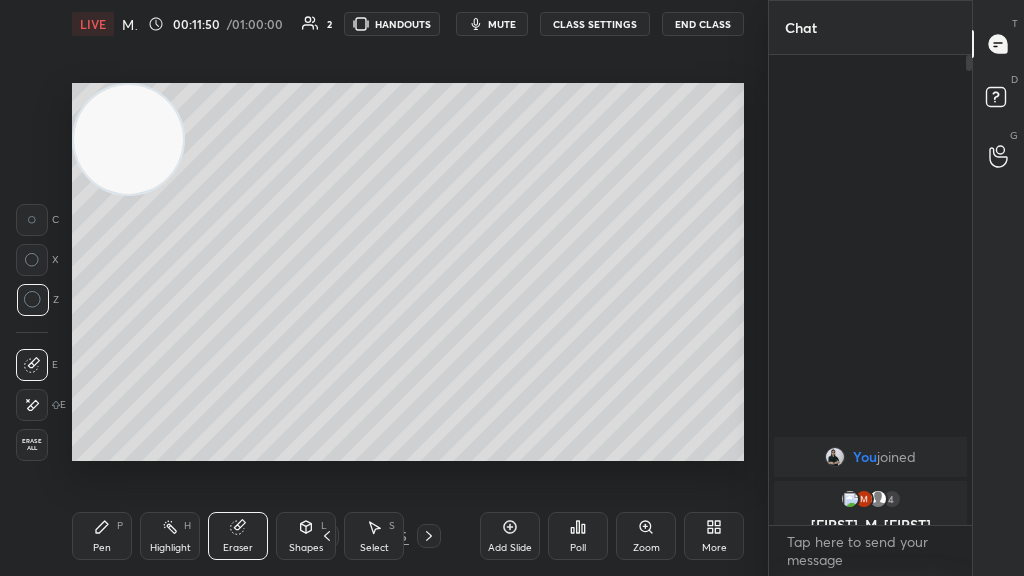 click 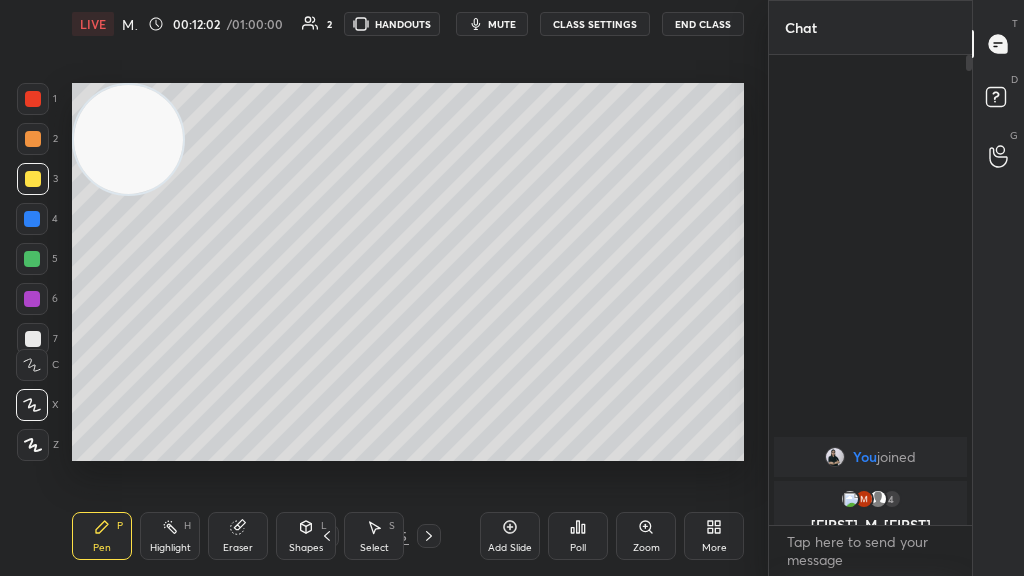 click on "Eraser" at bounding box center (238, 536) 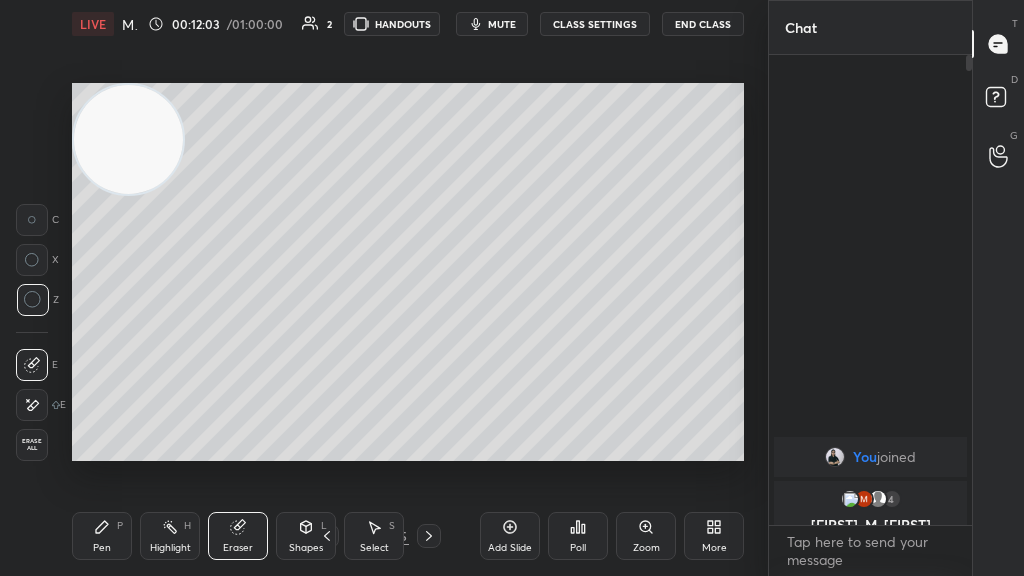 click on "Pen P" at bounding box center [102, 536] 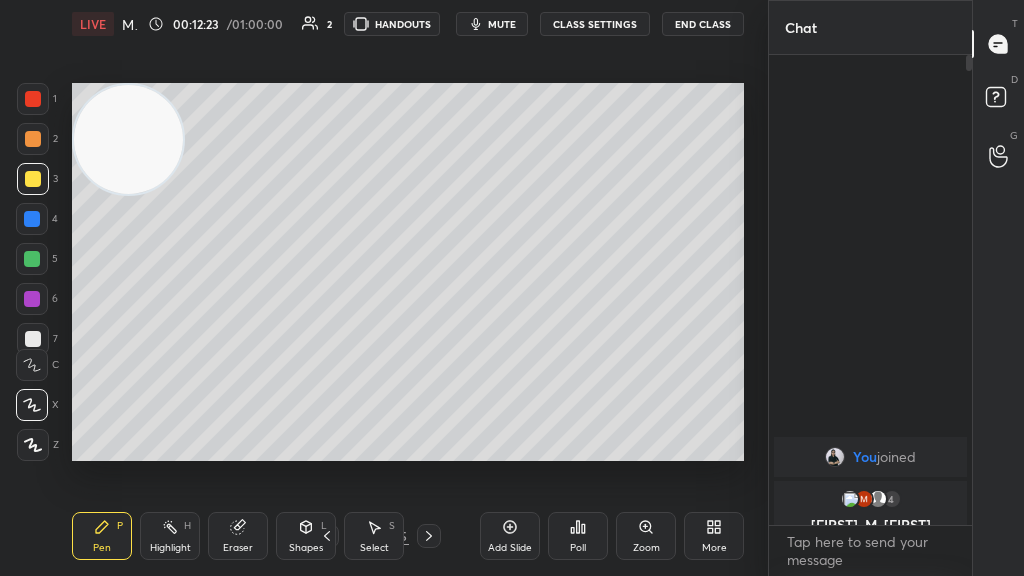 click 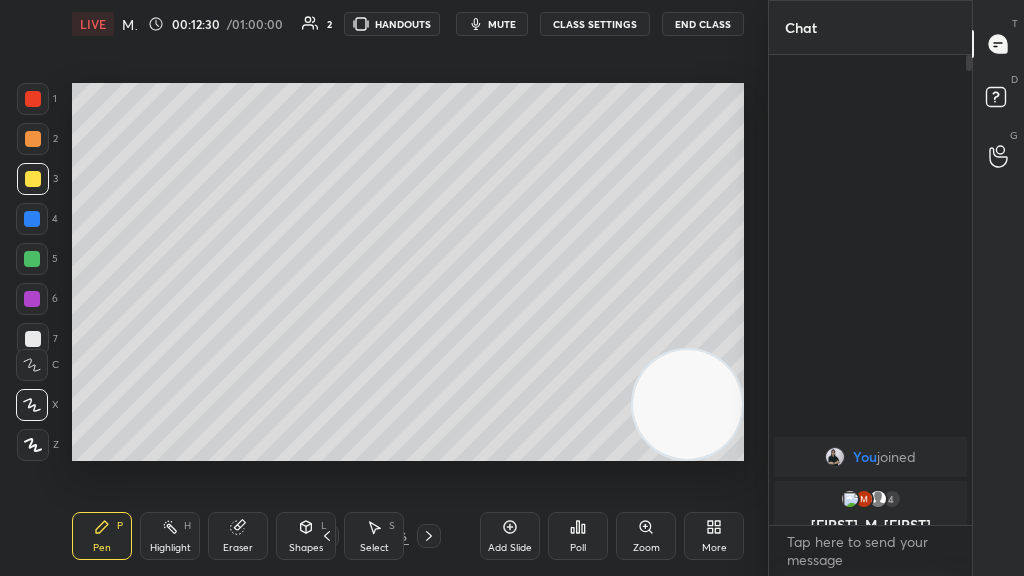 click at bounding box center [33, 139] 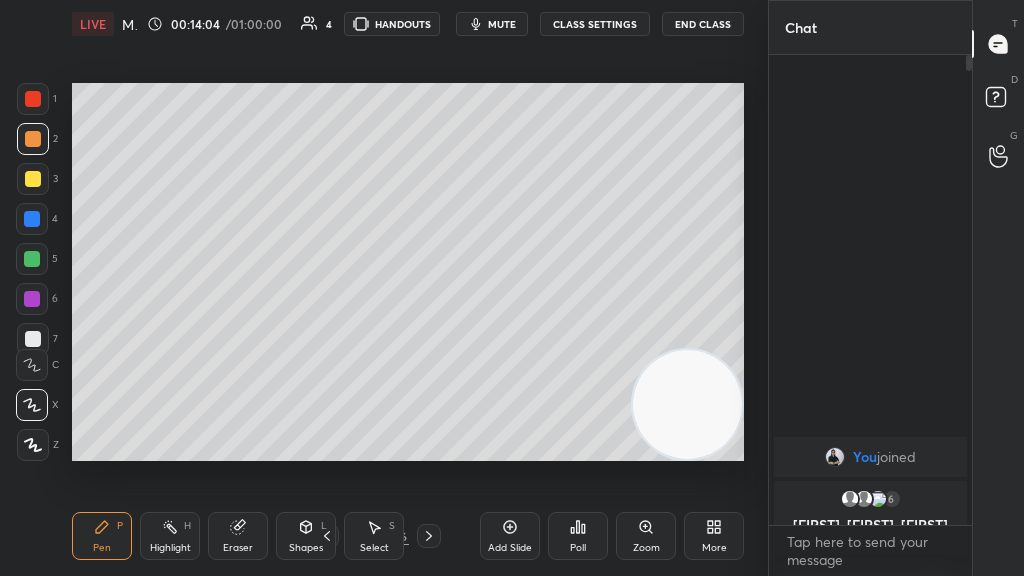 click 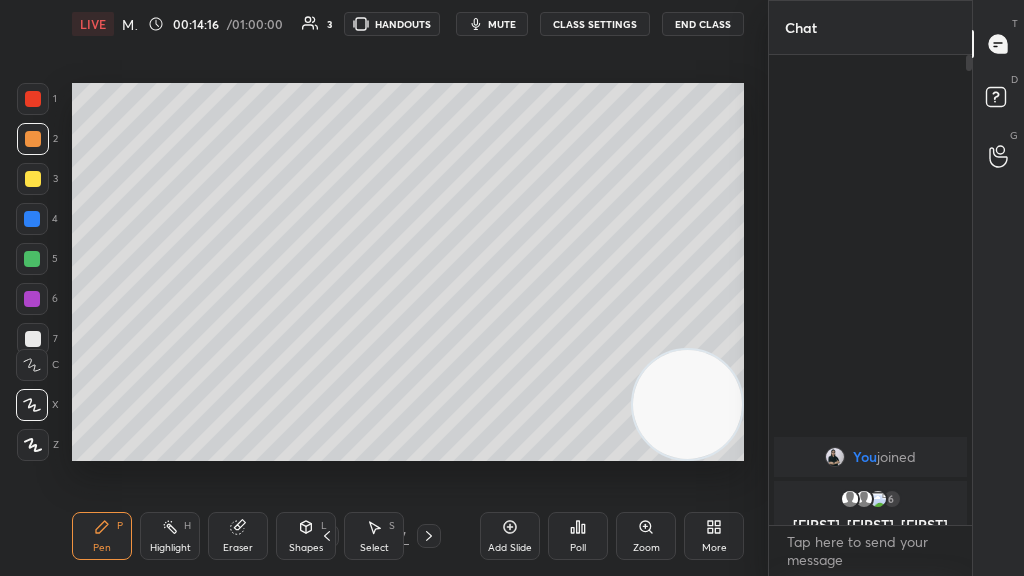 click at bounding box center (33, 179) 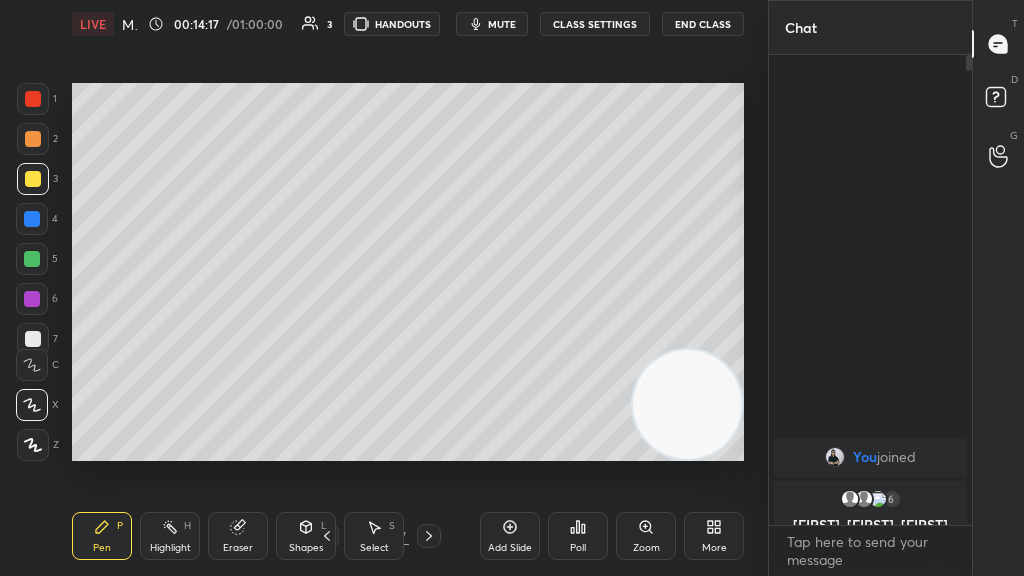 click at bounding box center [32, 365] 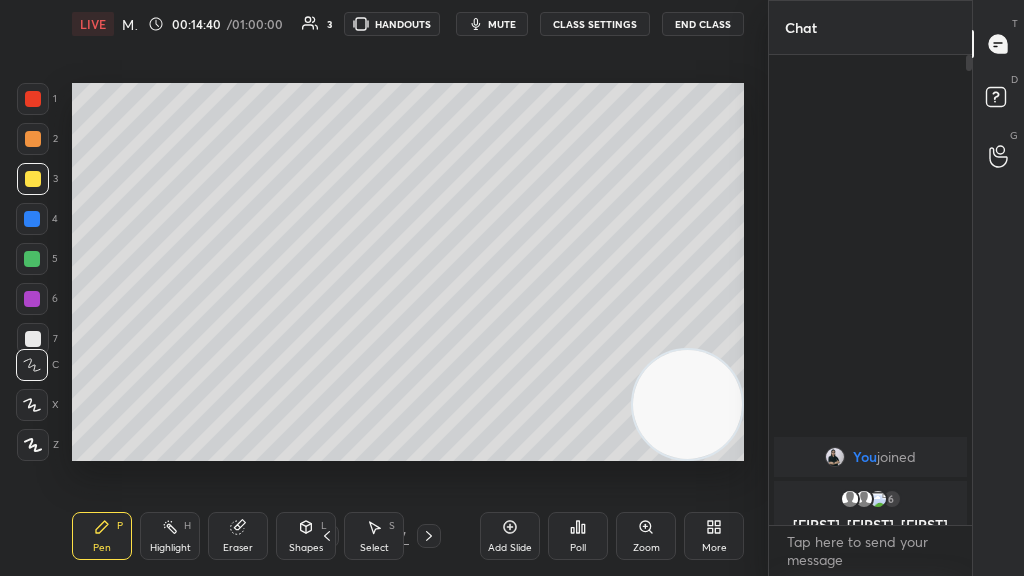 click 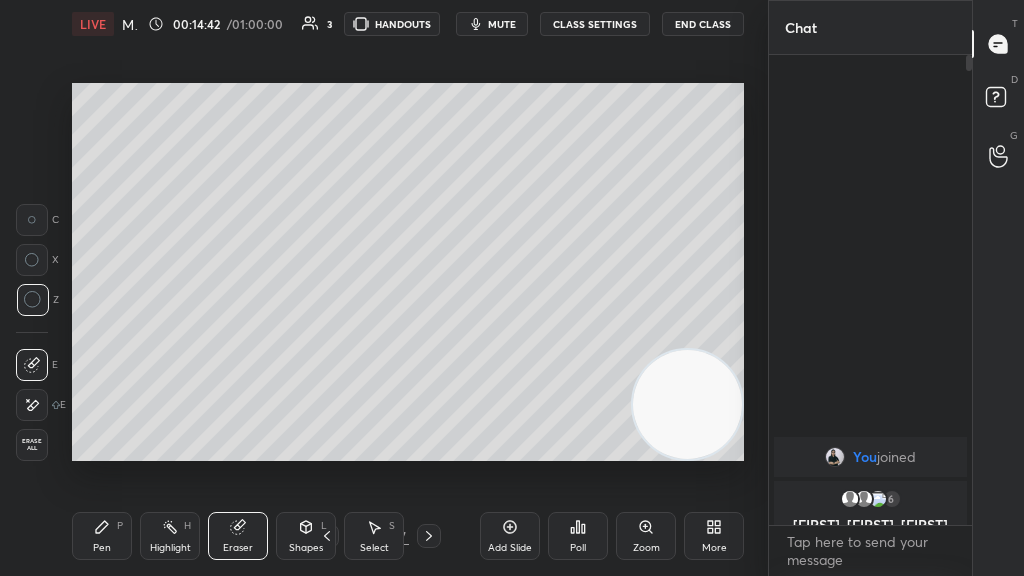 click 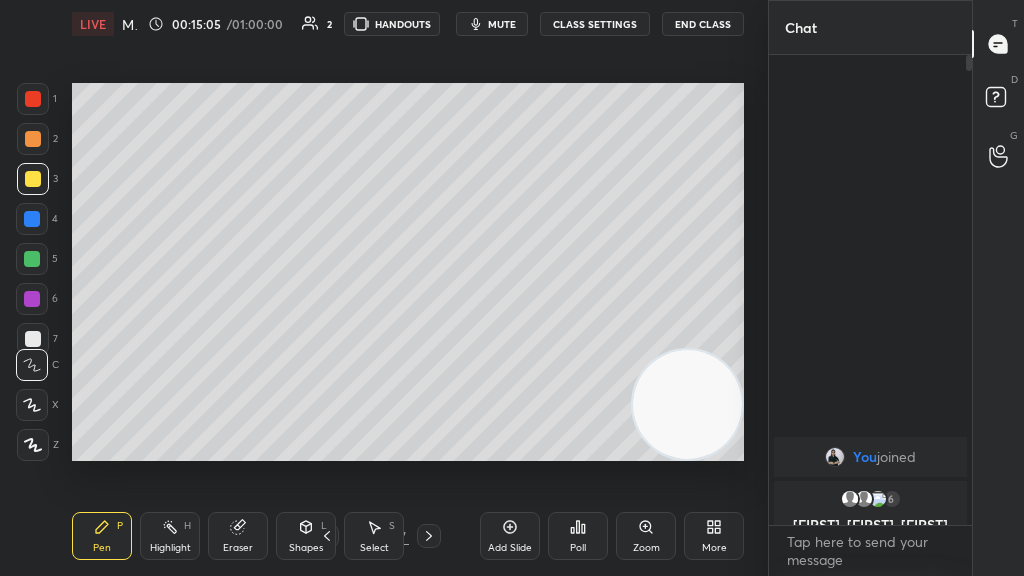 click at bounding box center (32, 219) 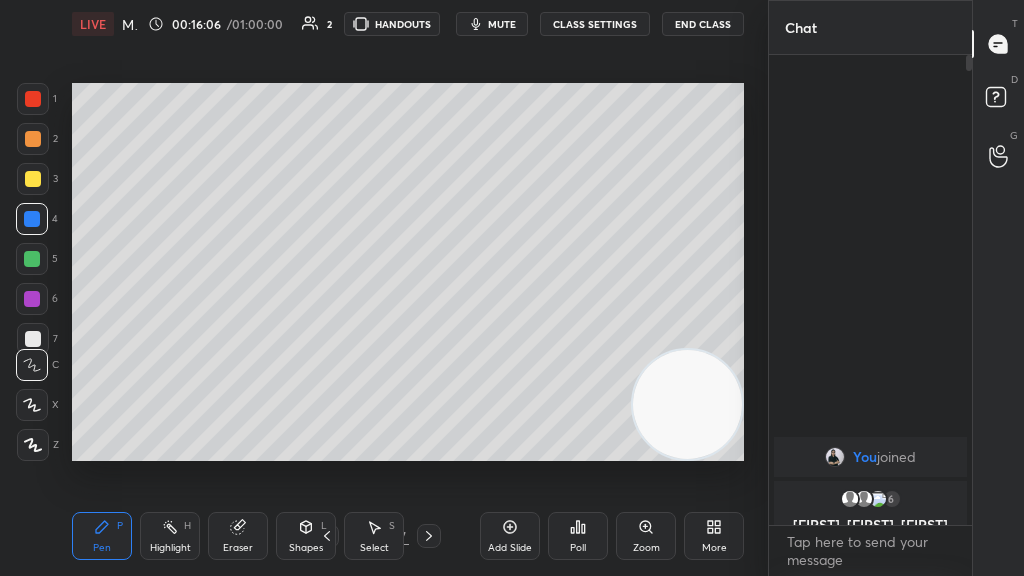 click 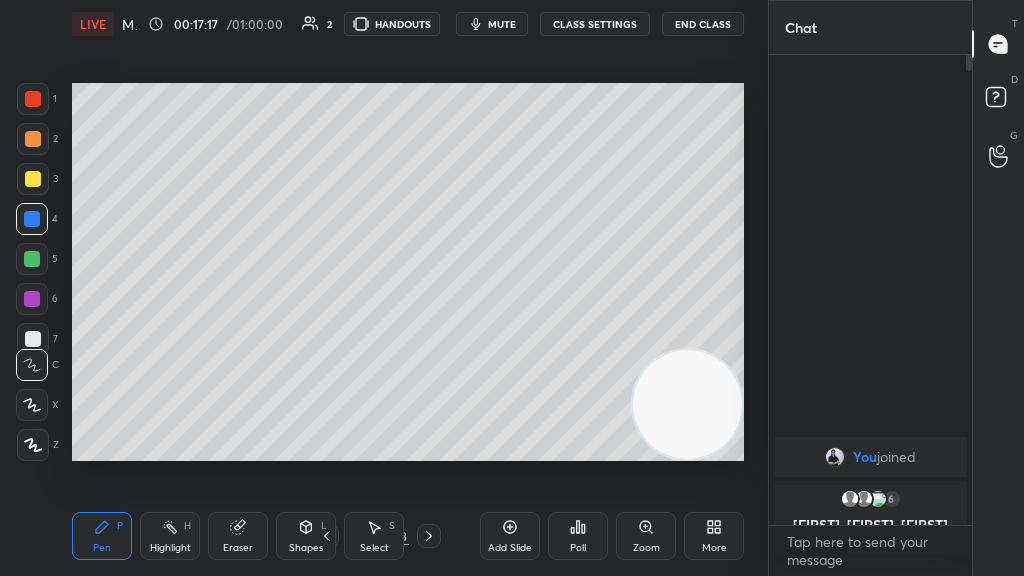 click on "Add Slide" at bounding box center (510, 536) 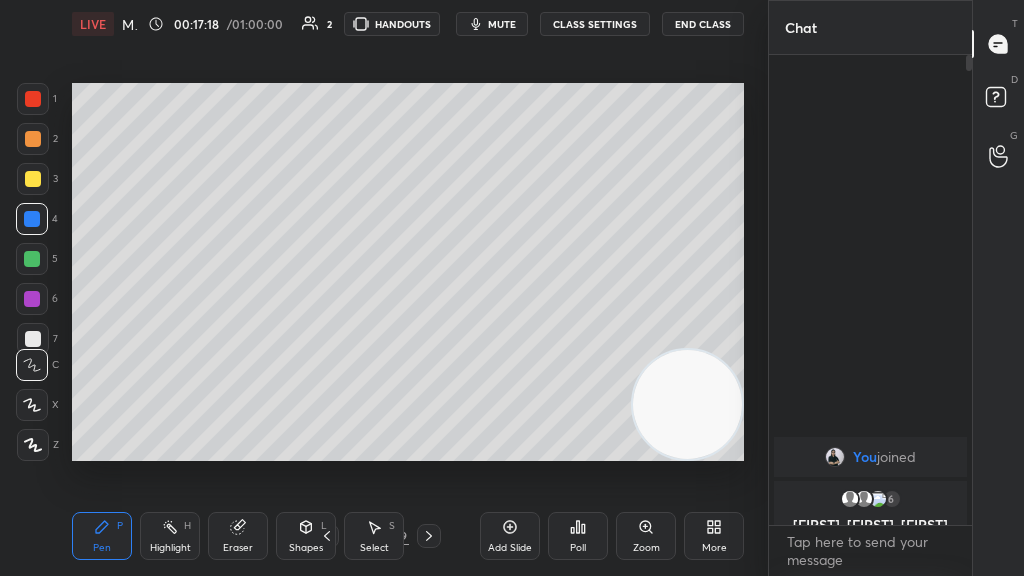 click at bounding box center [33, 339] 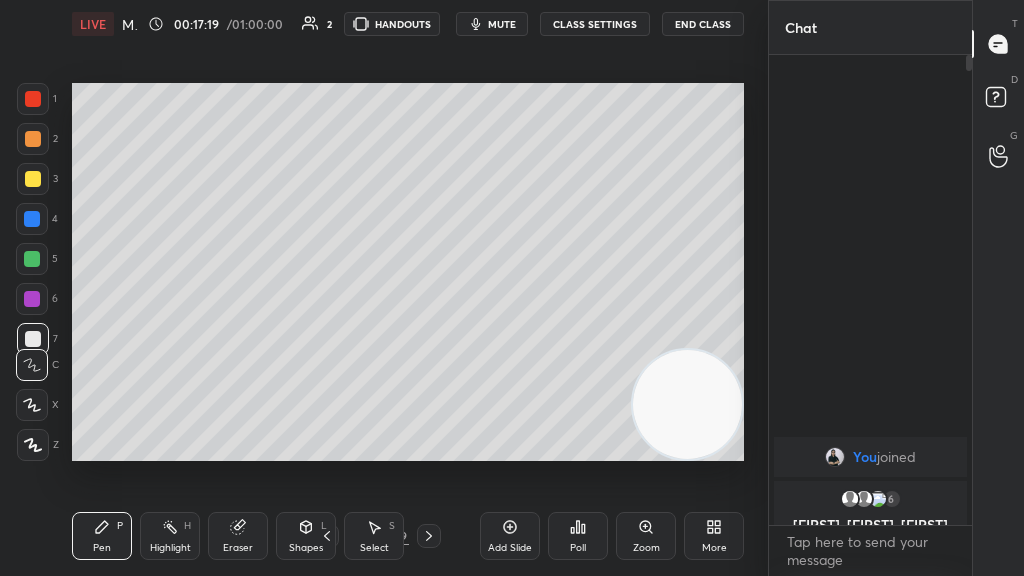 click at bounding box center [33, 139] 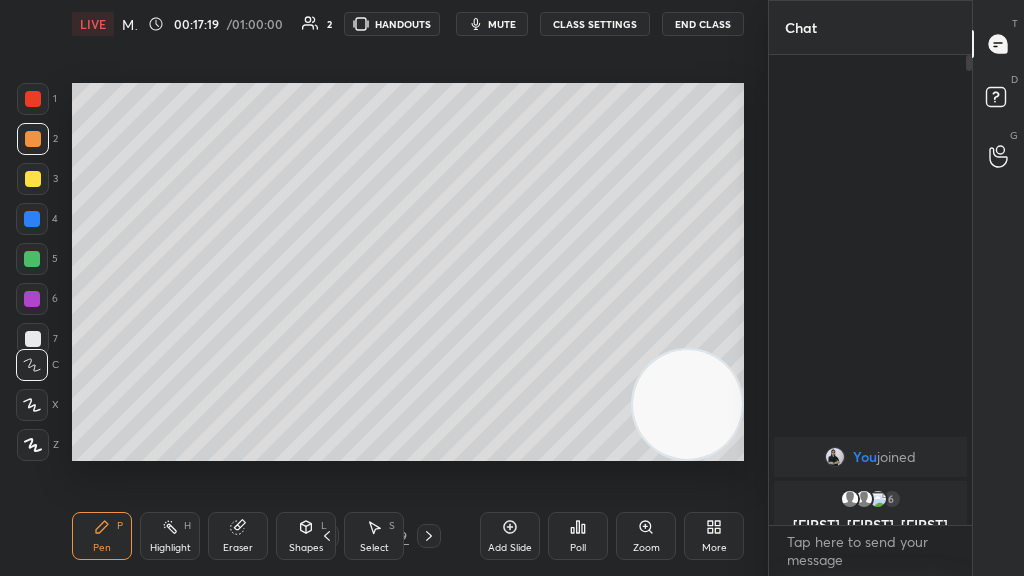 click at bounding box center (33, 179) 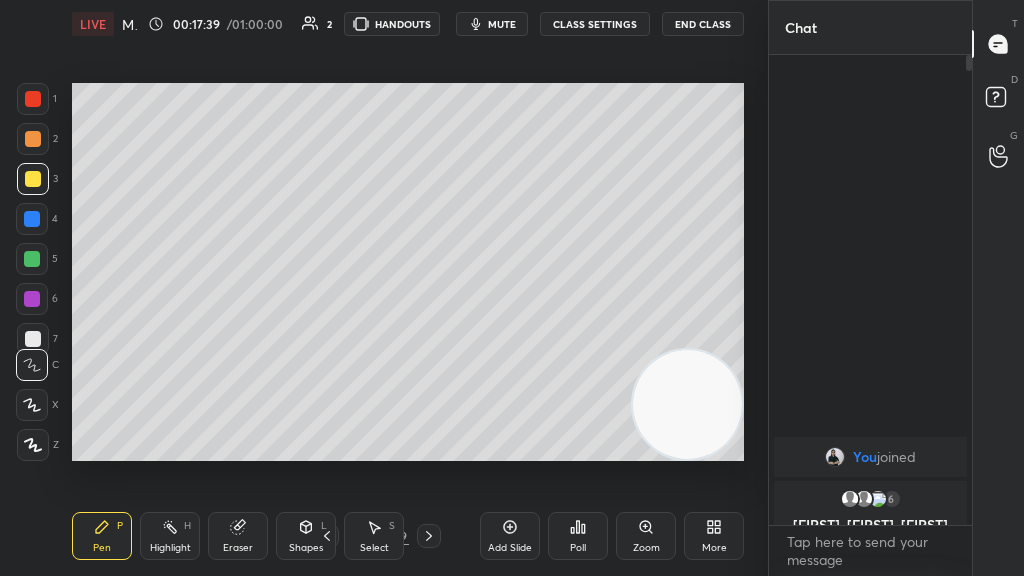 click on "Eraser" at bounding box center (238, 536) 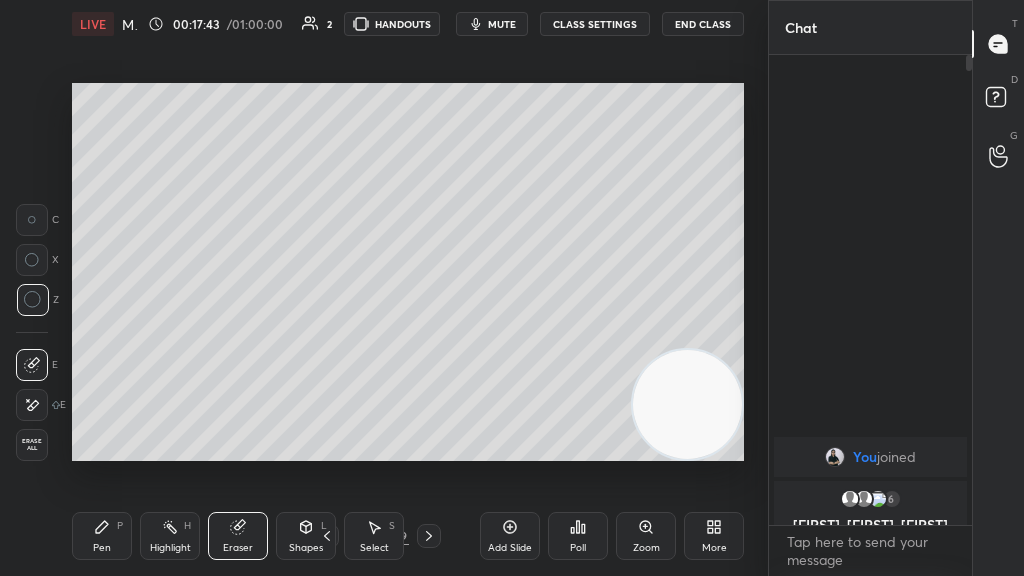 click on "Pen P" at bounding box center [102, 536] 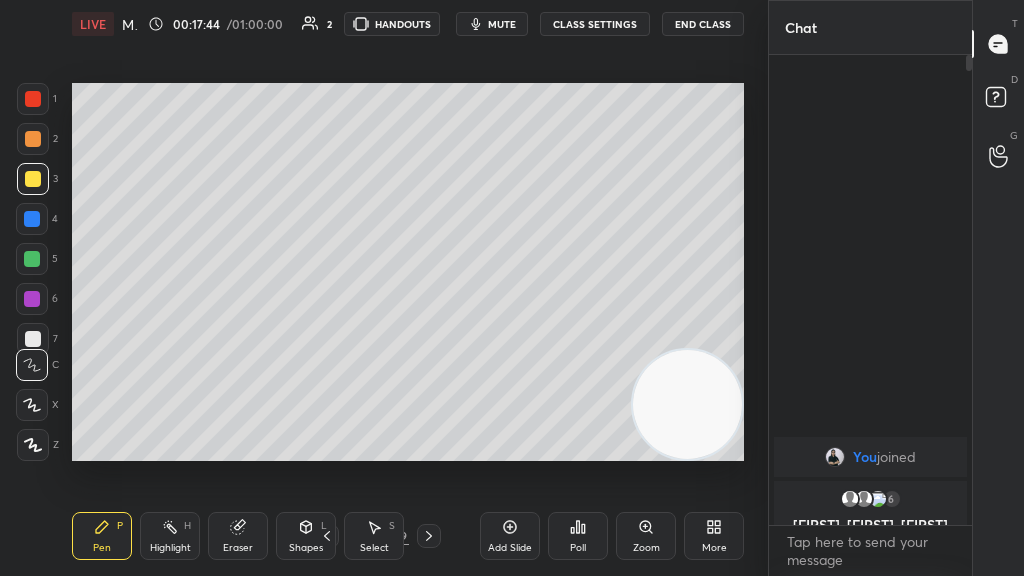 click on "L" at bounding box center [324, 526] 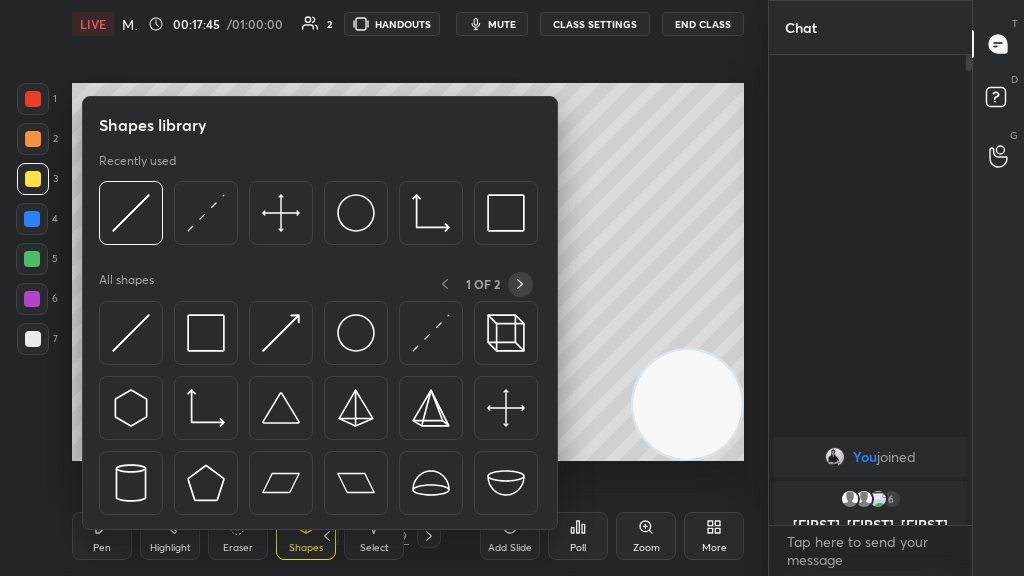 click 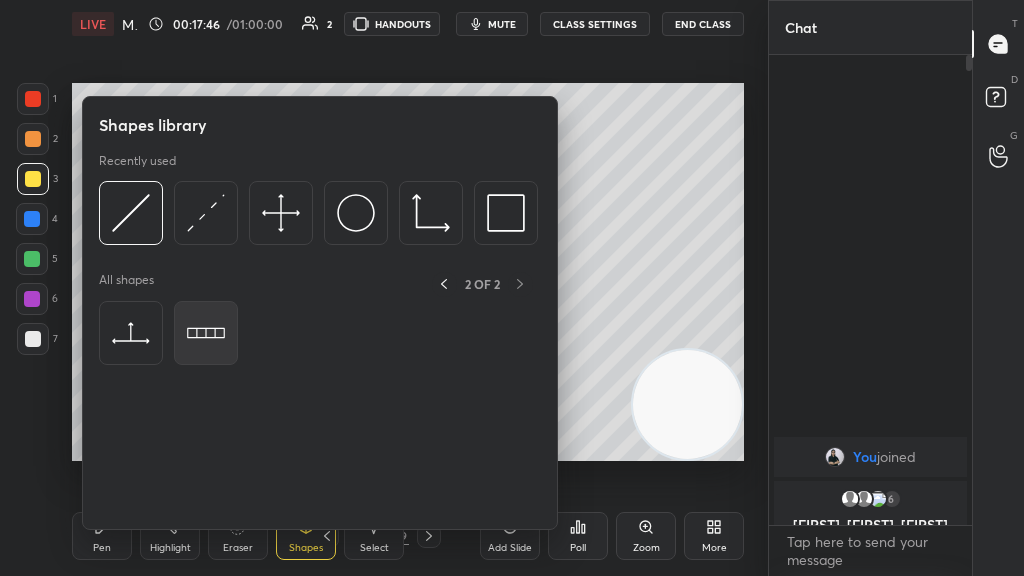 click at bounding box center (206, 333) 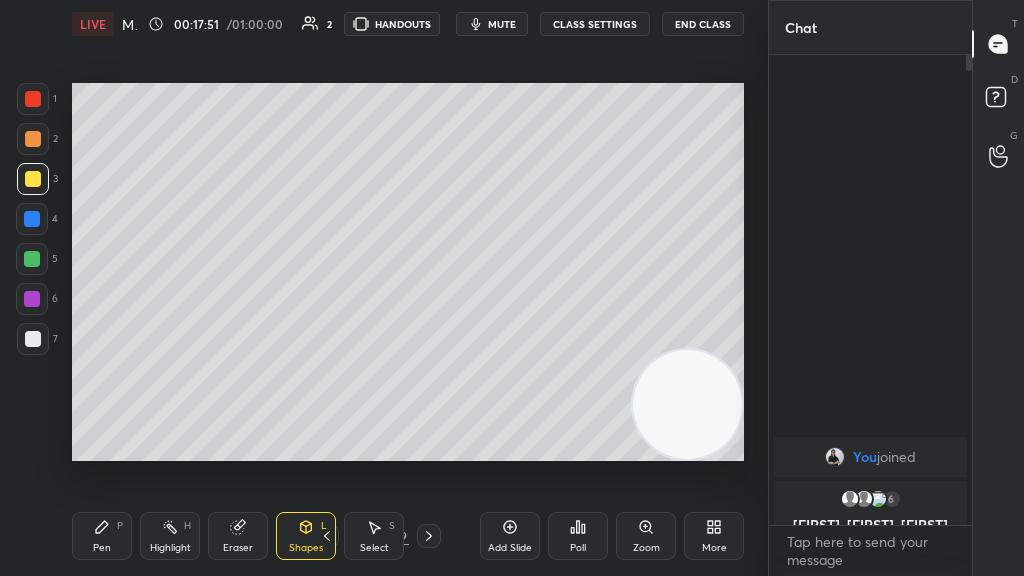 click on "Pen P" at bounding box center [102, 536] 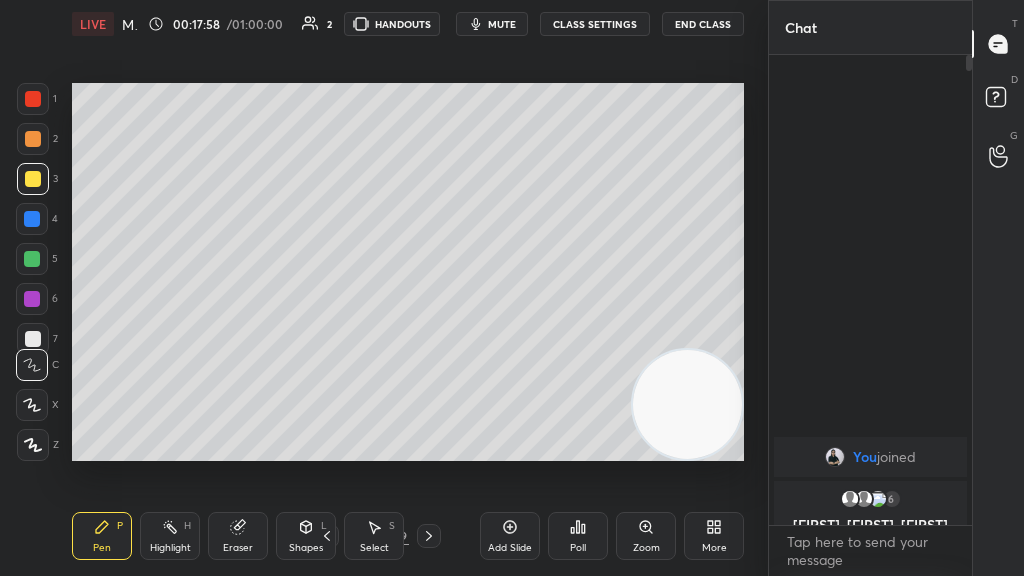 click at bounding box center [32, 299] 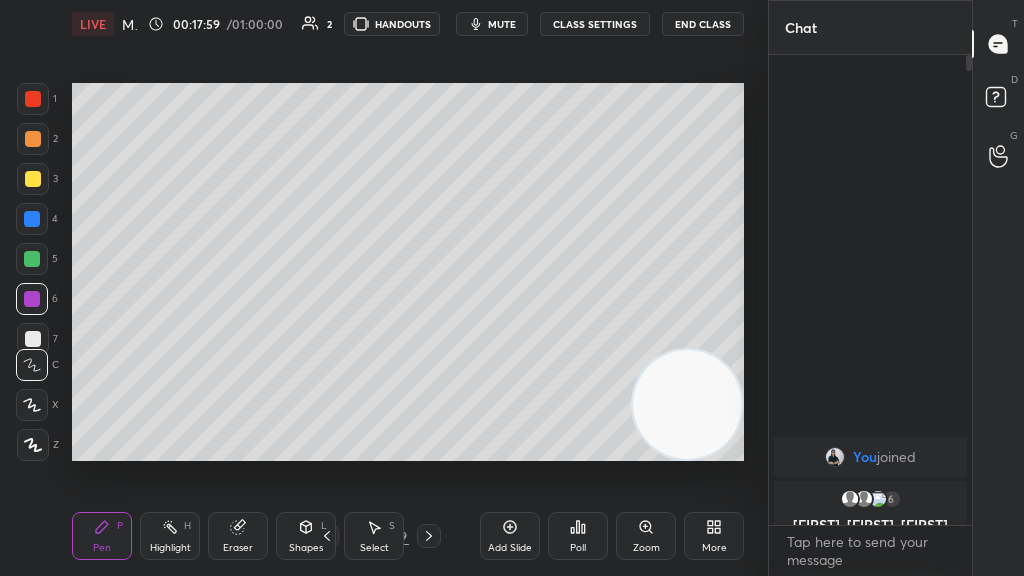 click on "C" at bounding box center (37, 361) 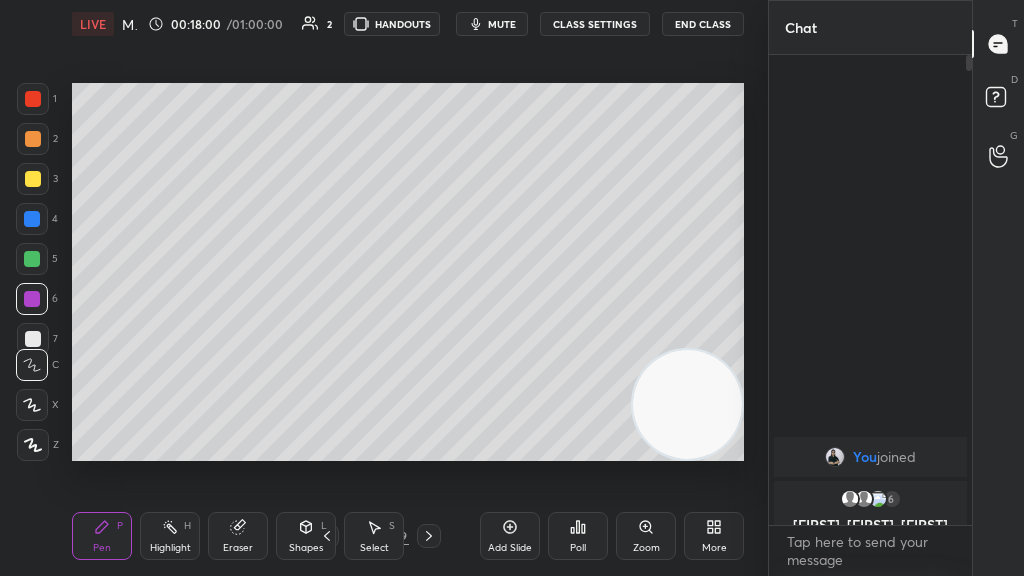 click 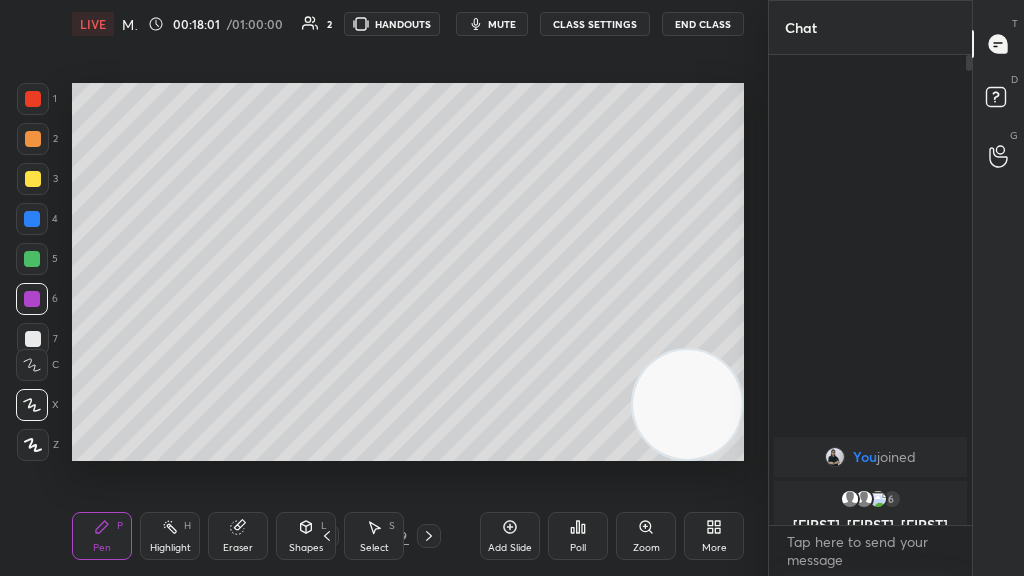 click at bounding box center [32, 259] 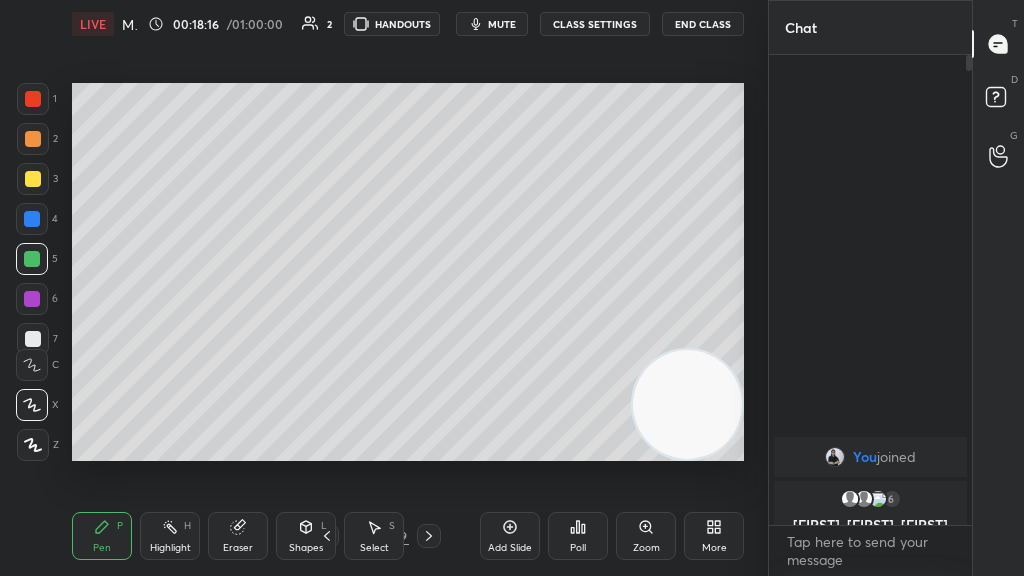 click at bounding box center [33, 339] 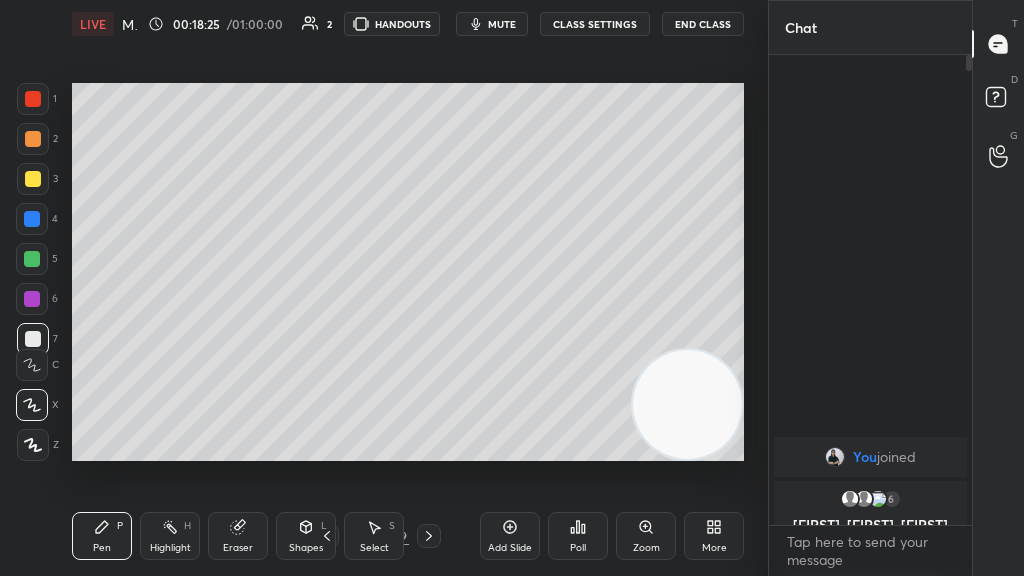 click on "Eraser" at bounding box center [238, 548] 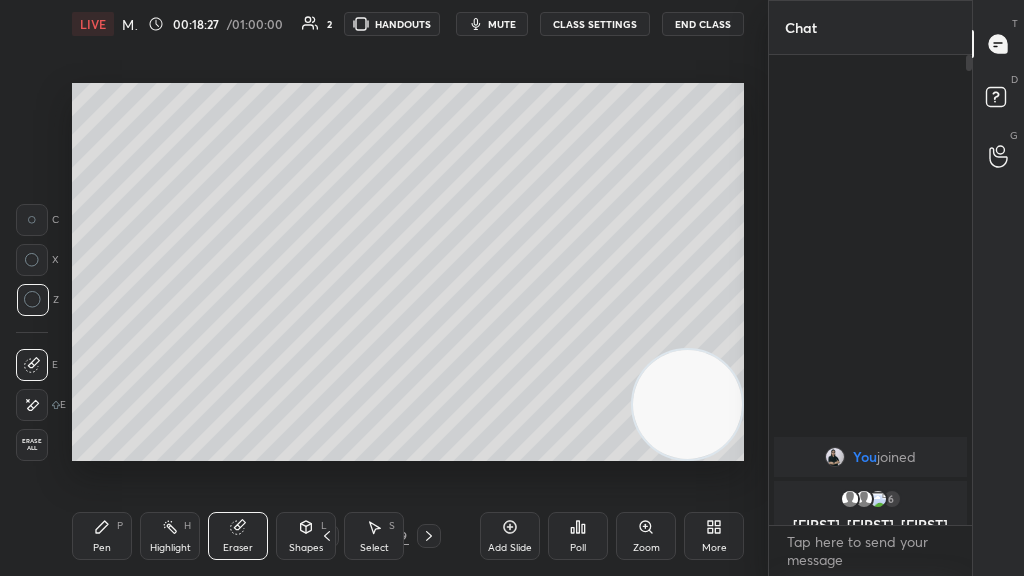 click 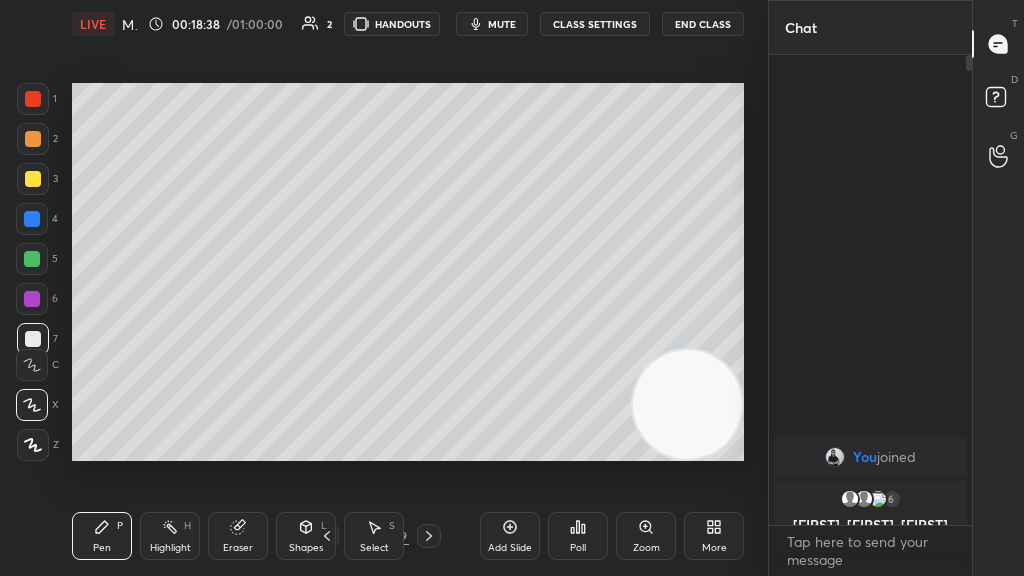 click 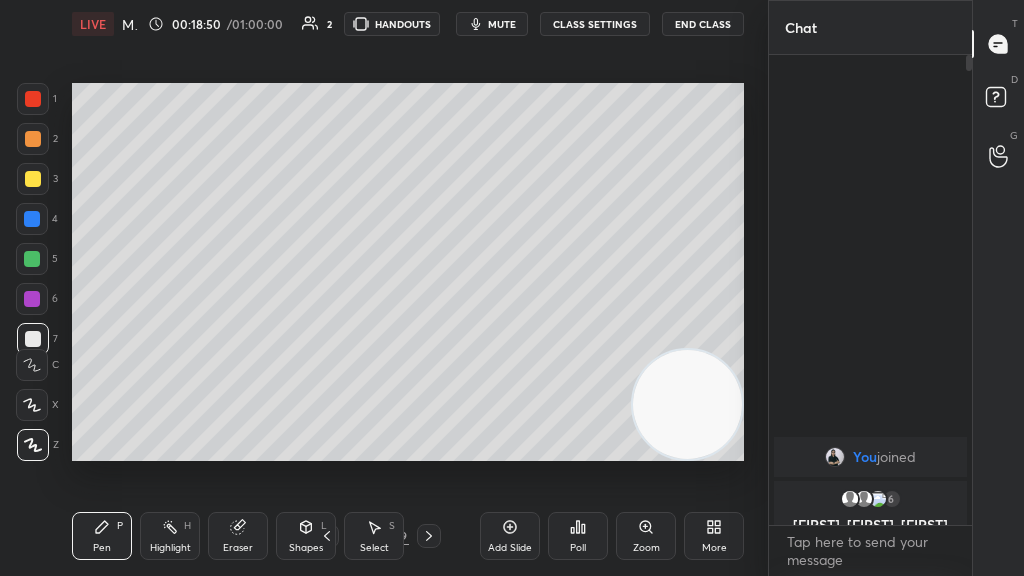 click 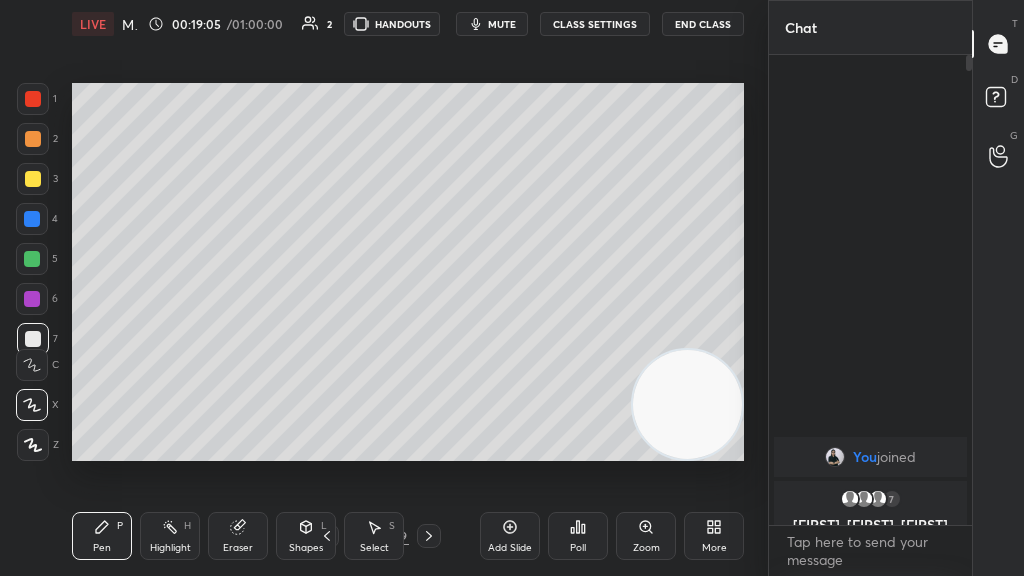 click on "Eraser" at bounding box center [238, 536] 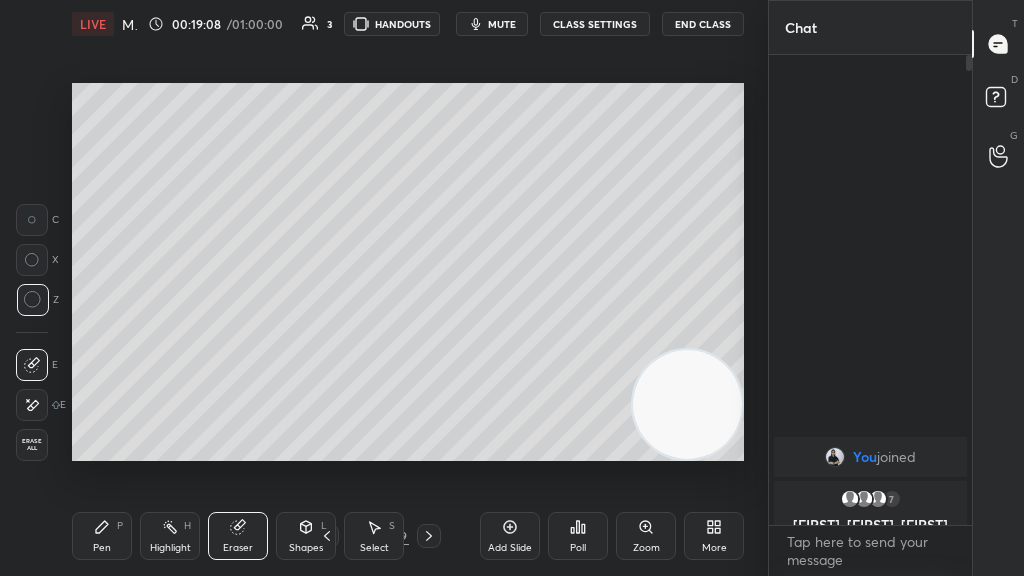 click on "Pen P" at bounding box center (102, 536) 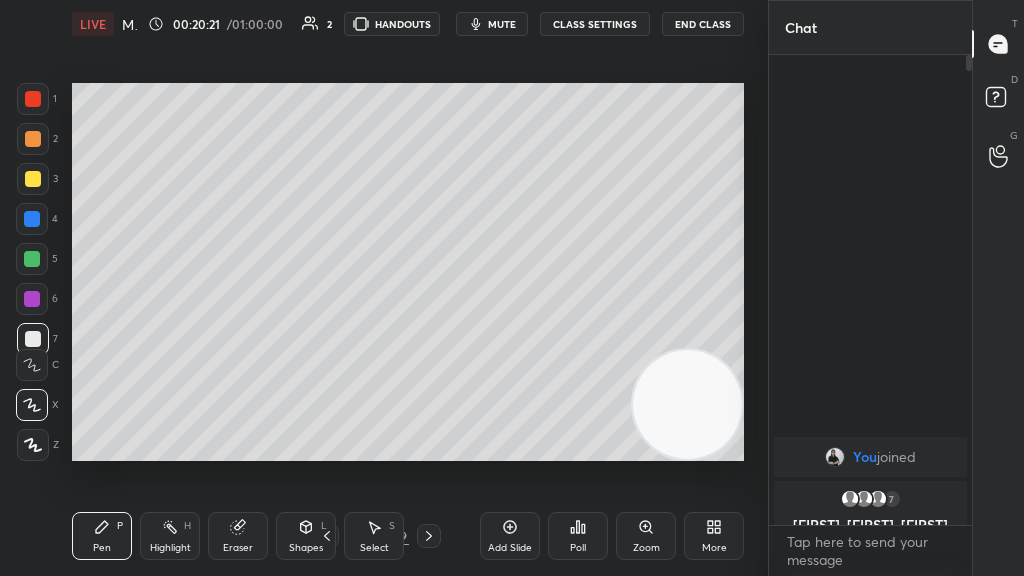 click at bounding box center (32, 299) 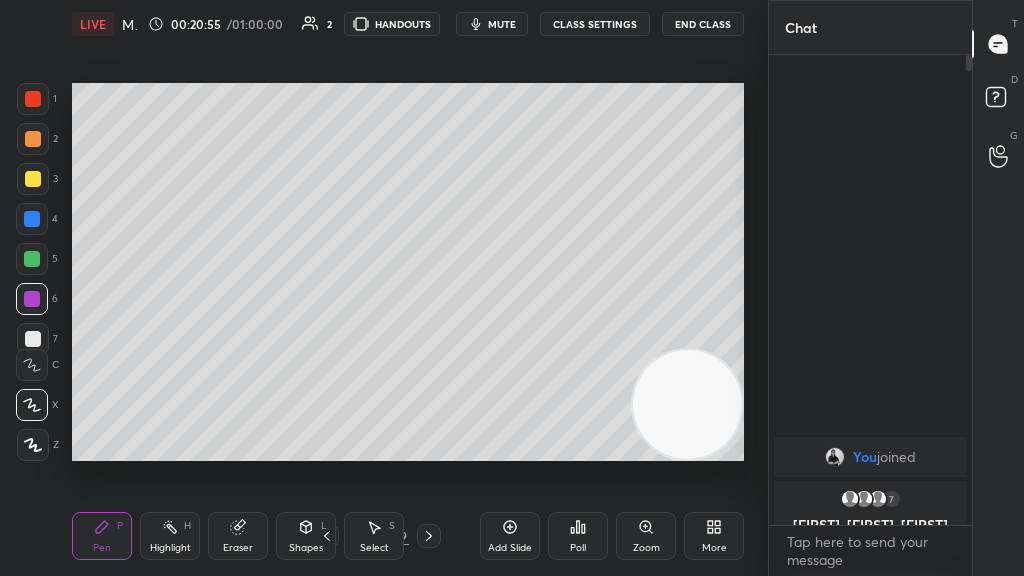 click at bounding box center [33, 339] 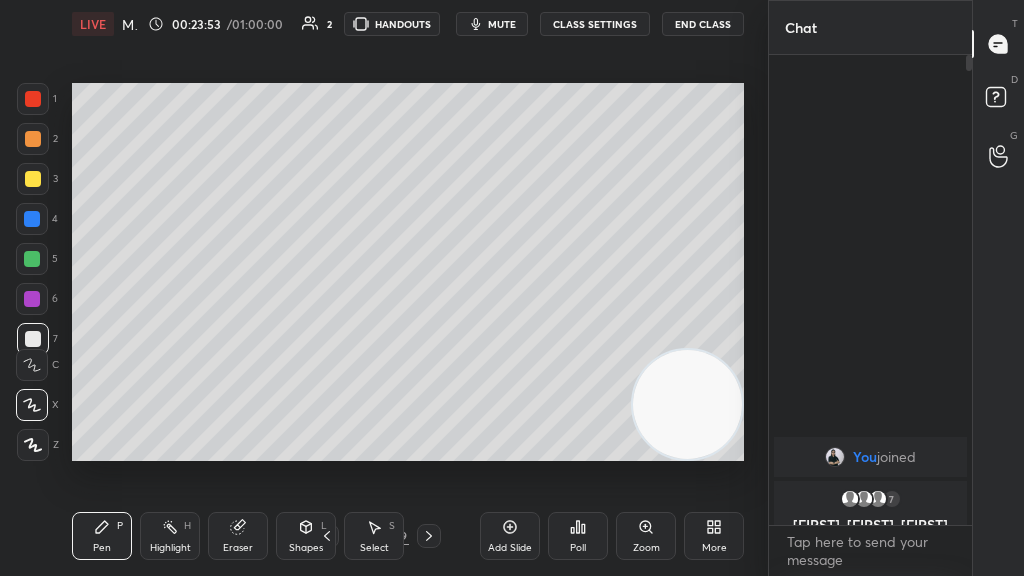 click on "Add Slide" at bounding box center [510, 536] 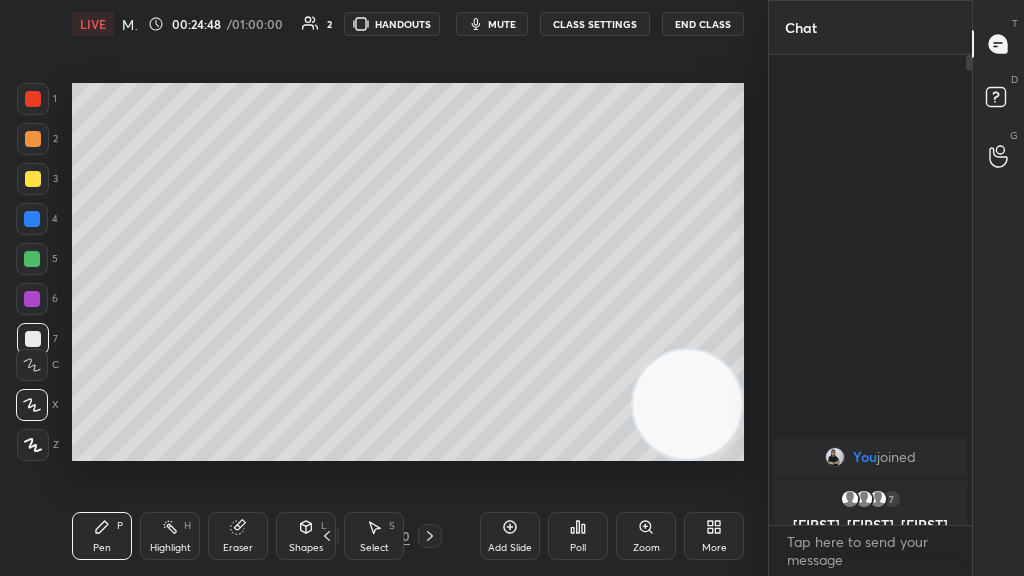 click at bounding box center [32, 299] 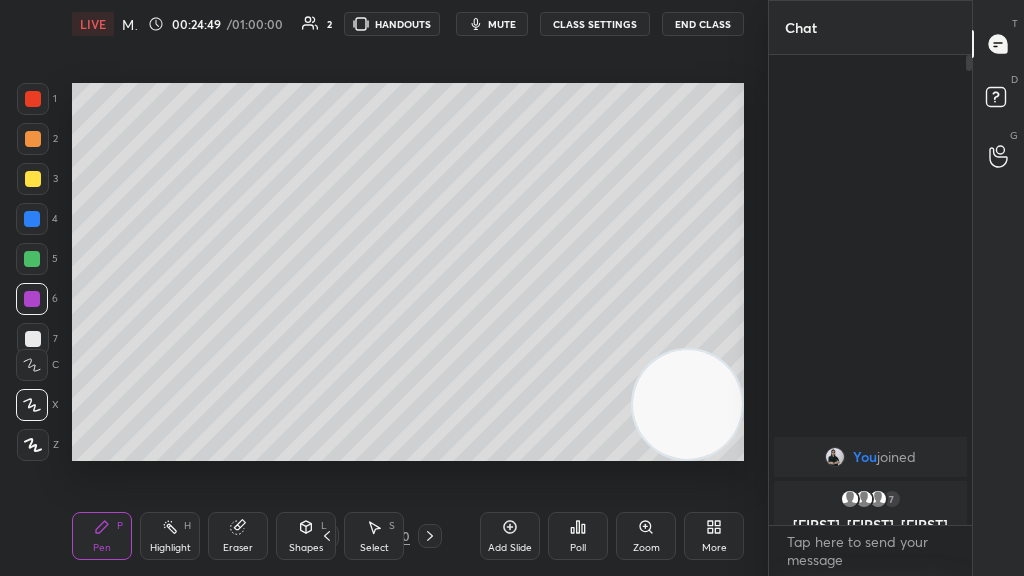 click at bounding box center (32, 259) 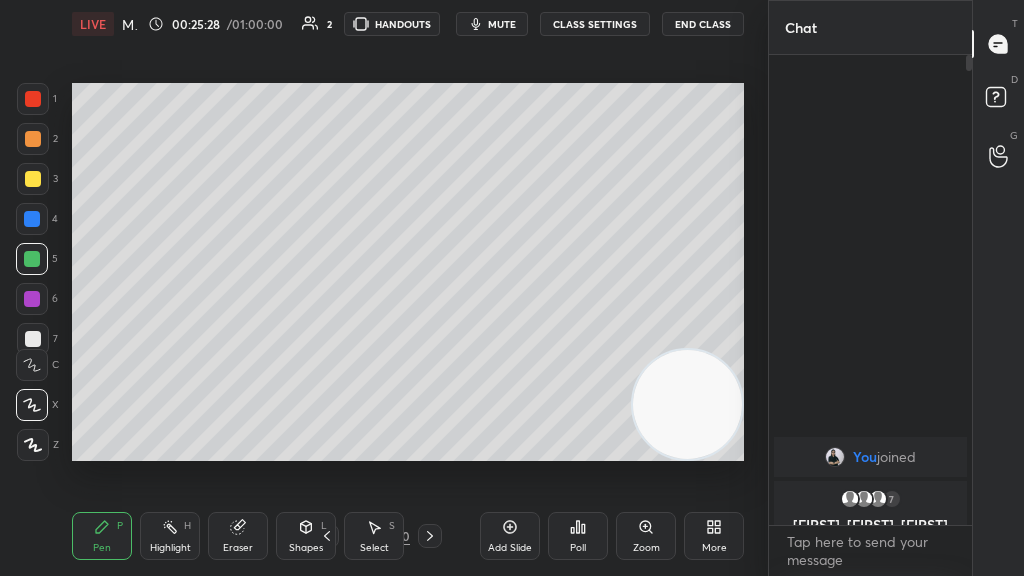 click on "Add Slide" at bounding box center (510, 536) 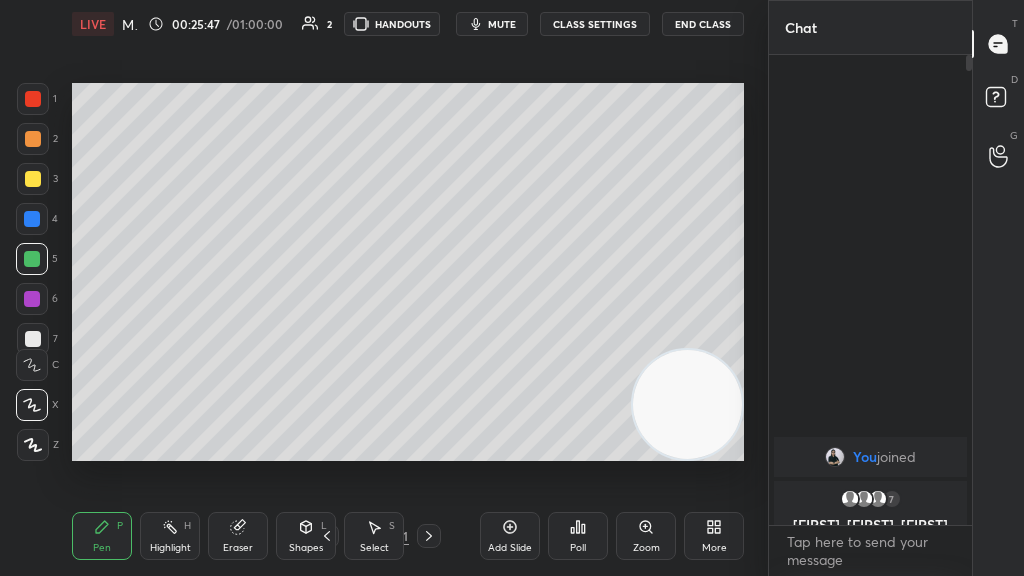 click on "Eraser" at bounding box center [238, 548] 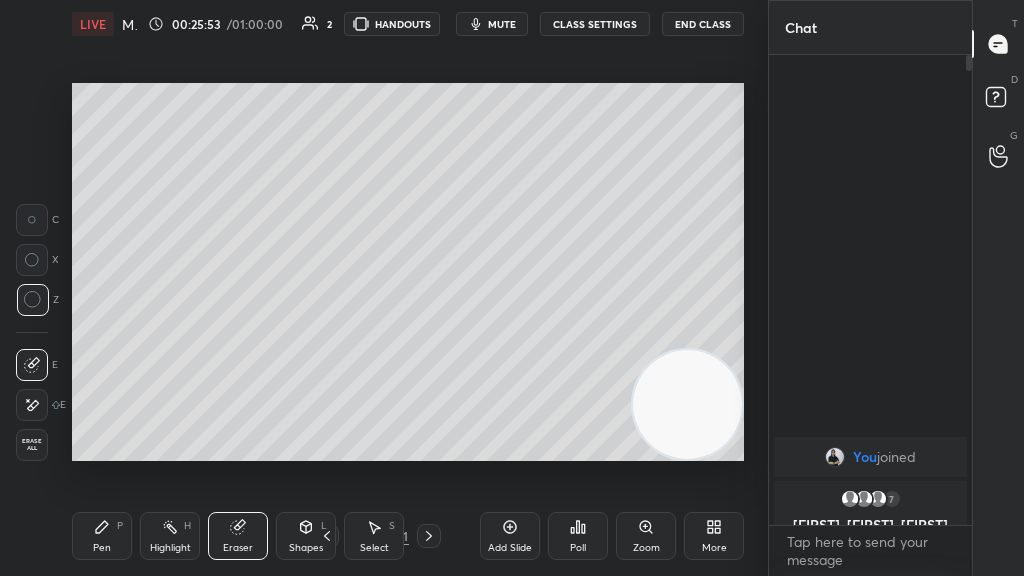 click on "Pen P" at bounding box center (102, 536) 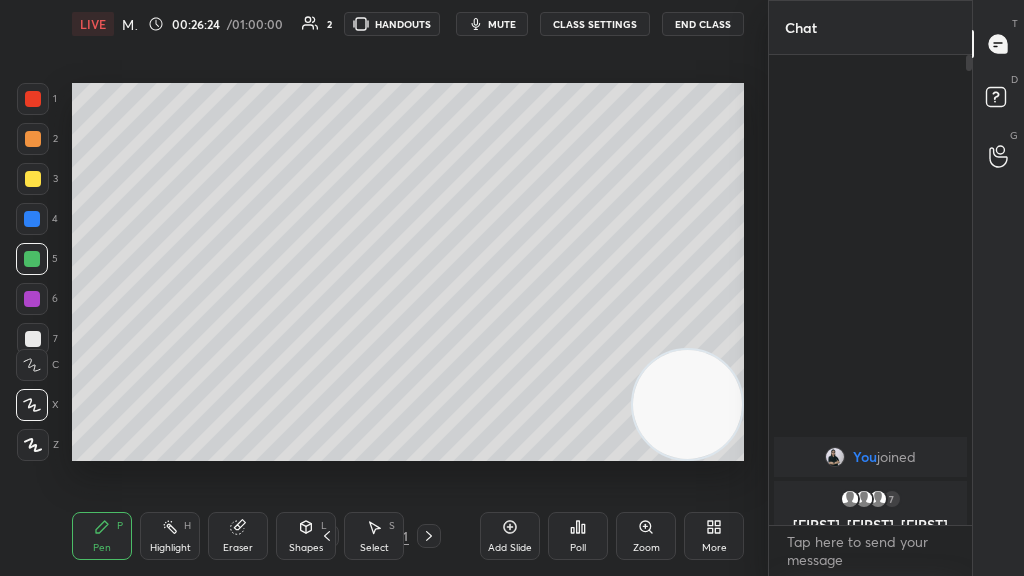 click on "Eraser" at bounding box center [238, 536] 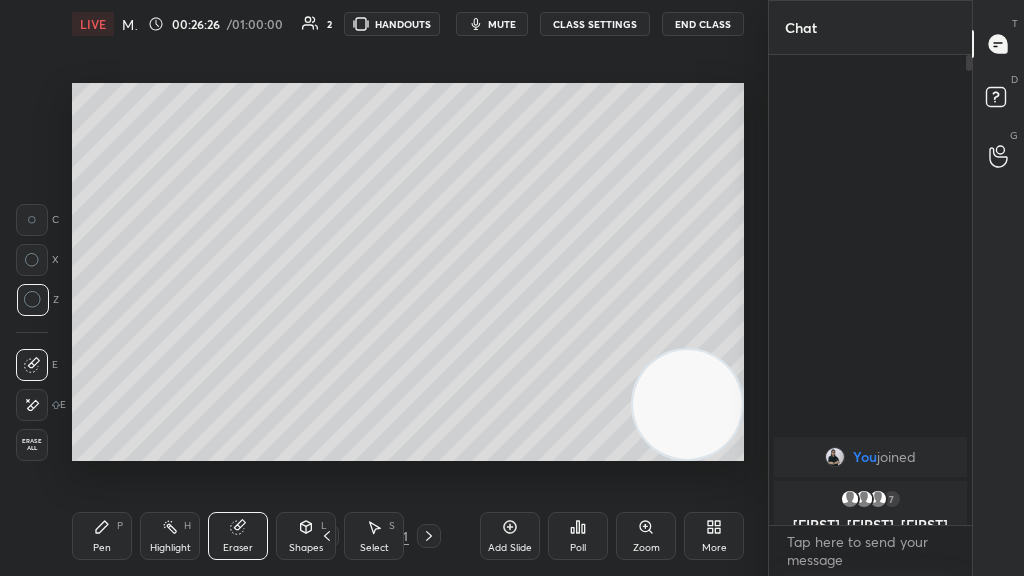 click on "Pen P" at bounding box center (102, 536) 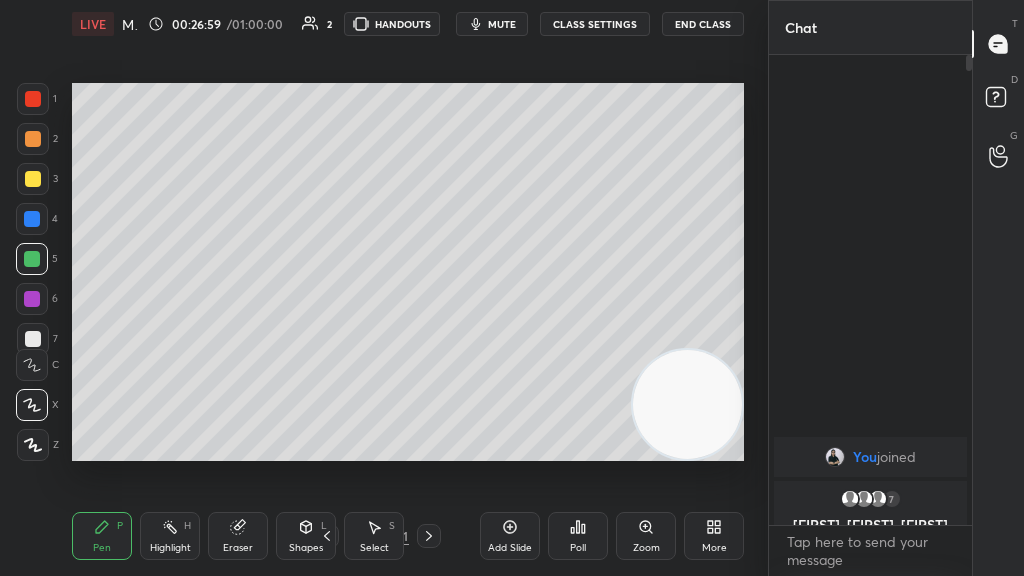 click on "Eraser" at bounding box center (238, 536) 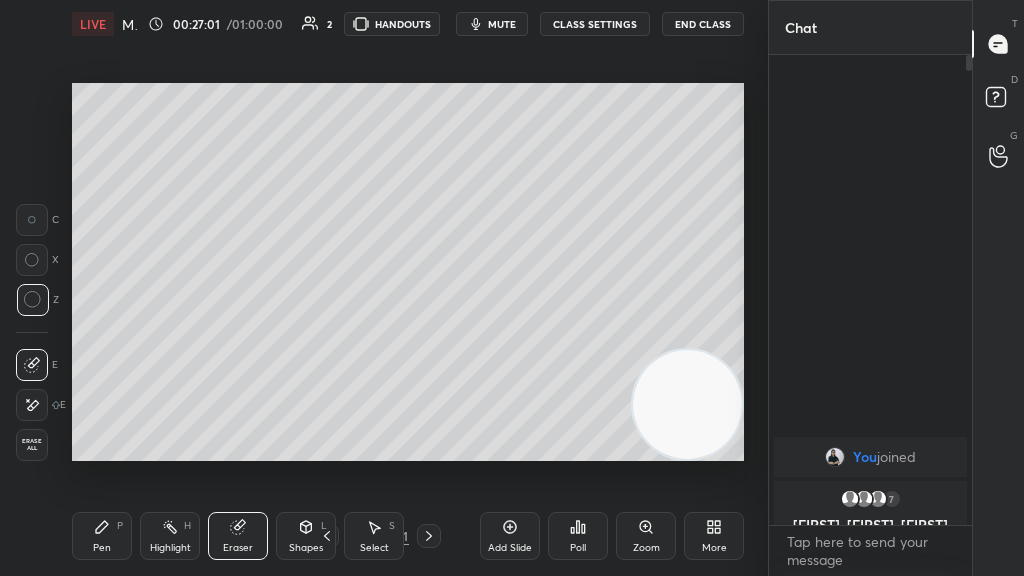 click on "Erase all" at bounding box center (32, 445) 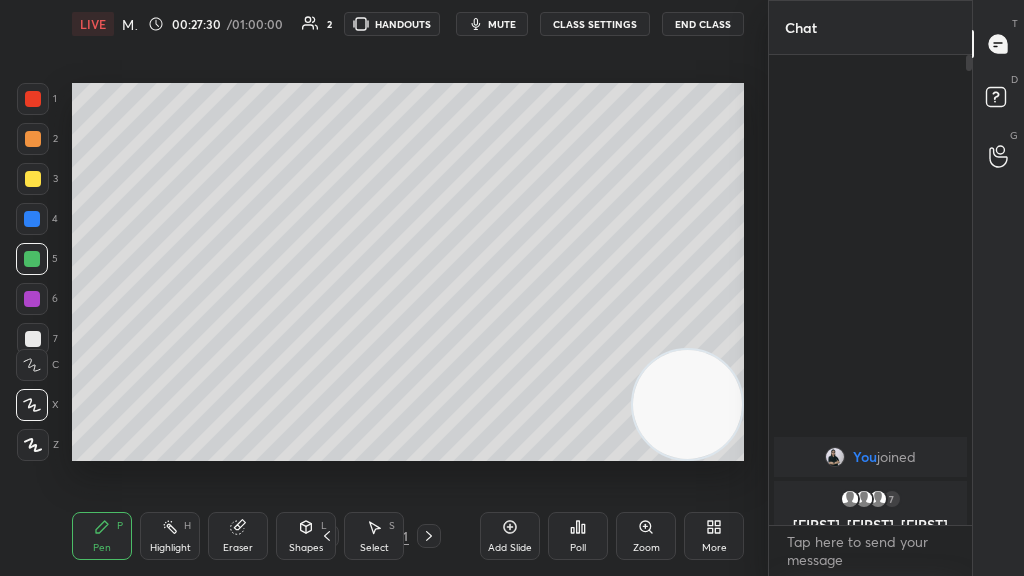 click at bounding box center (32, 219) 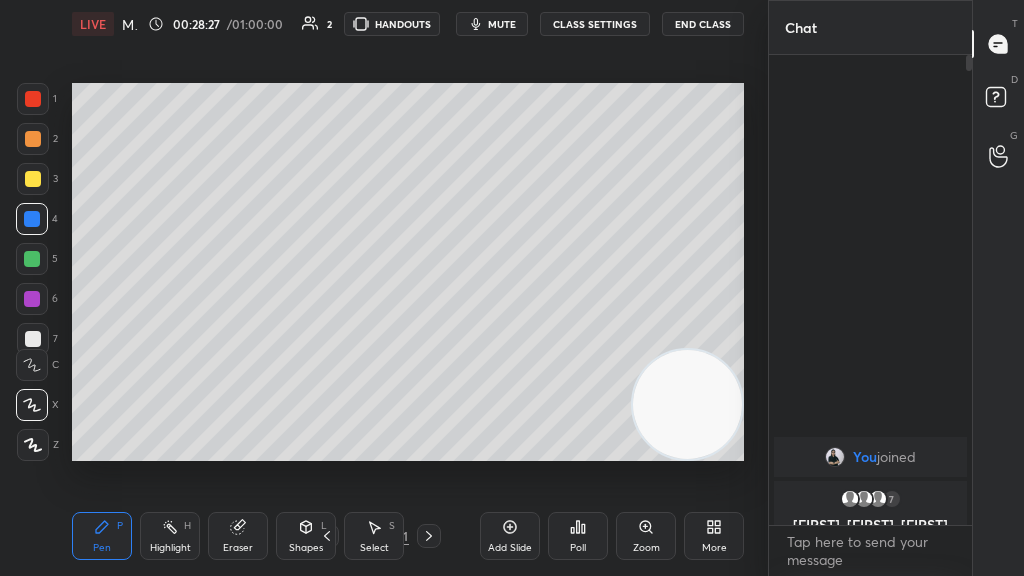 click 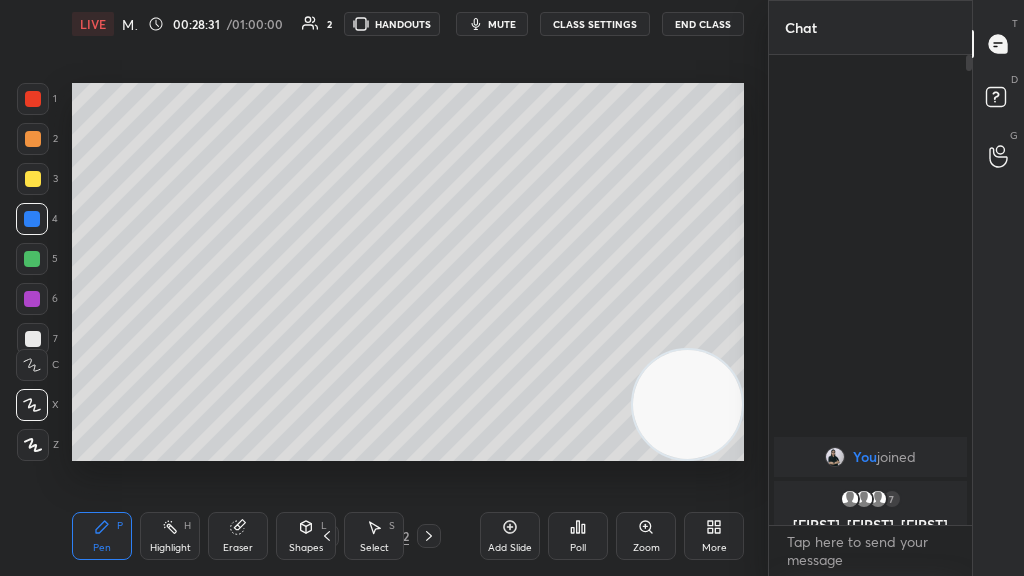 click 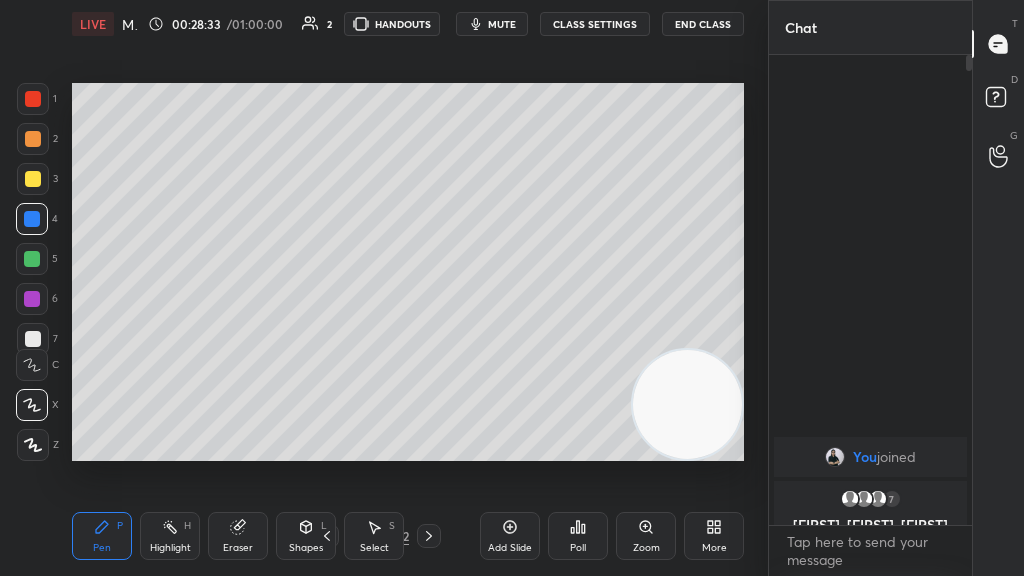 click 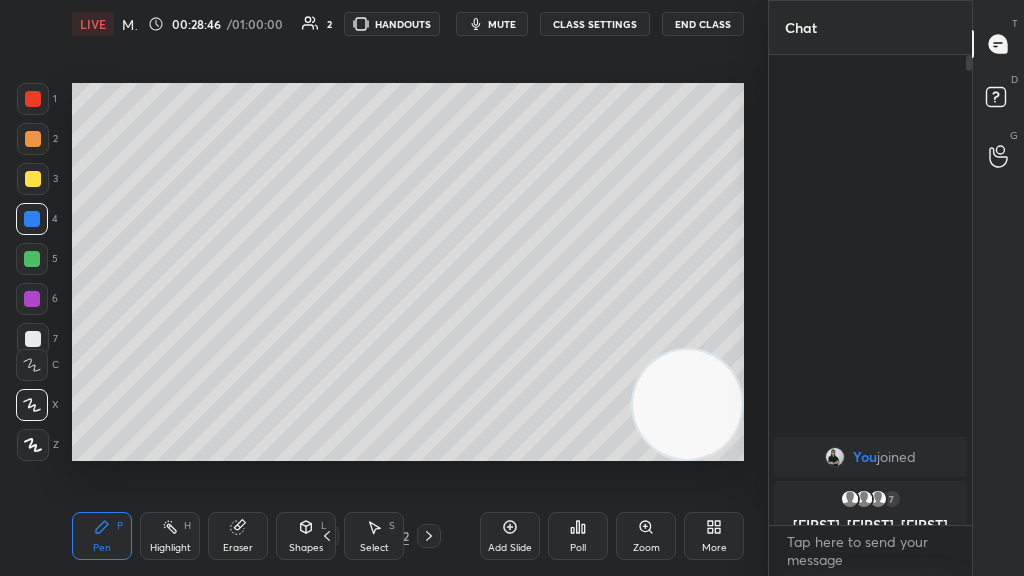 click 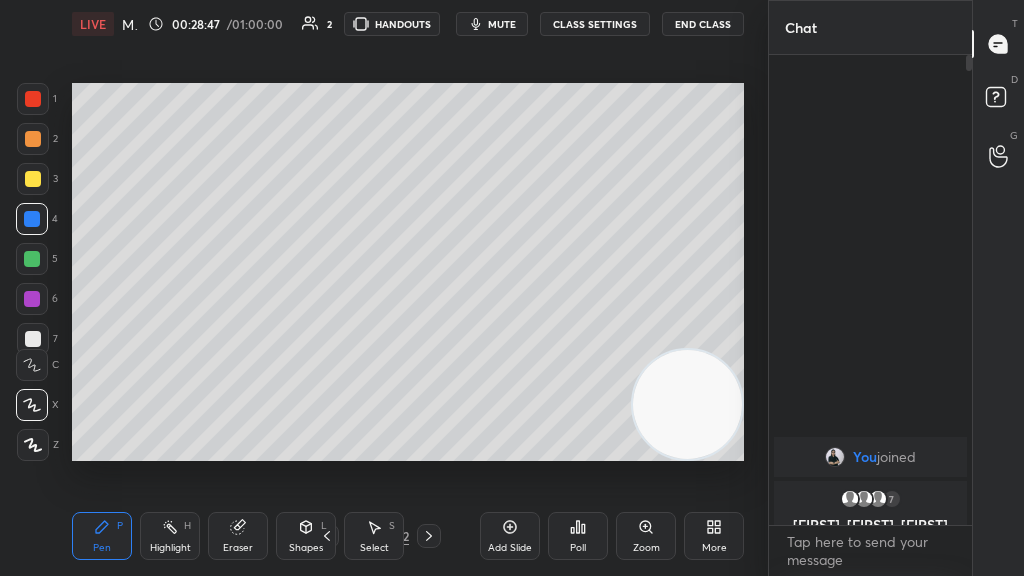 click 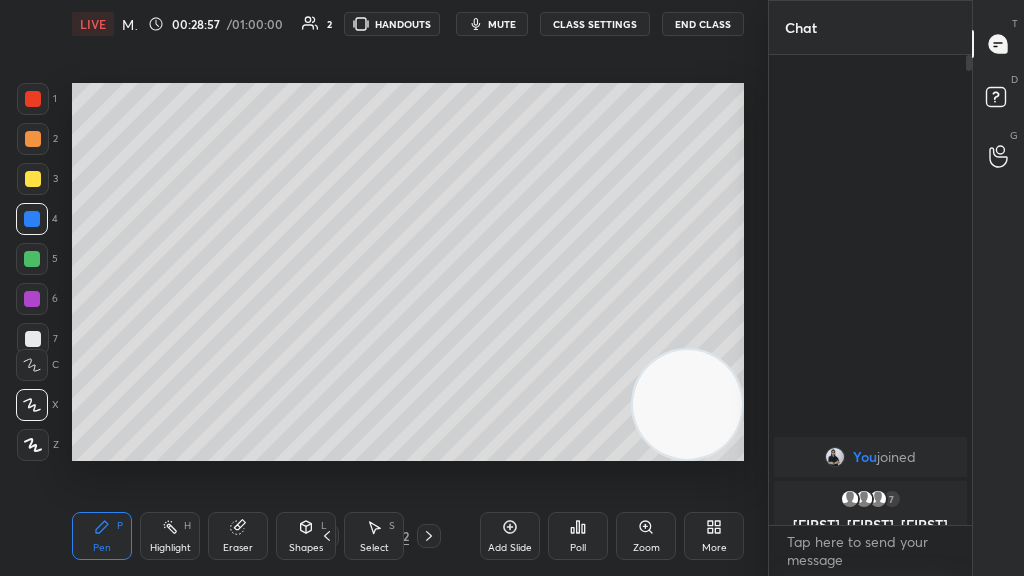 click on "C" at bounding box center (37, 361) 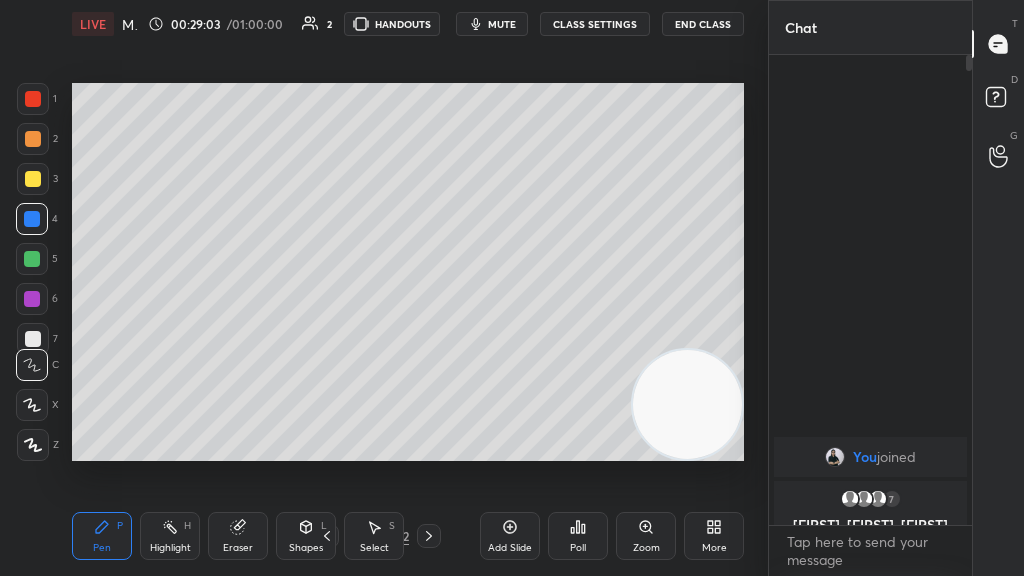 click on "Eraser" at bounding box center (238, 536) 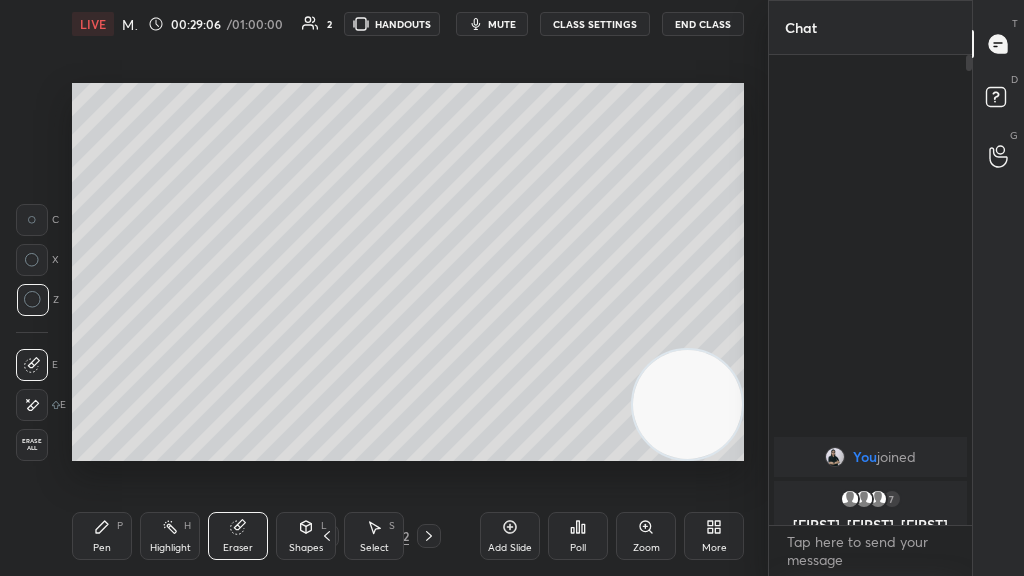 click on "Pen P" at bounding box center (102, 536) 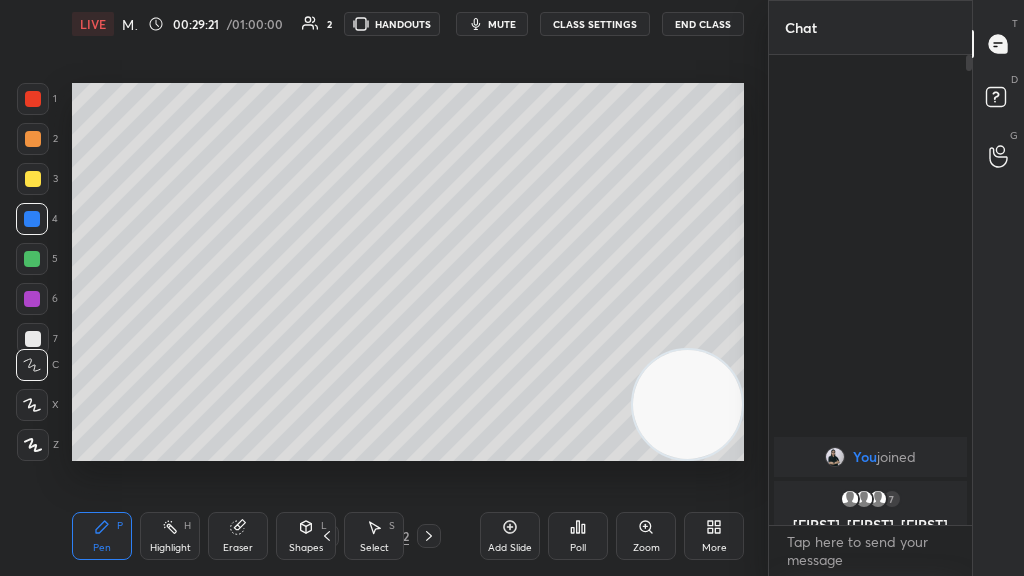 click at bounding box center [33, 339] 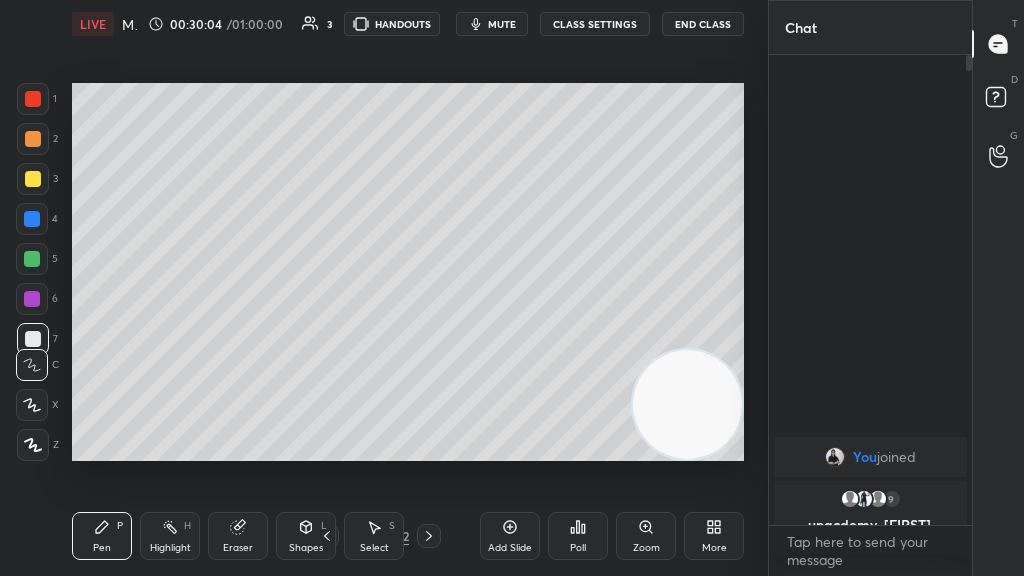 click on "Add Slide" at bounding box center [510, 536] 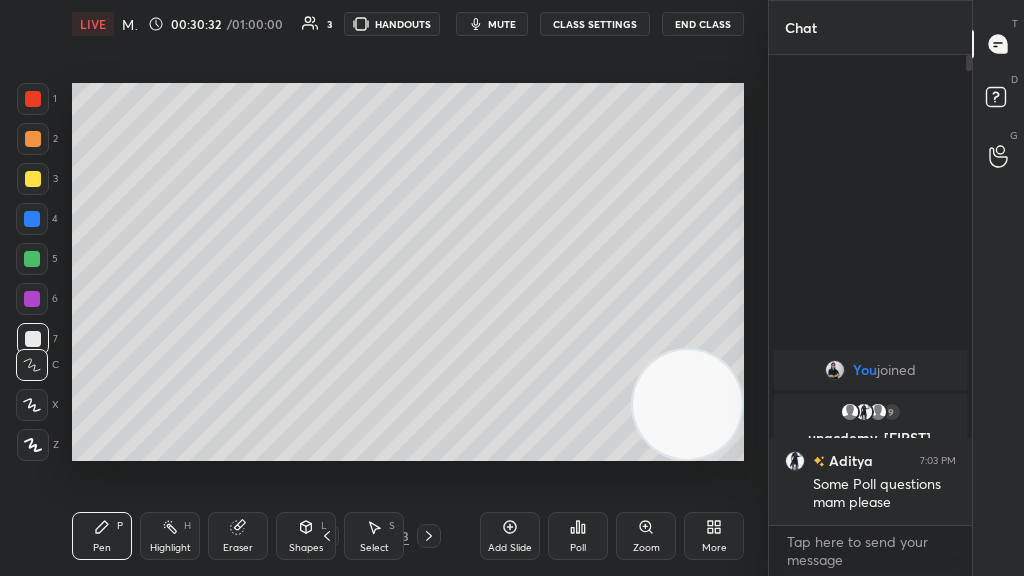 click at bounding box center [33, 139] 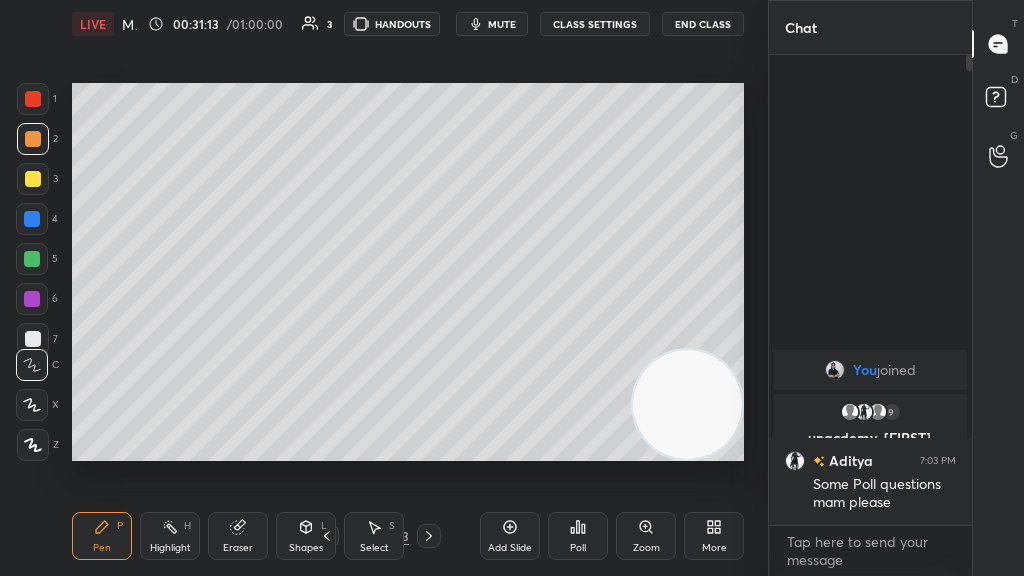 click at bounding box center (33, 179) 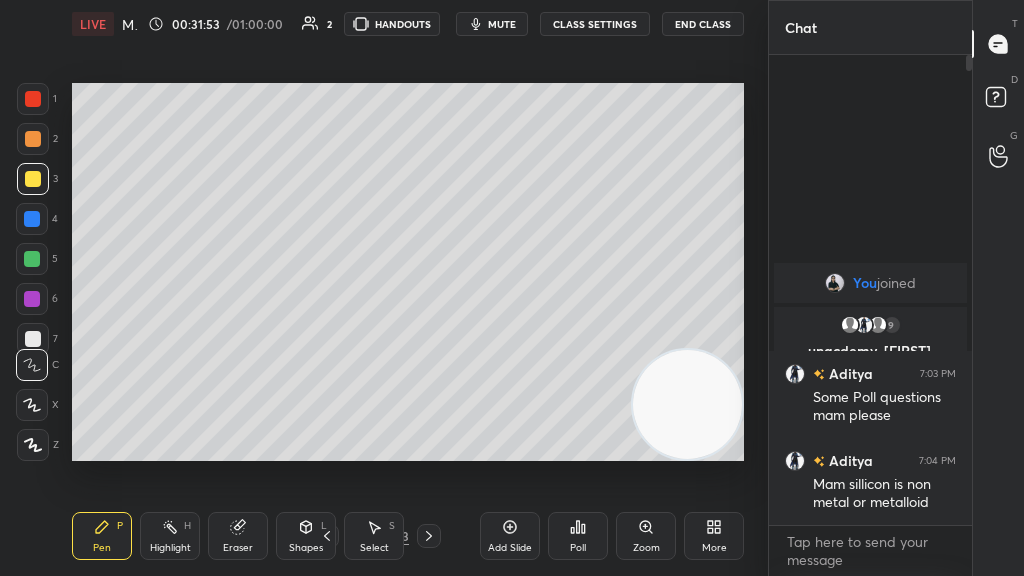 click at bounding box center (33, 139) 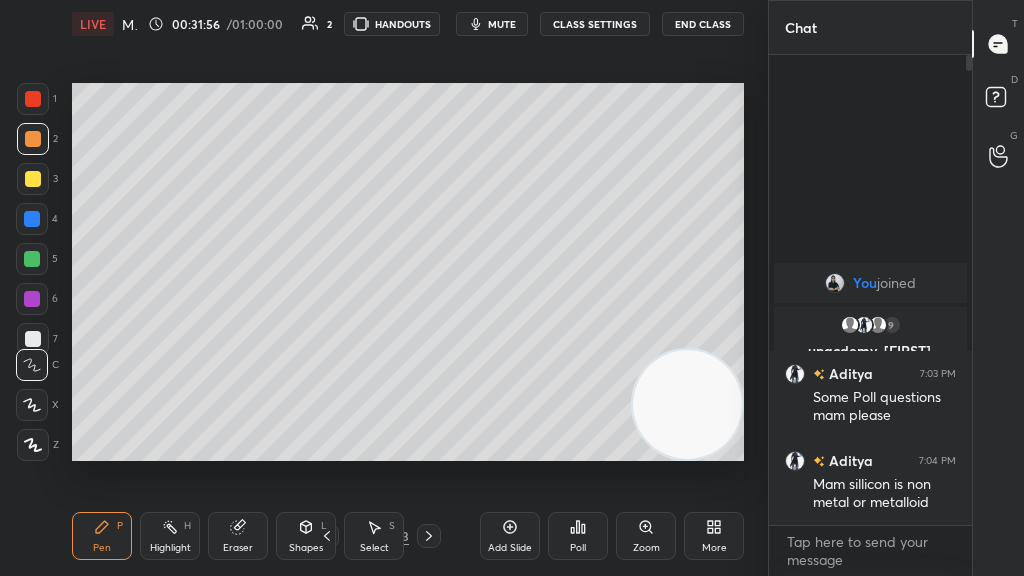 click on "Eraser" at bounding box center [238, 536] 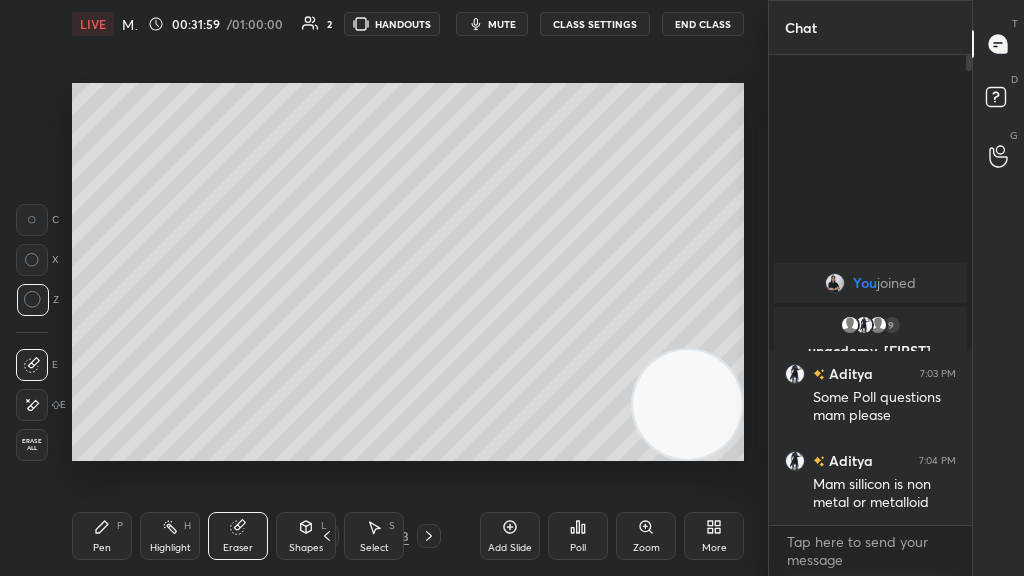 click 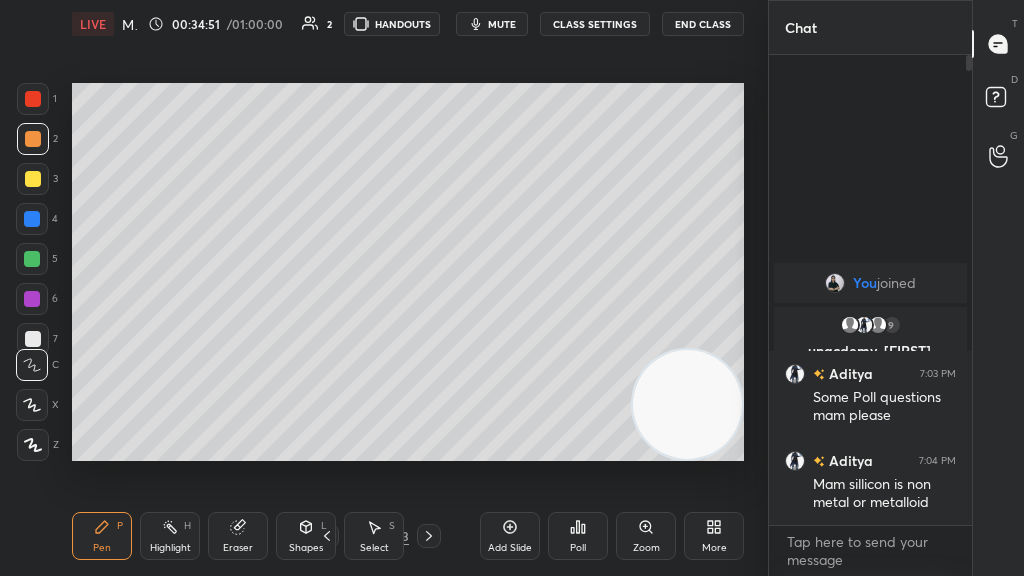 click on "Add Slide" at bounding box center [510, 536] 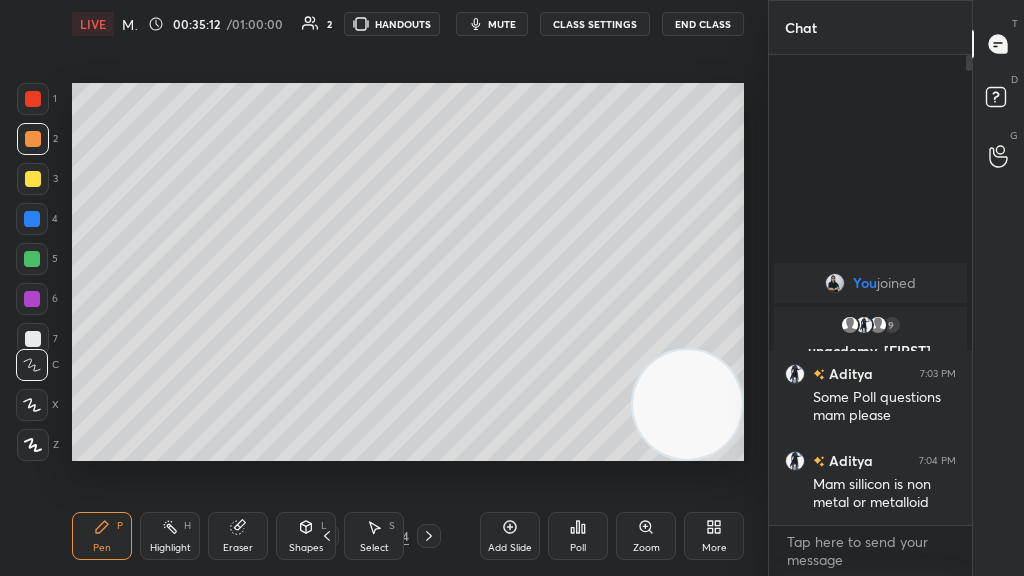 click at bounding box center (33, 179) 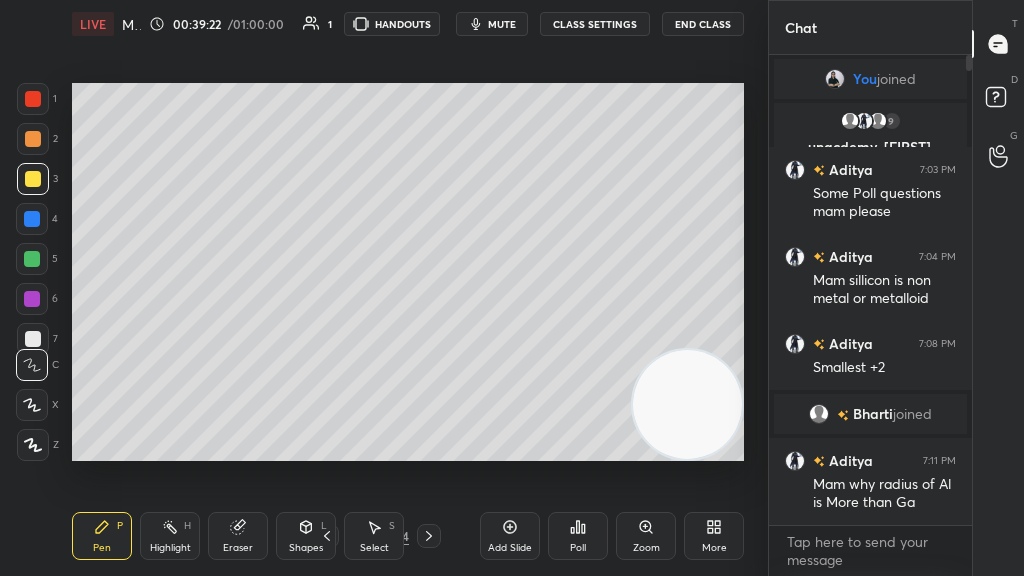 click on "Add Slide" at bounding box center [510, 536] 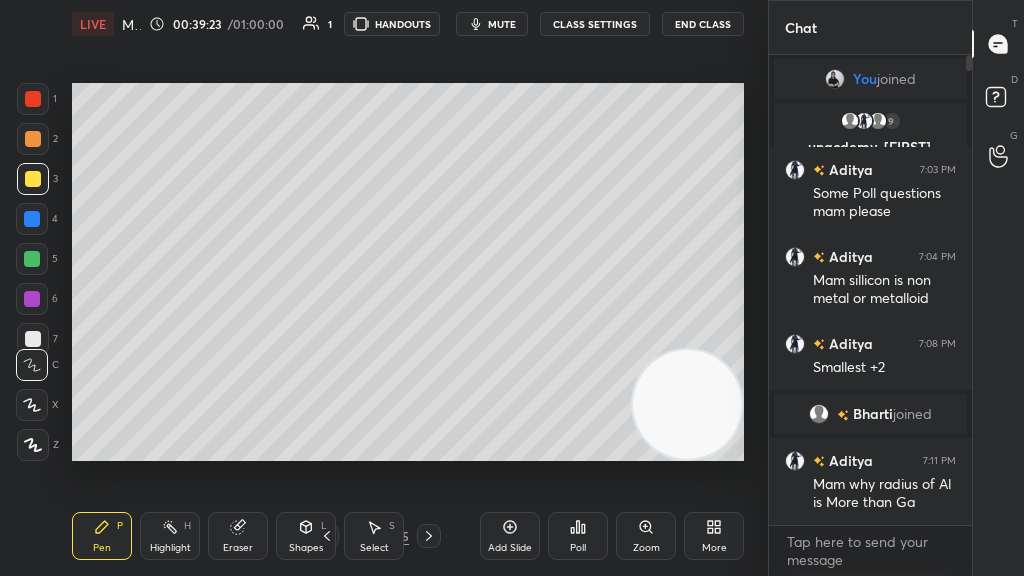 click 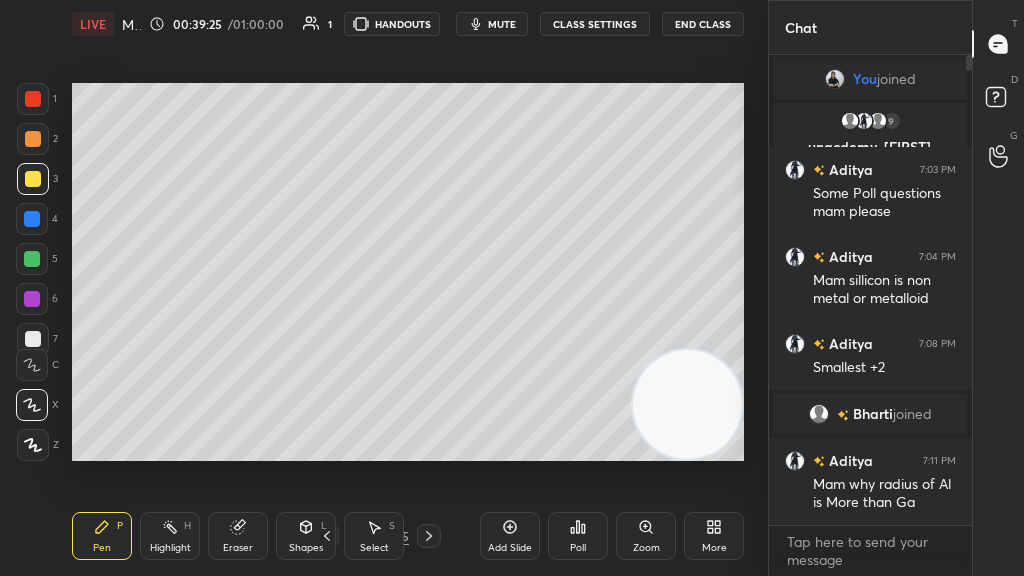 click on "4" at bounding box center [37, 223] 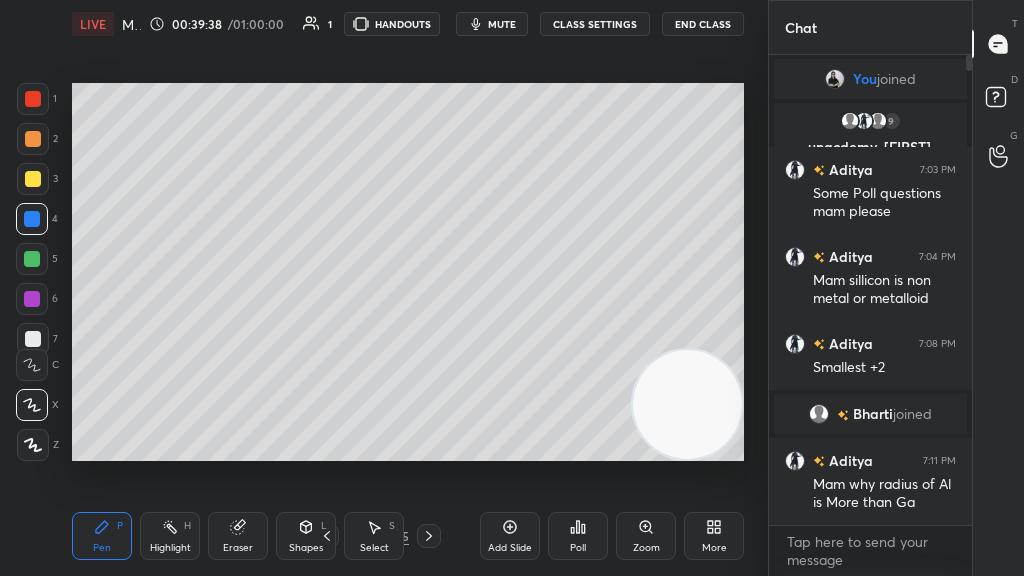 click at bounding box center [33, 139] 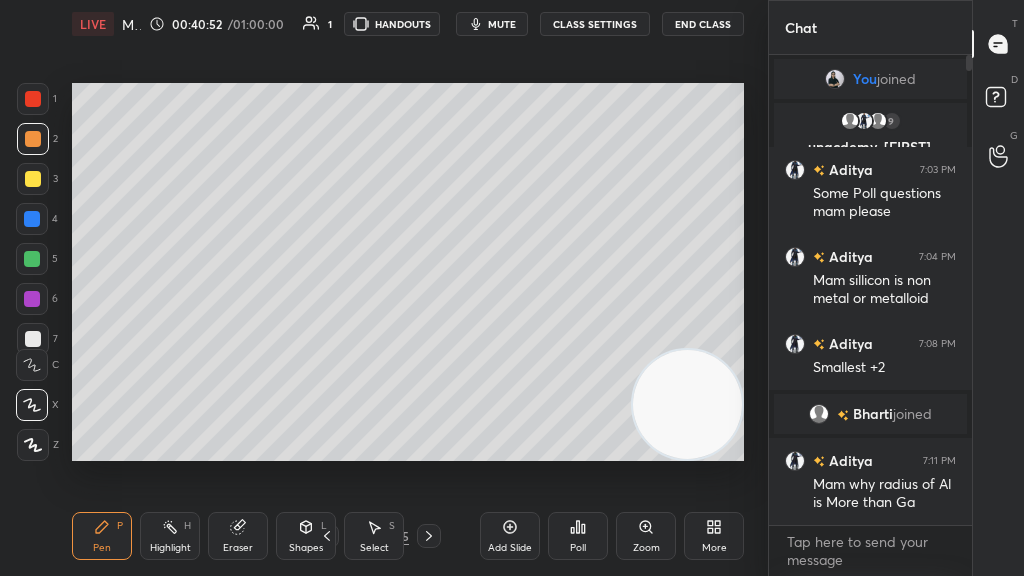 click on "Add Slide" at bounding box center [510, 548] 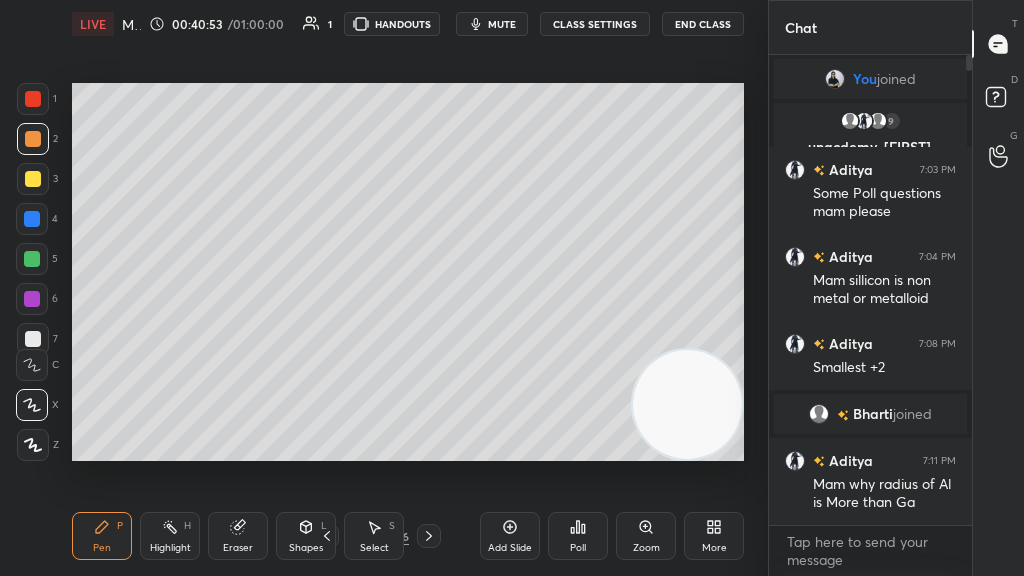 click 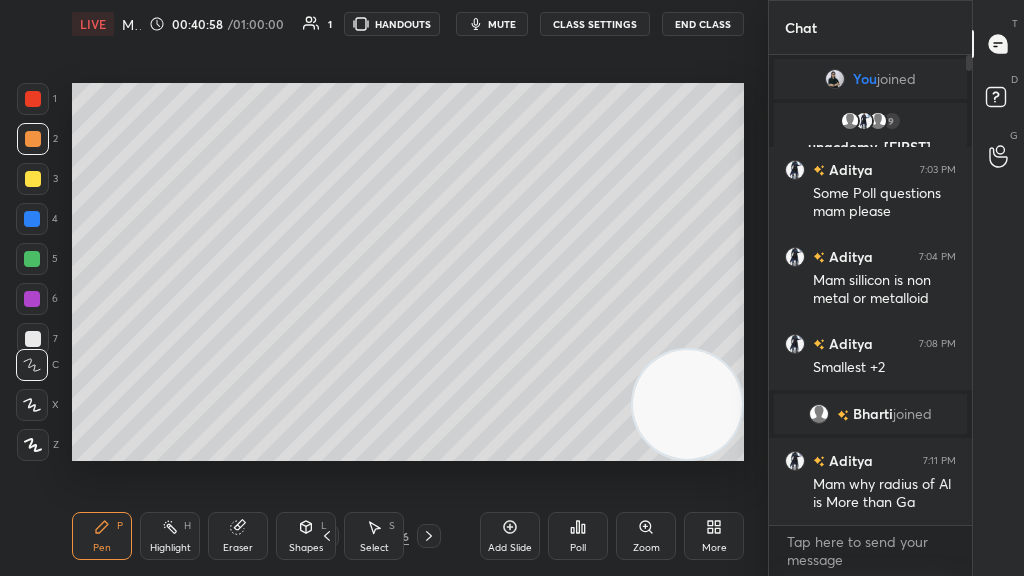 click at bounding box center [33, 179] 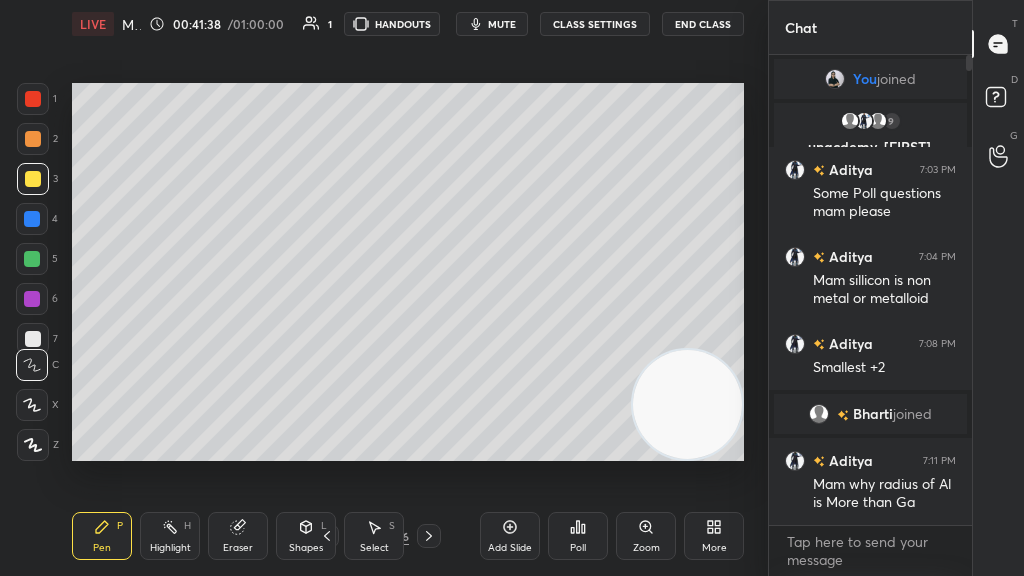 click at bounding box center [32, 259] 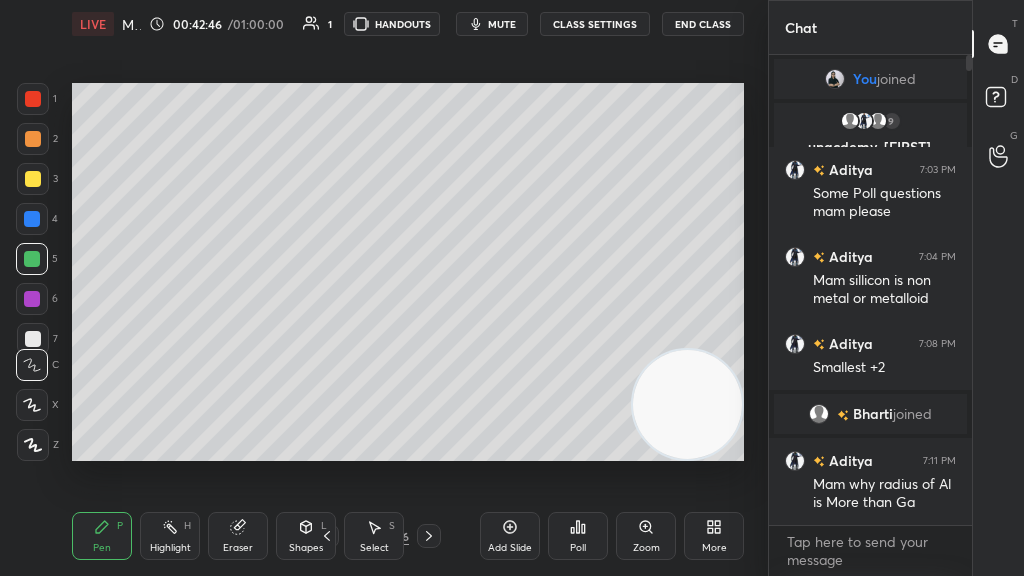 click at bounding box center [33, 339] 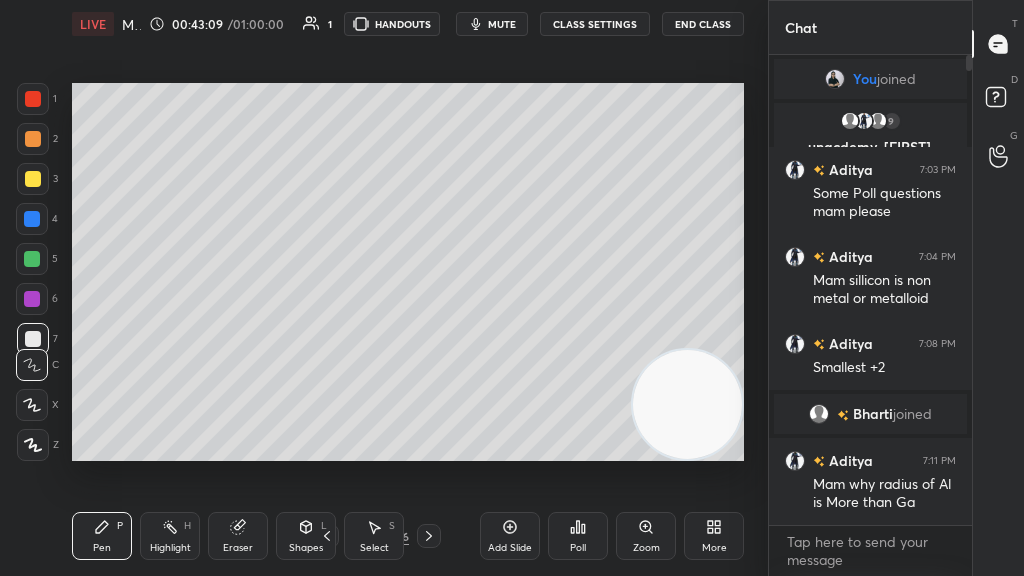click at bounding box center [32, 299] 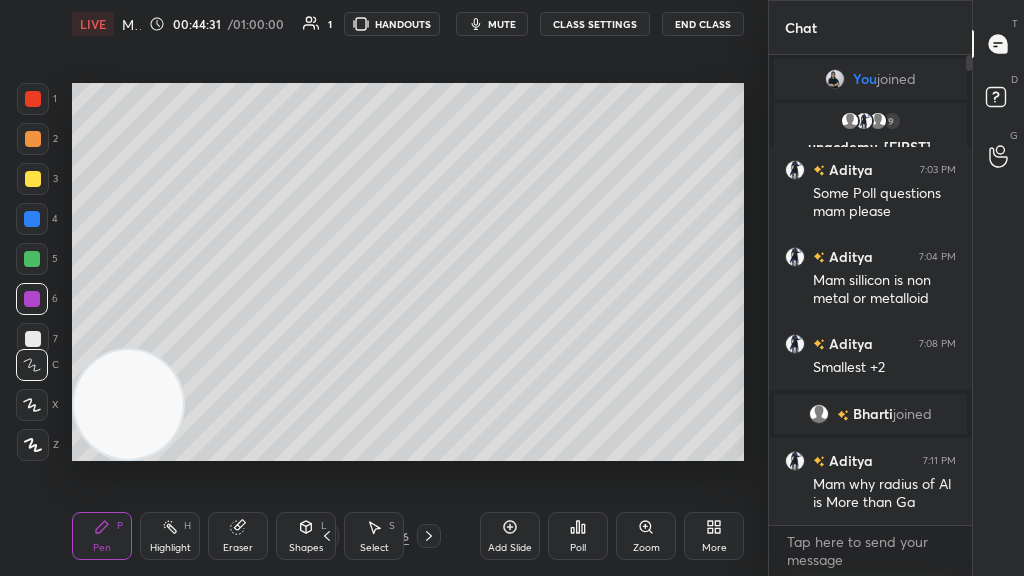 click on "Add Slide" at bounding box center [510, 536] 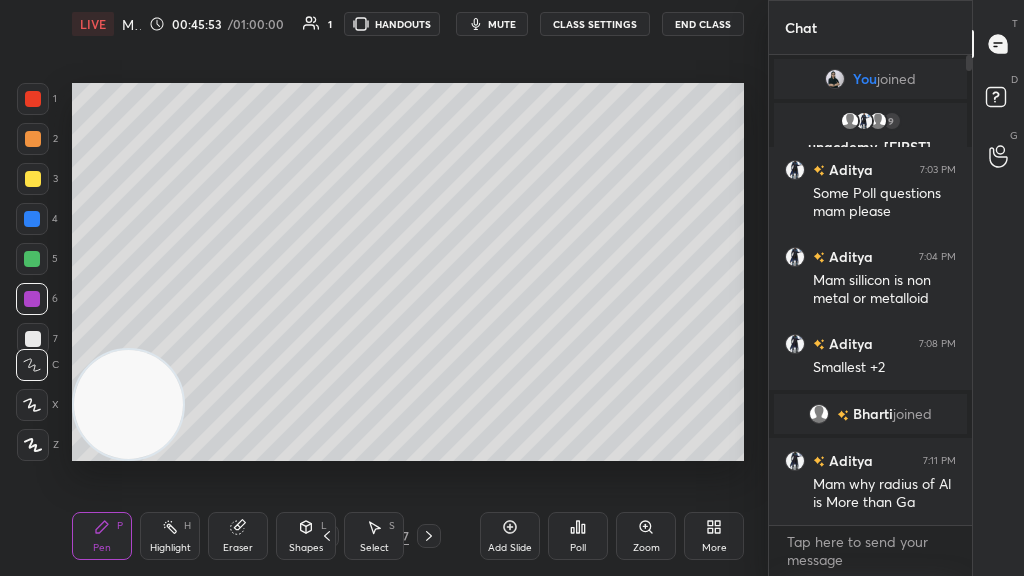 click on "Add Slide" at bounding box center (510, 548) 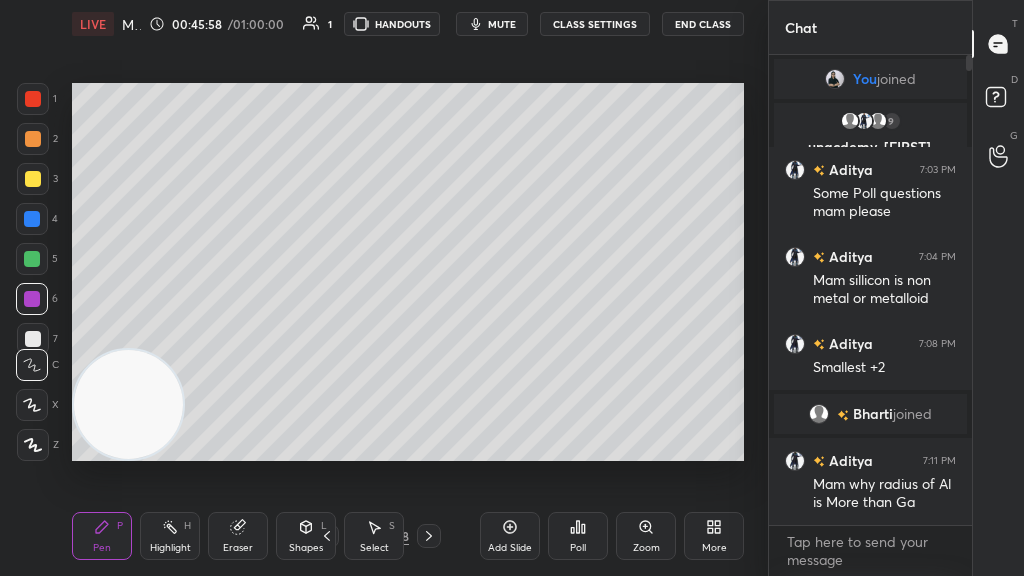 click on "End Class" at bounding box center (703, 24) 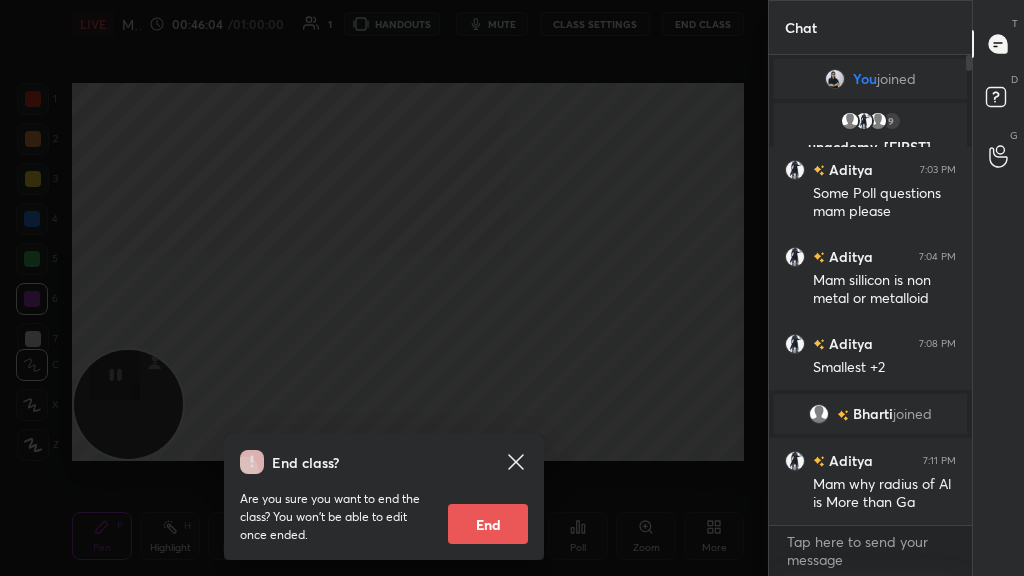 click 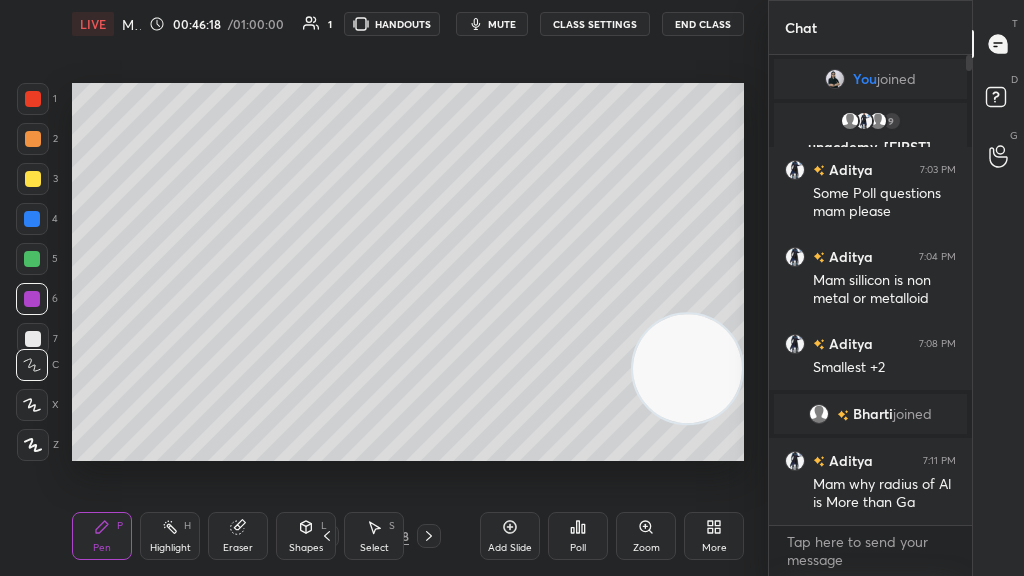 click at bounding box center [32, 219] 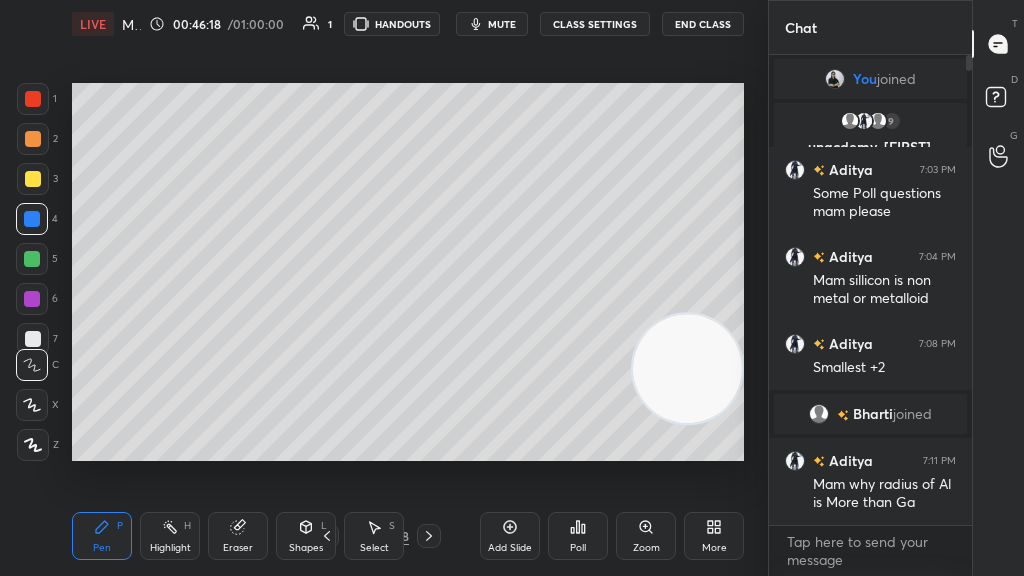 click at bounding box center [32, 259] 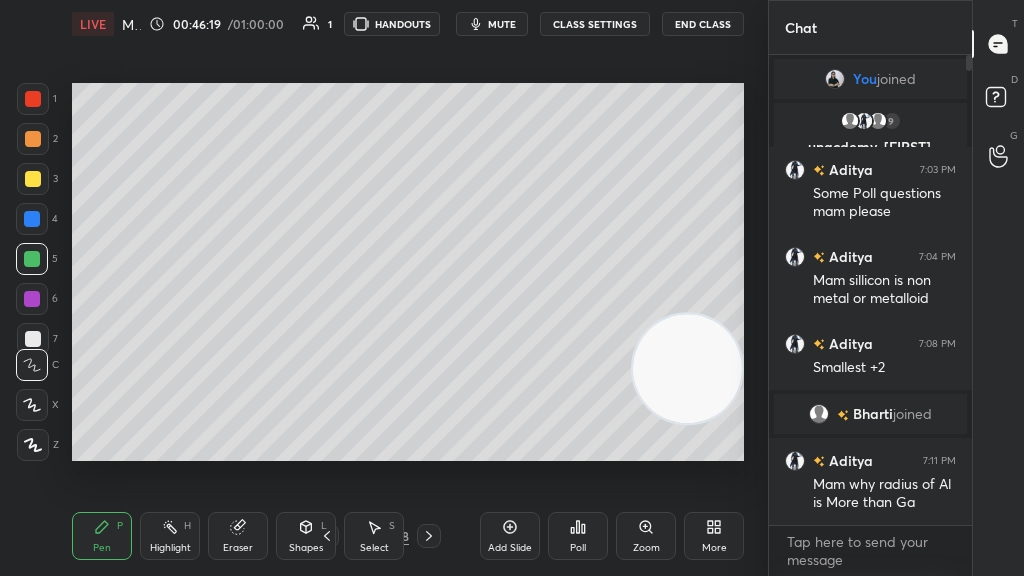 click on "C" at bounding box center [37, 361] 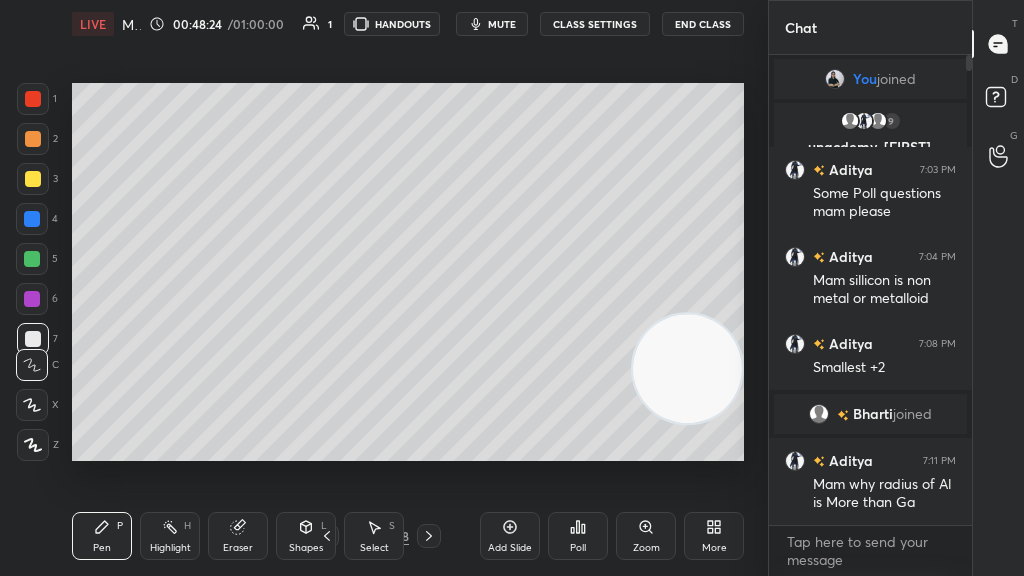 click at bounding box center [33, 179] 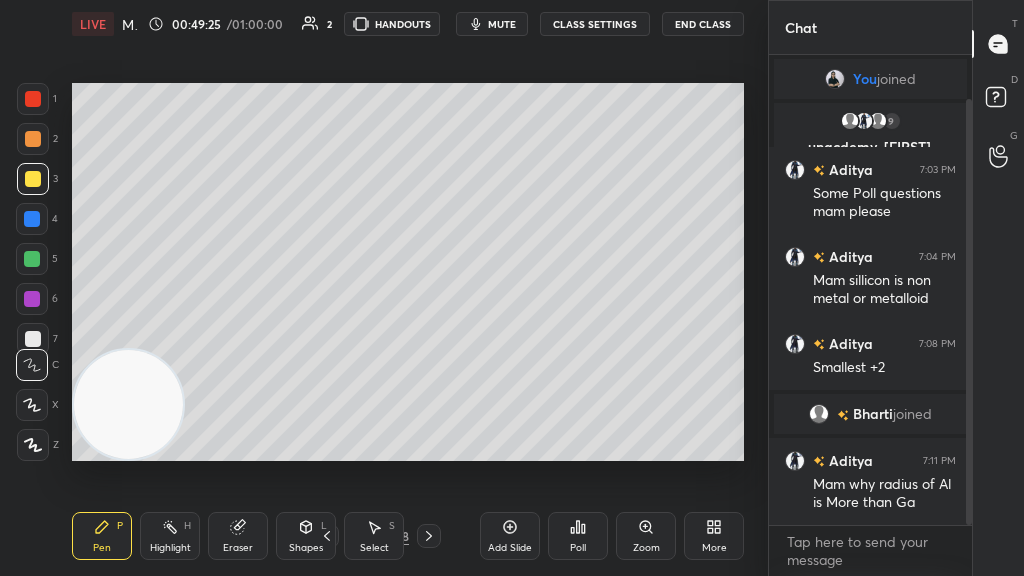 scroll, scrollTop: 48, scrollLeft: 0, axis: vertical 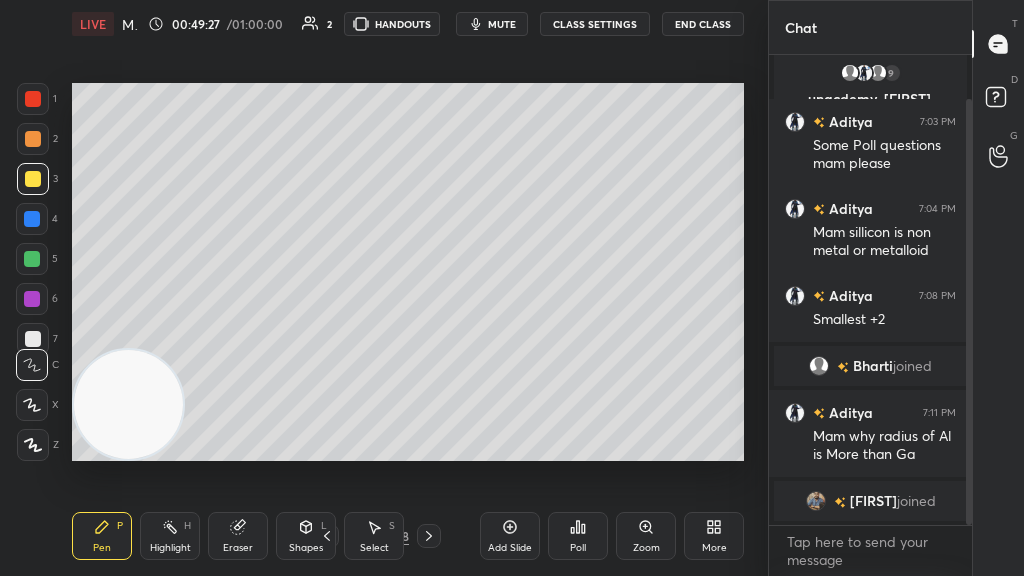 click on "17 / 18" at bounding box center (378, 536) 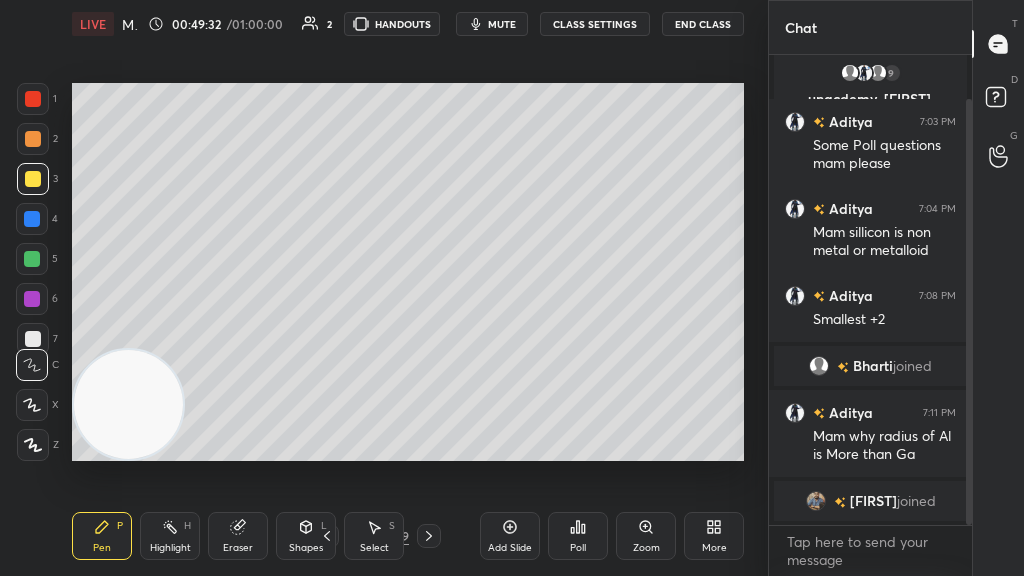 click on "End Class" at bounding box center (703, 24) 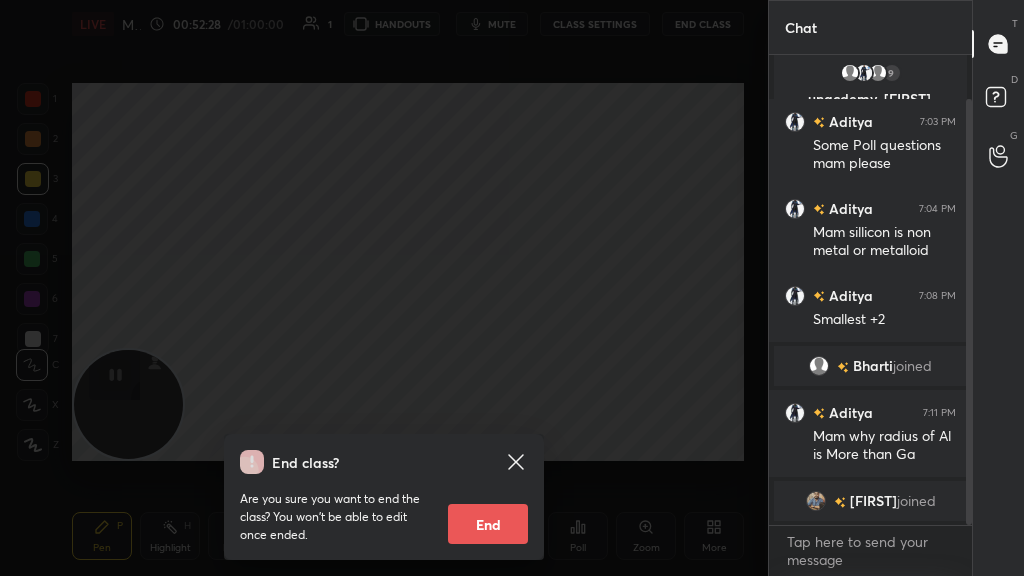 scroll, scrollTop: 128, scrollLeft: 0, axis: vertical 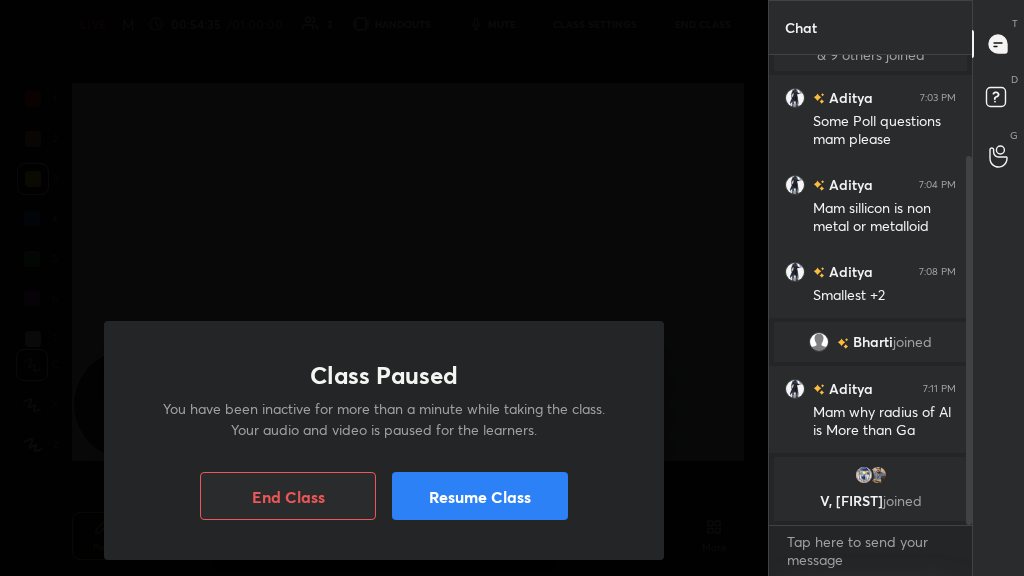 click on "Resume Class" at bounding box center (480, 496) 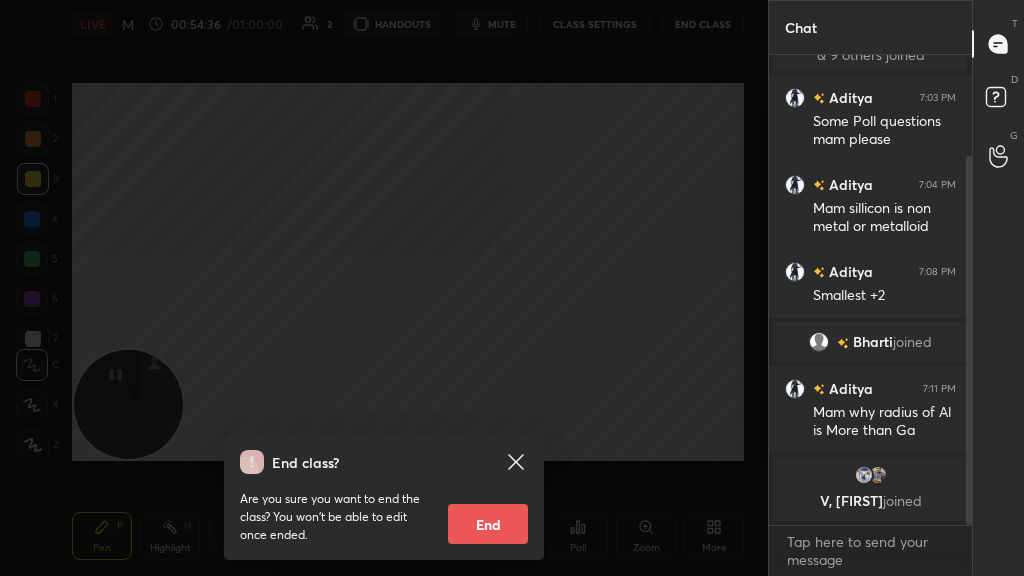 click 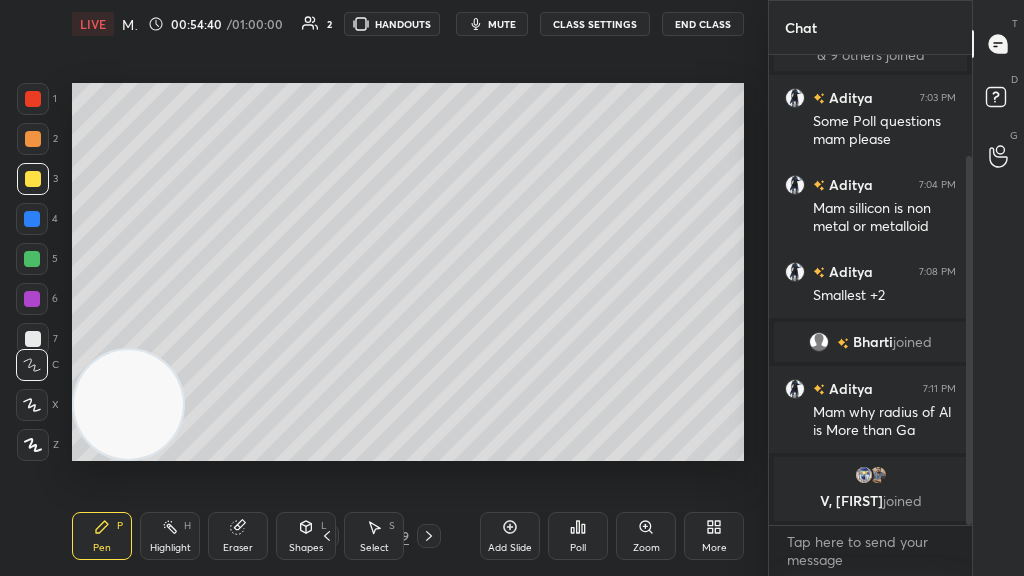 click on "Add Slide" at bounding box center (510, 536) 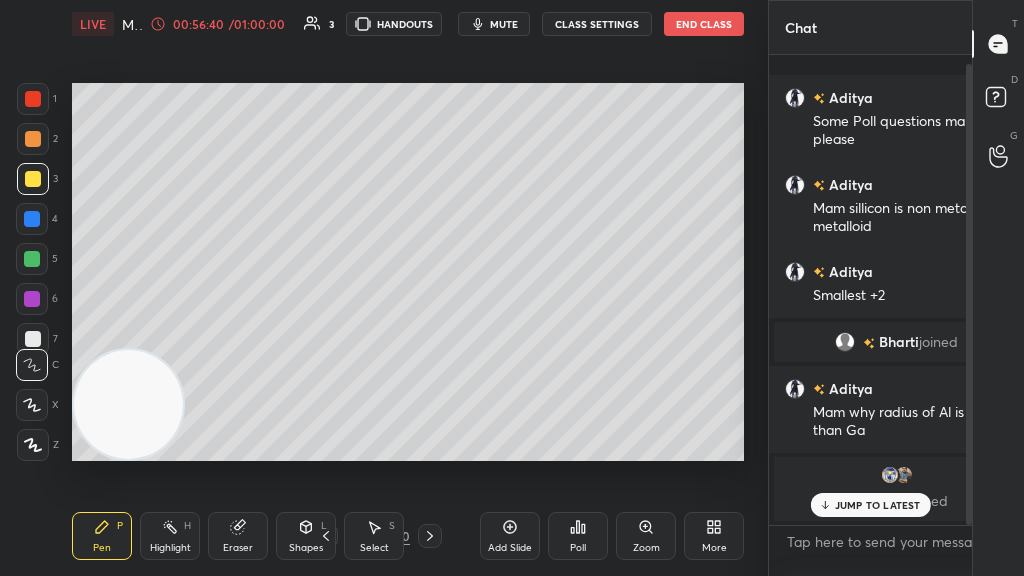 scroll, scrollTop: 99552, scrollLeft: 99312, axis: both 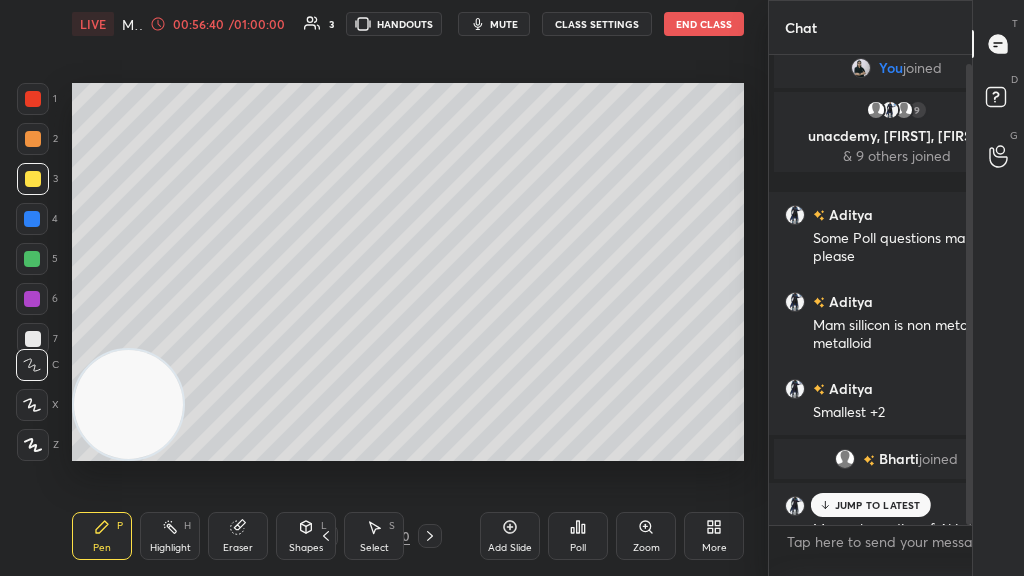 type on "x" 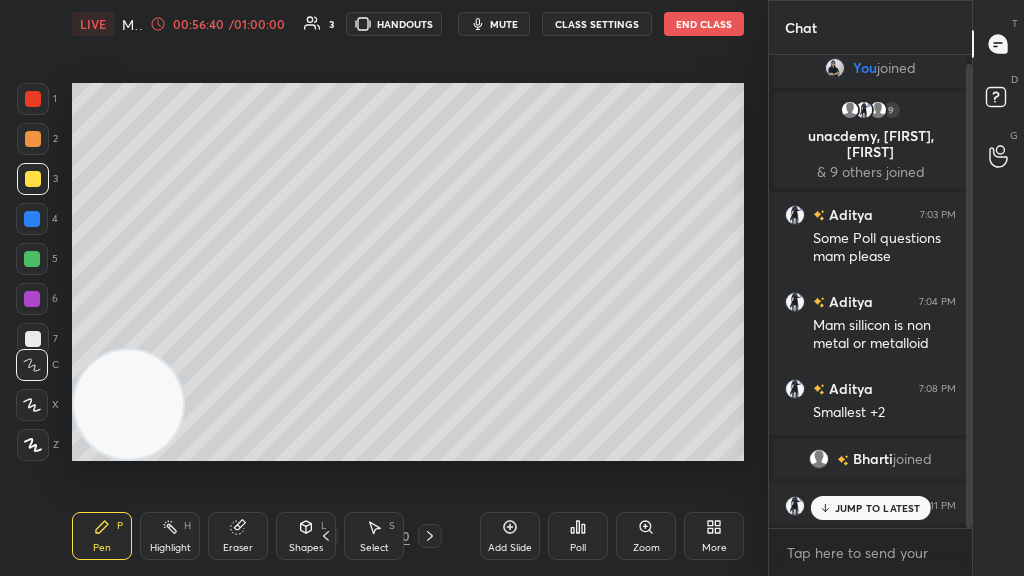 scroll, scrollTop: 6, scrollLeft: 6, axis: both 